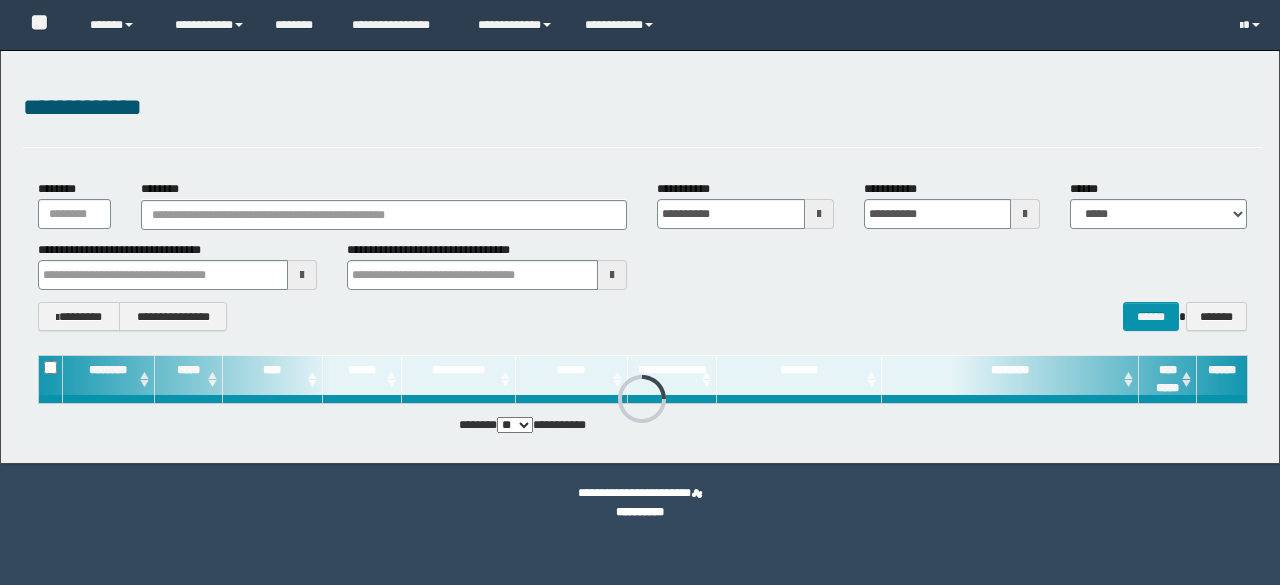 scroll, scrollTop: 0, scrollLeft: 0, axis: both 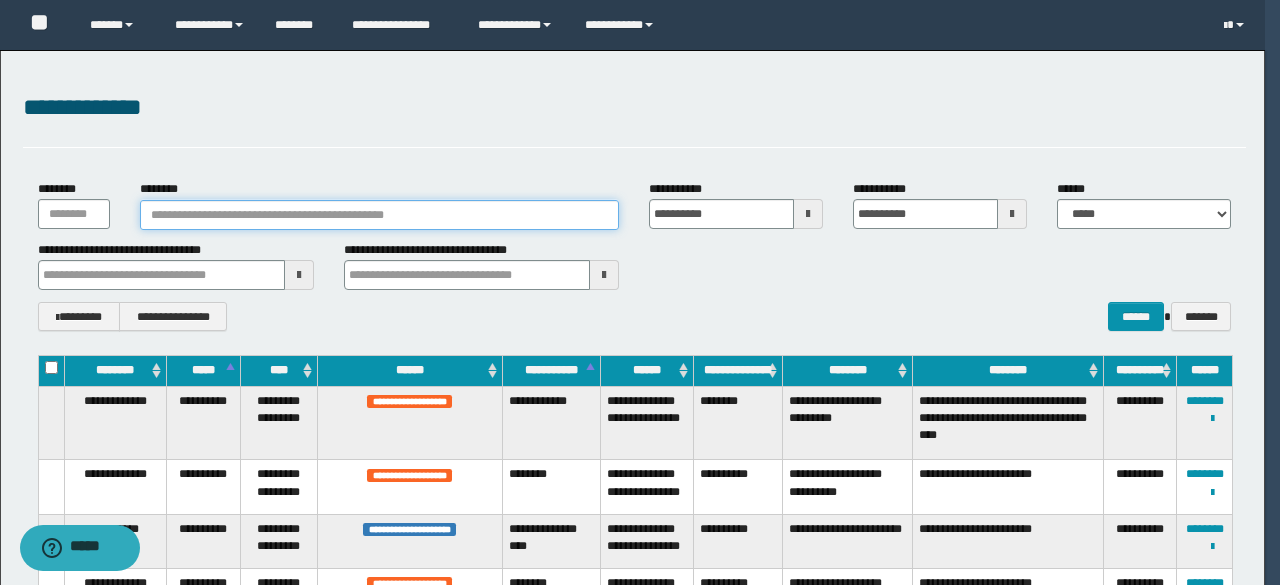 click on "********" at bounding box center (380, 215) 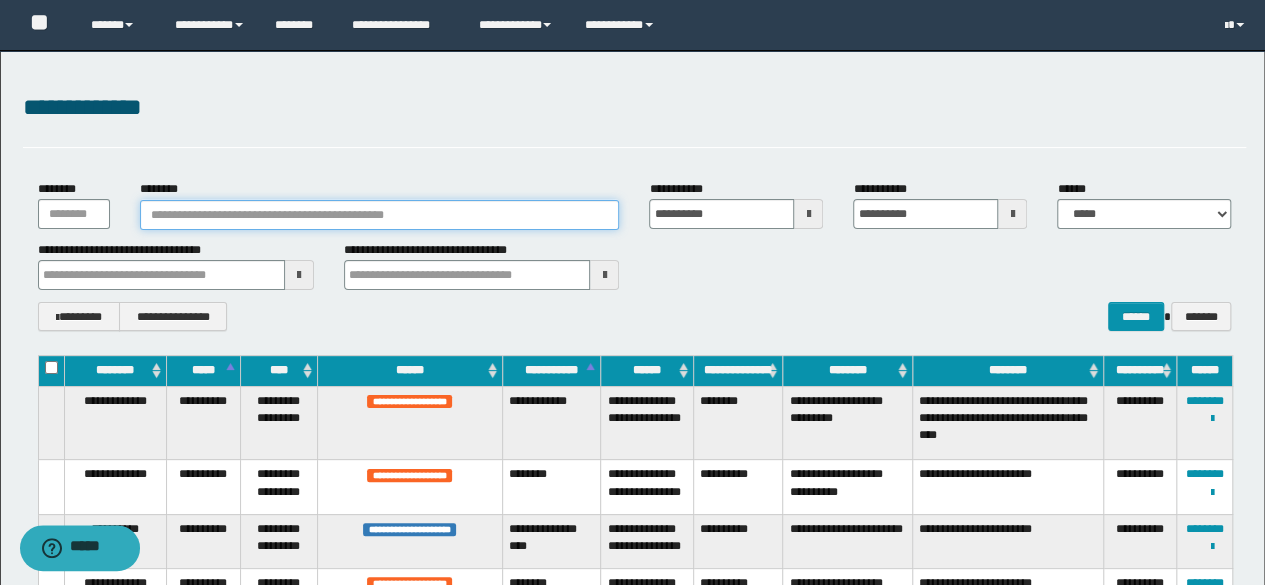 paste on "********" 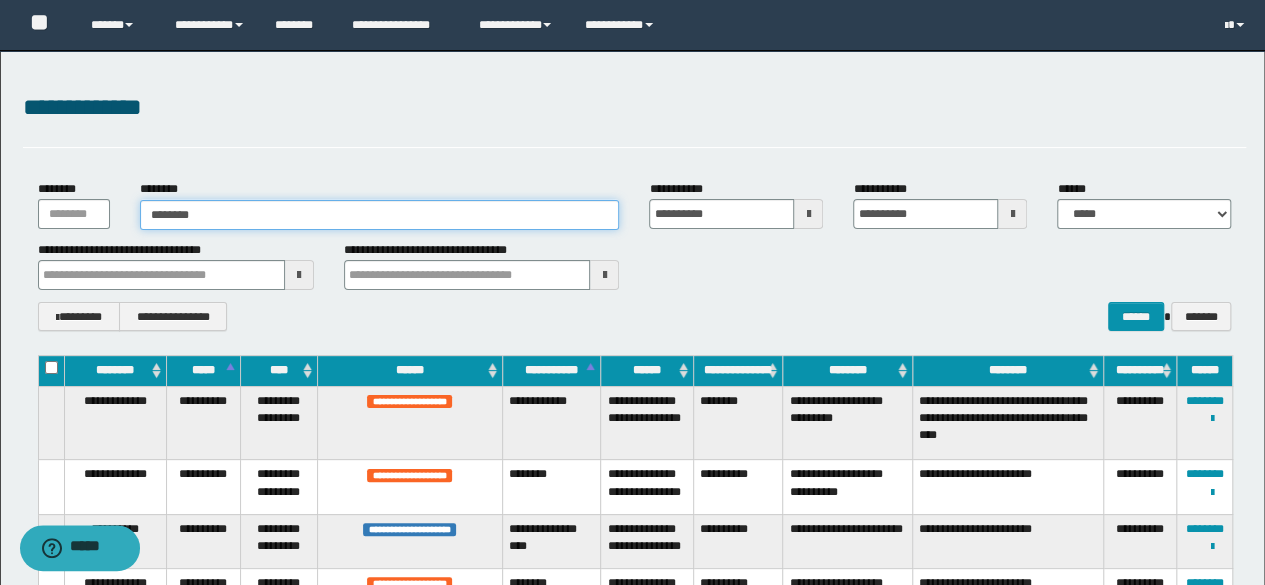 type on "********" 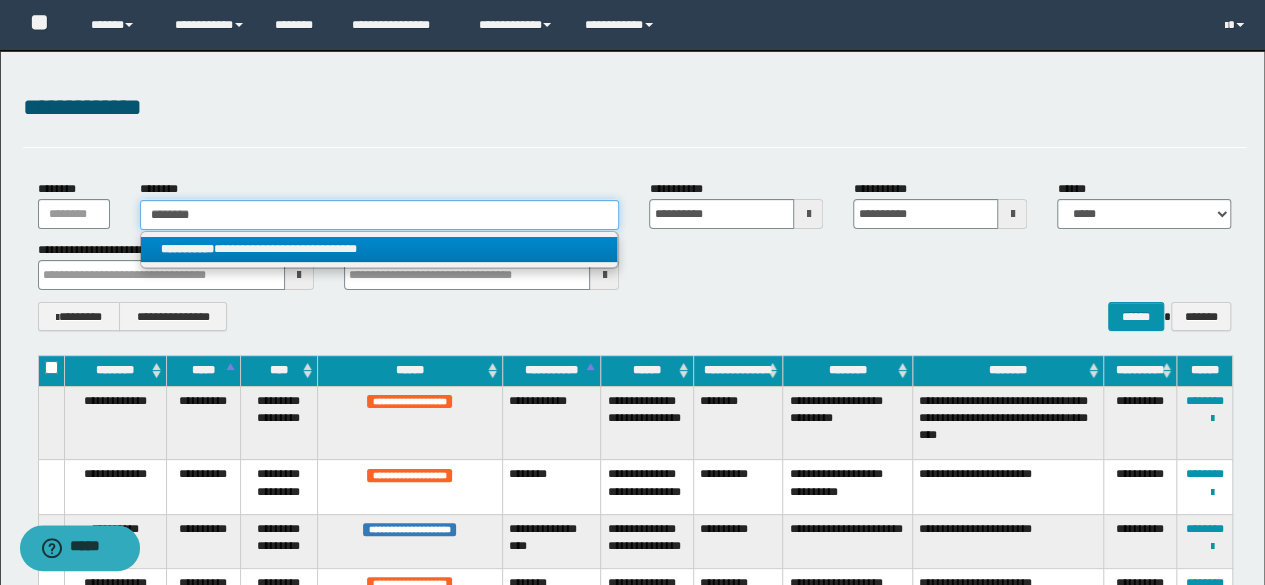 type on "********" 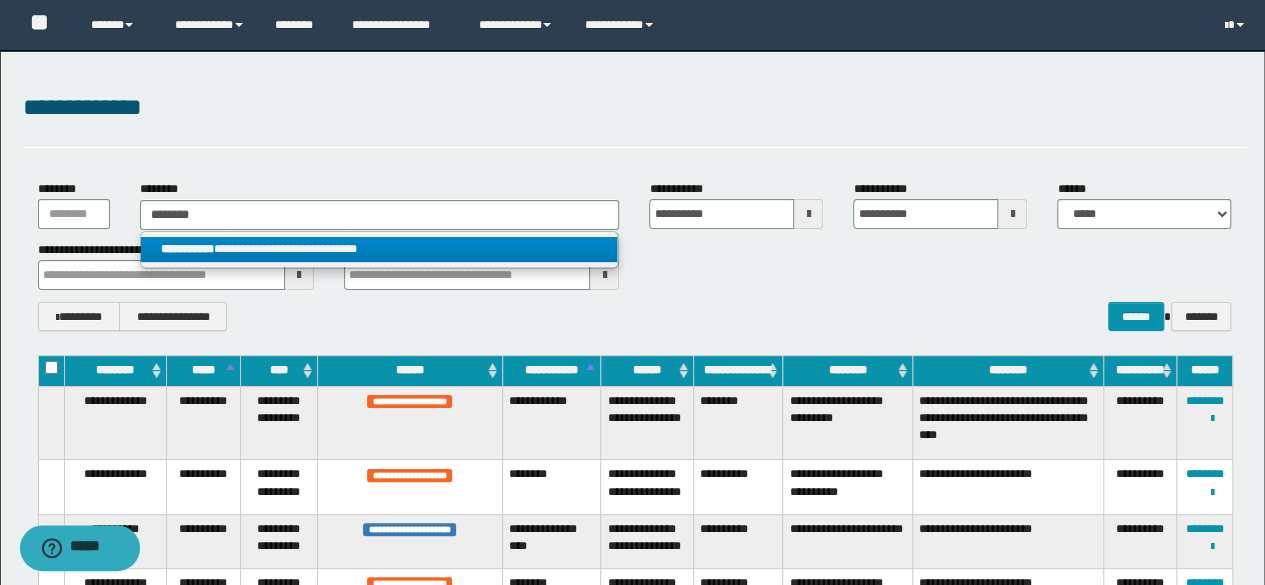 click on "**********" at bounding box center [379, 249] 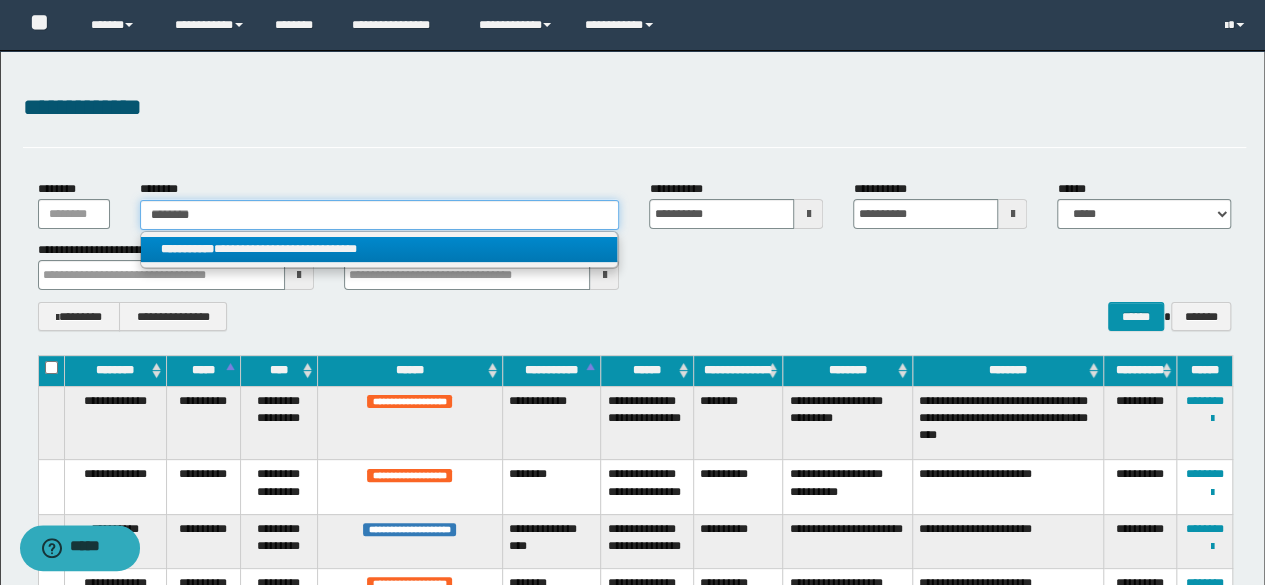 type 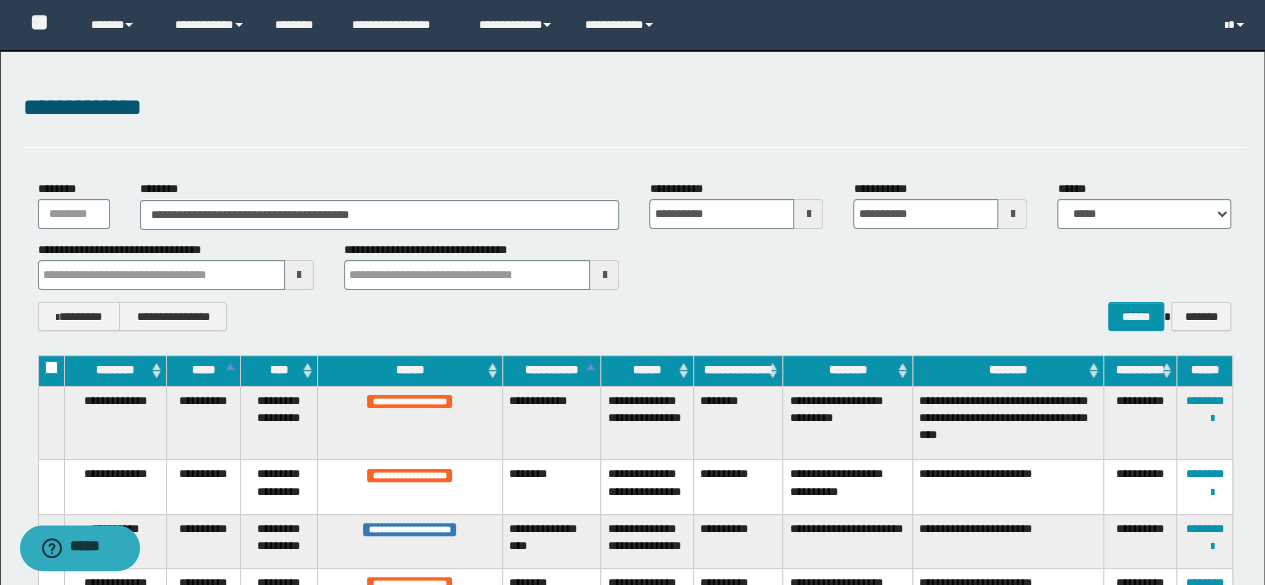 click on "**********" at bounding box center [632, 1867] 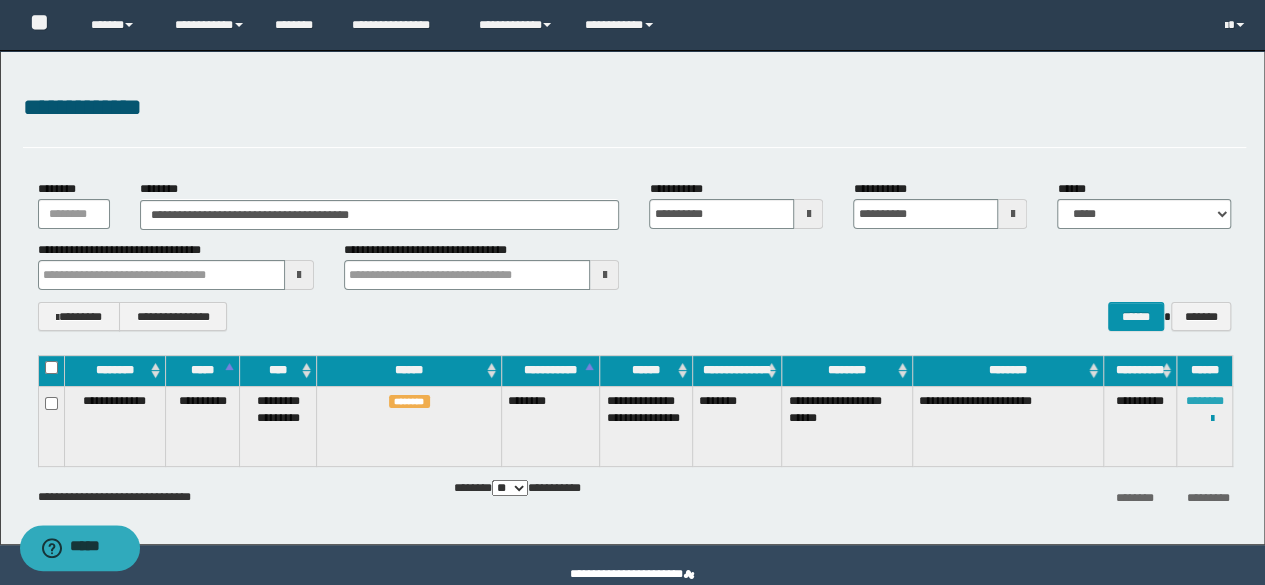 click on "********" at bounding box center [1205, 401] 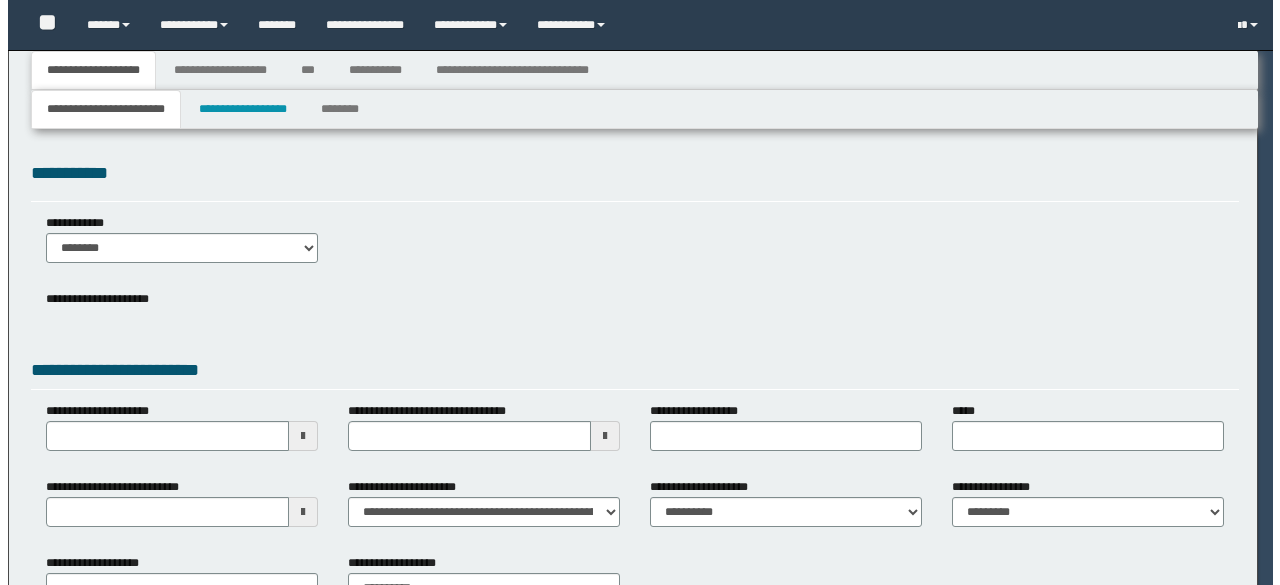 scroll, scrollTop: 0, scrollLeft: 0, axis: both 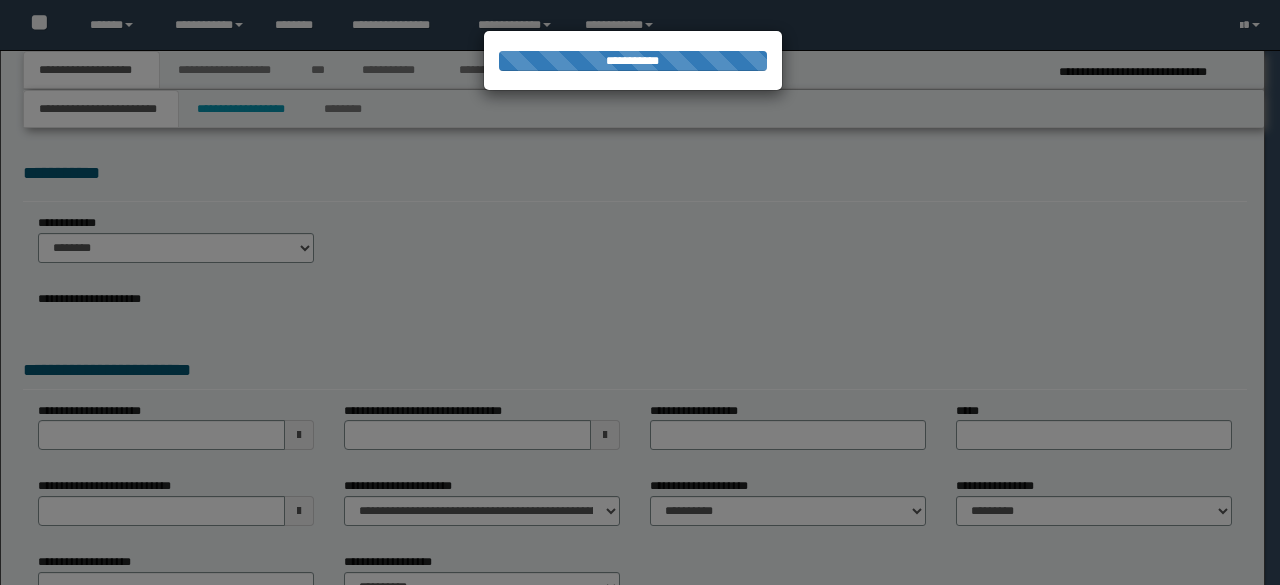 select on "*" 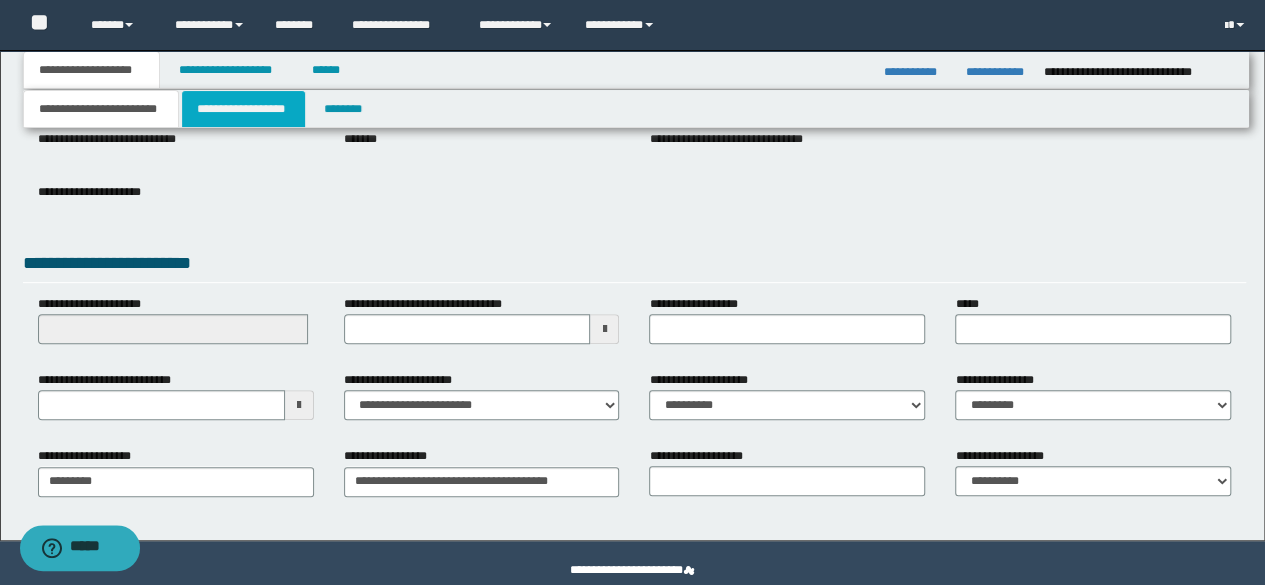 scroll, scrollTop: 297, scrollLeft: 0, axis: vertical 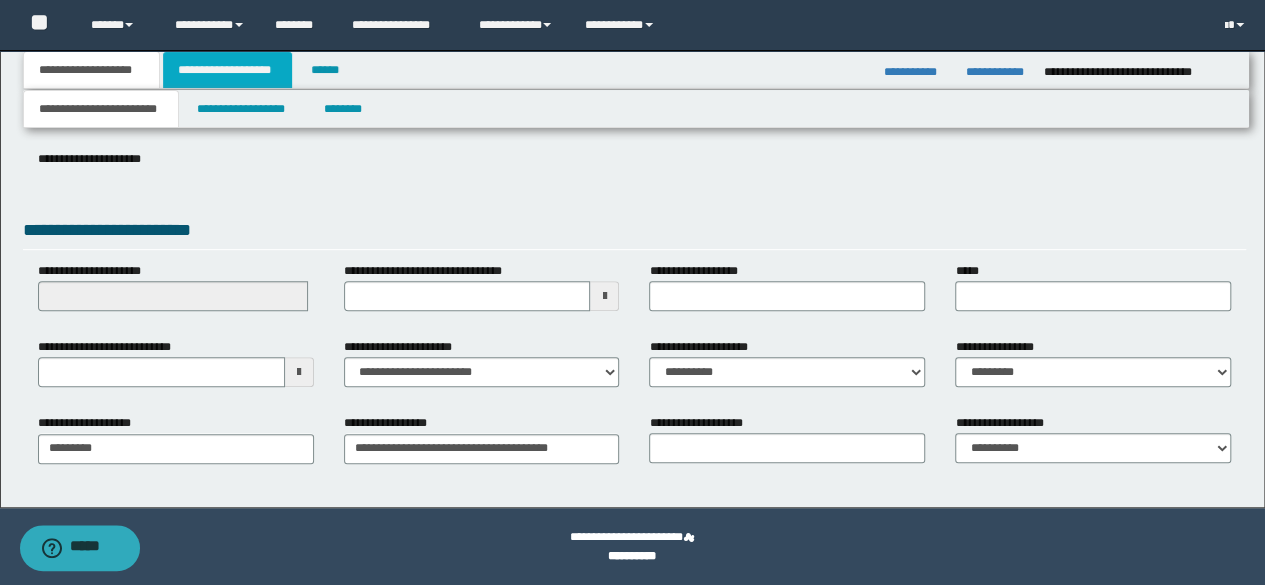 click on "**********" at bounding box center [227, 70] 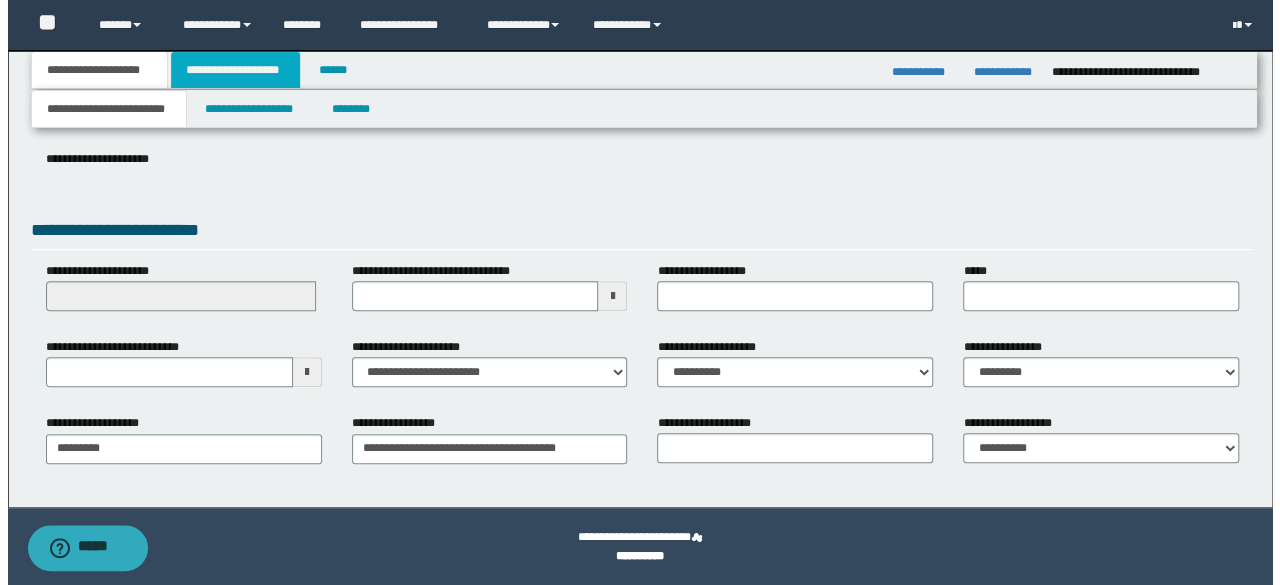 scroll, scrollTop: 0, scrollLeft: 0, axis: both 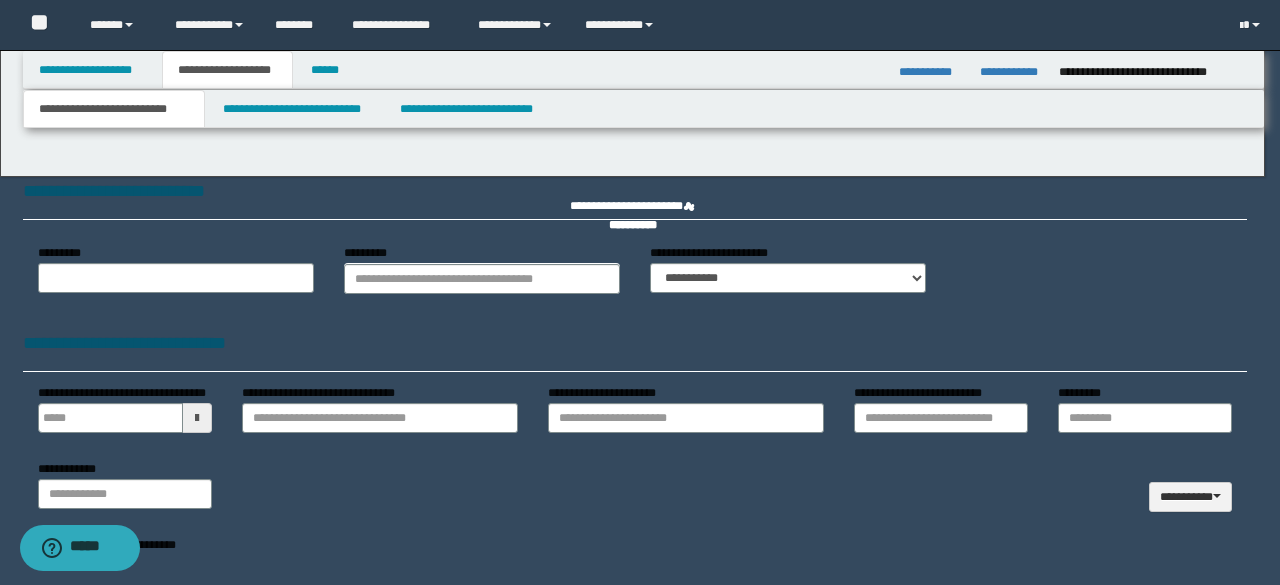 click at bounding box center (640, 292) 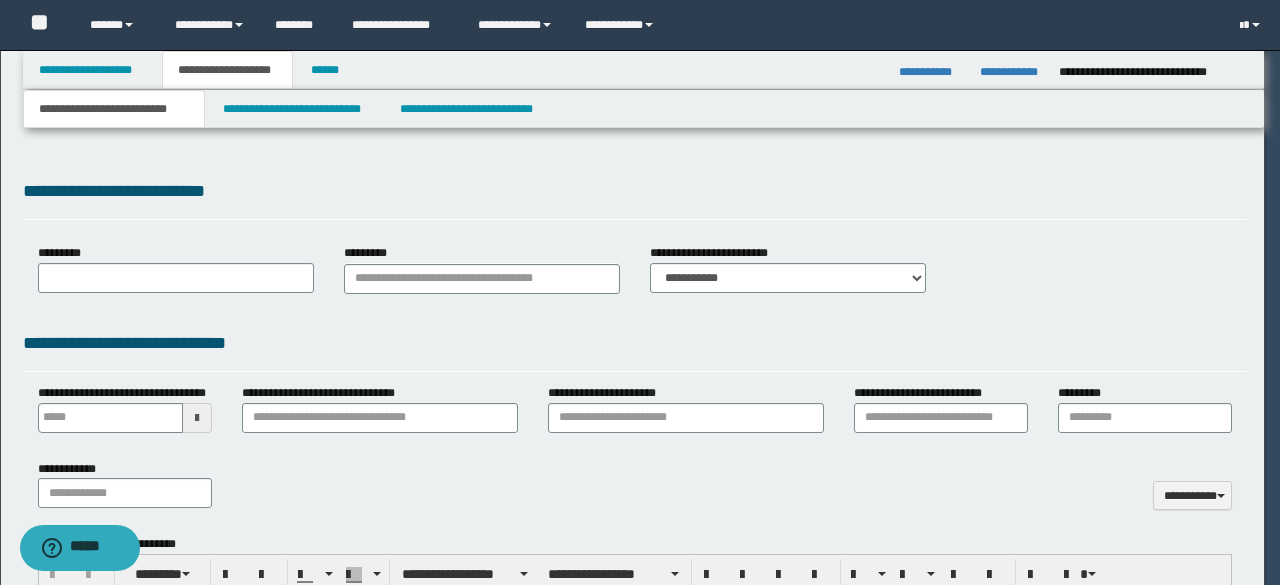 type 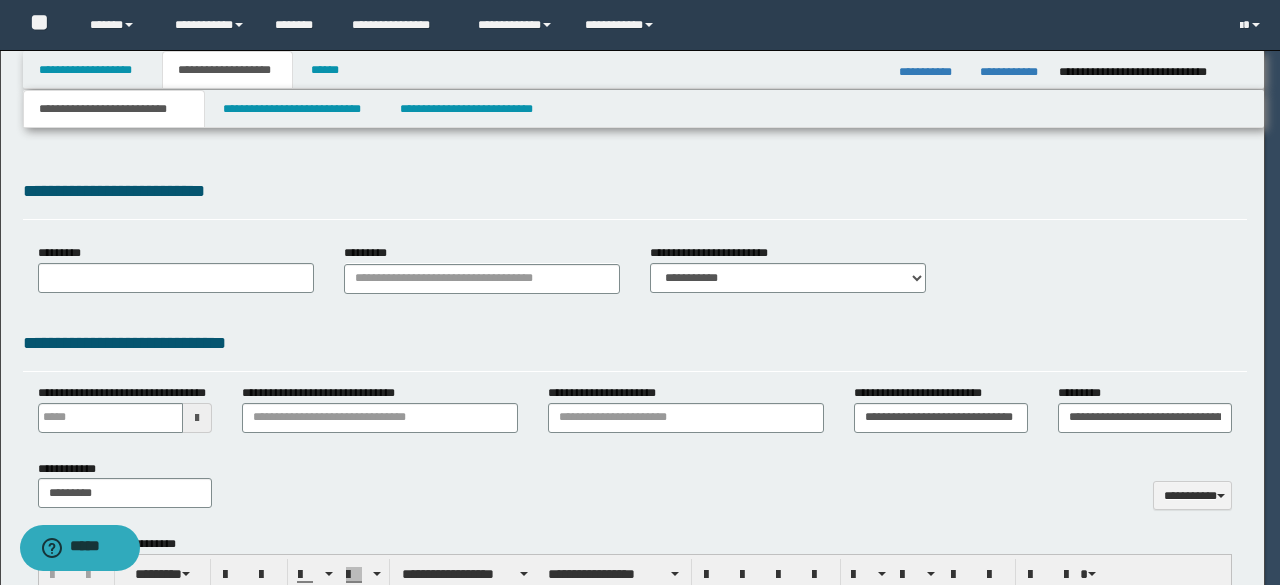 type on "**********" 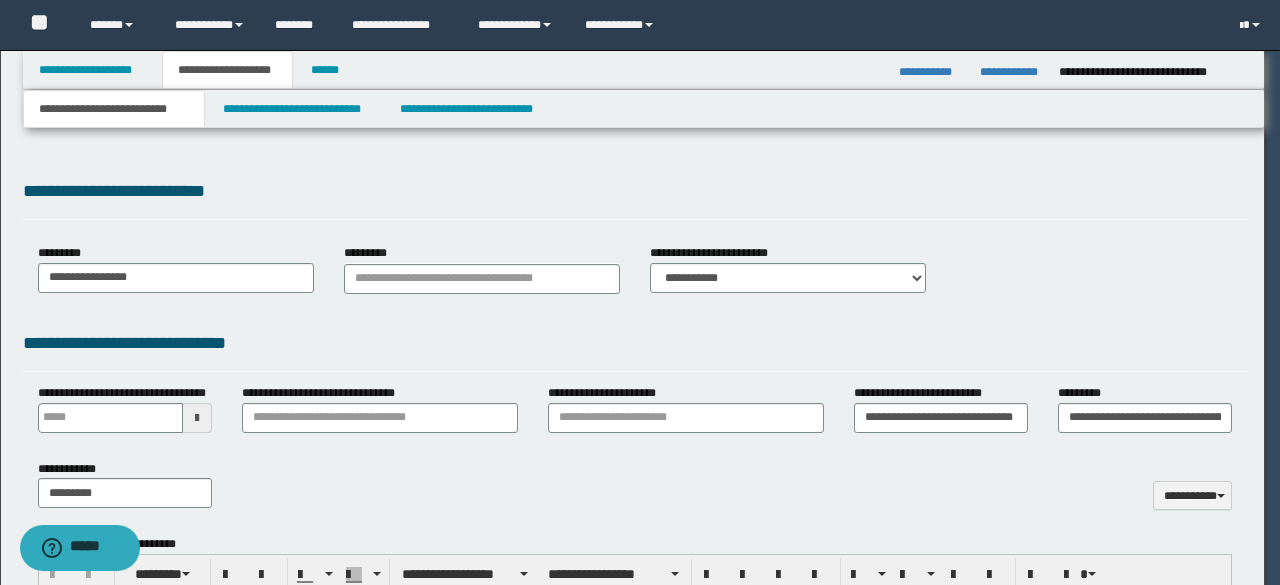 scroll, scrollTop: 0, scrollLeft: 0, axis: both 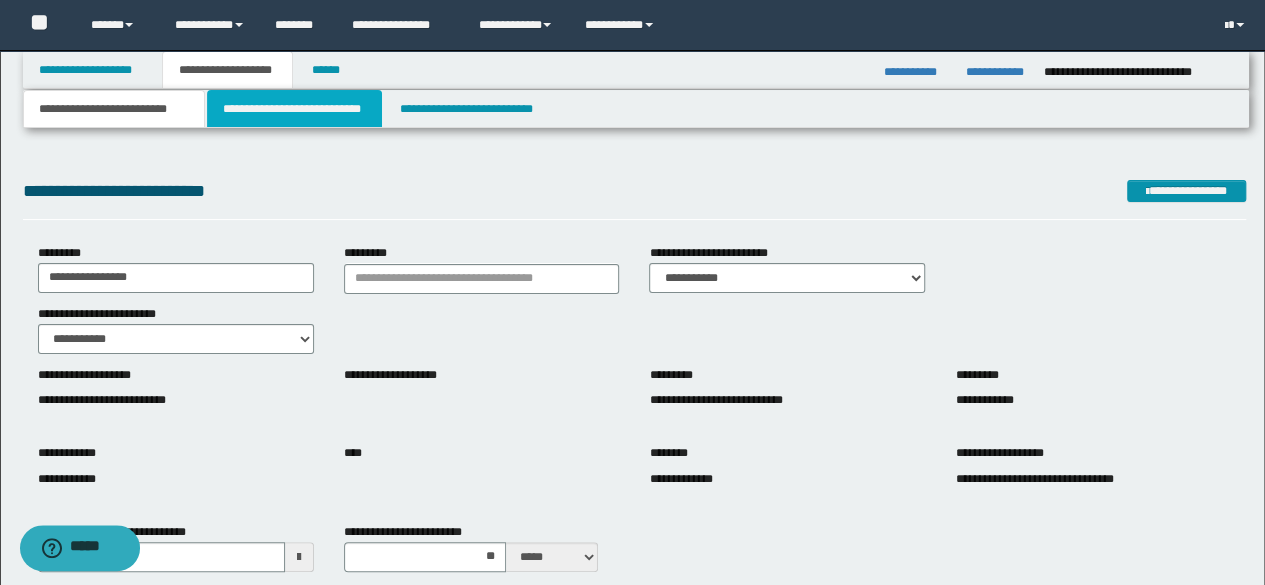 click on "**********" at bounding box center [294, 109] 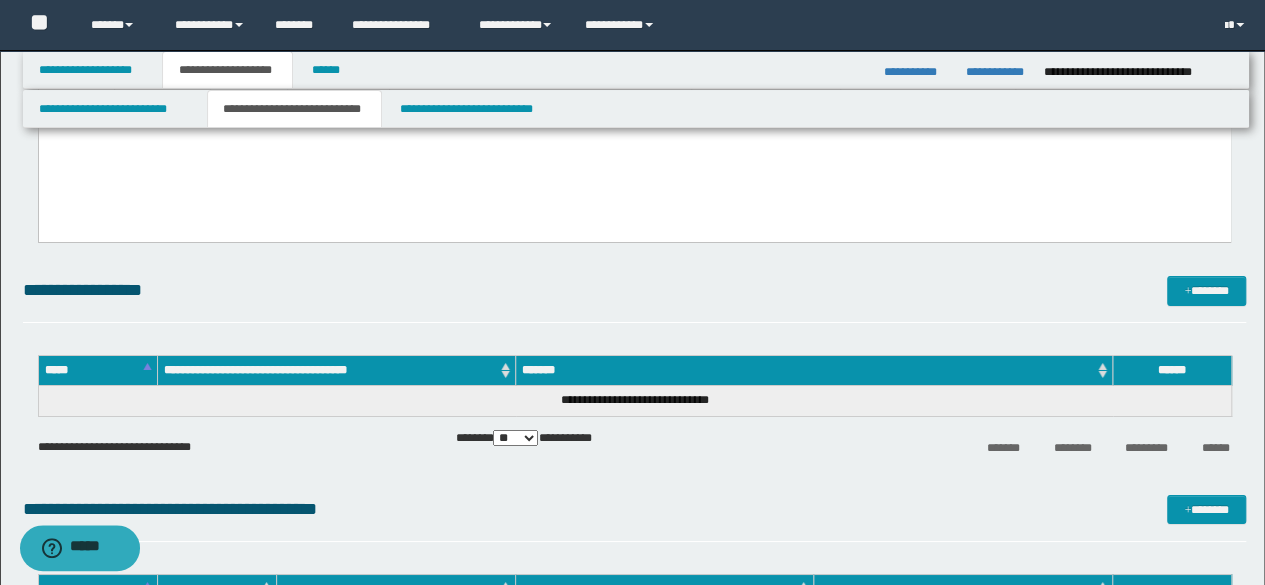 scroll, scrollTop: 3300, scrollLeft: 0, axis: vertical 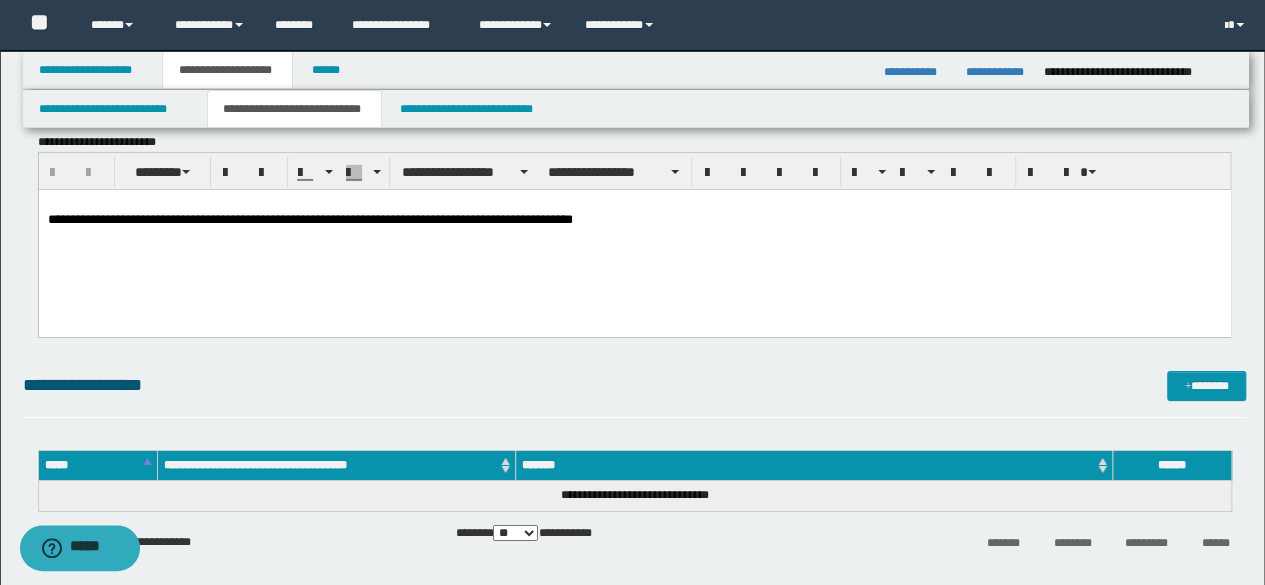 click on "**********" at bounding box center [635, -544] 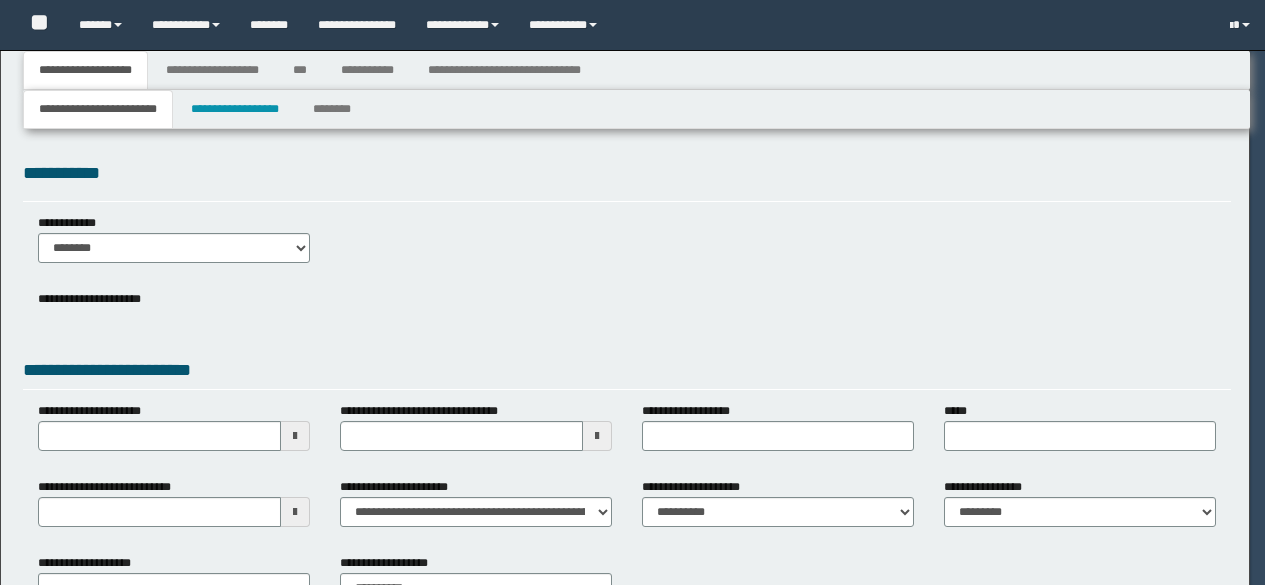select on "*" 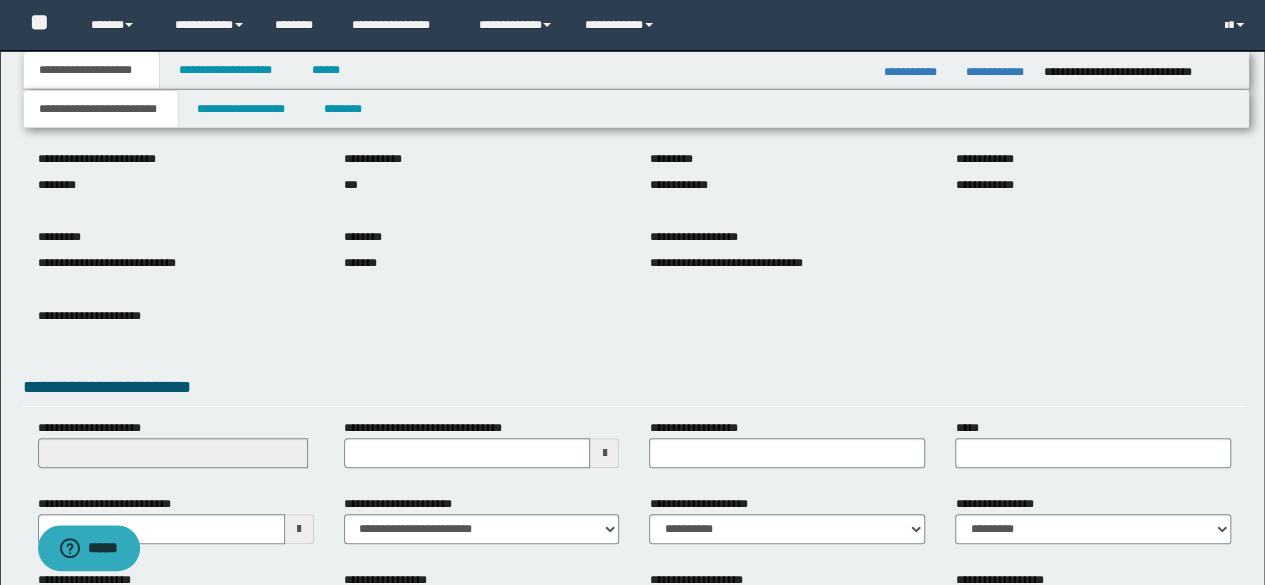 scroll, scrollTop: 140, scrollLeft: 0, axis: vertical 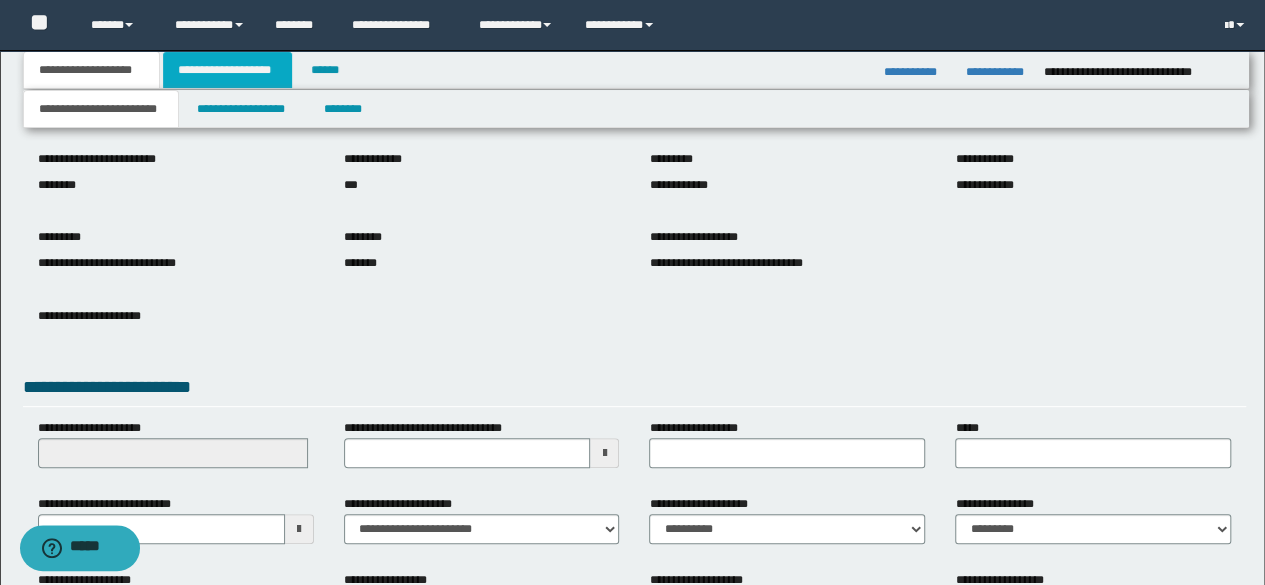 click on "**********" at bounding box center [227, 70] 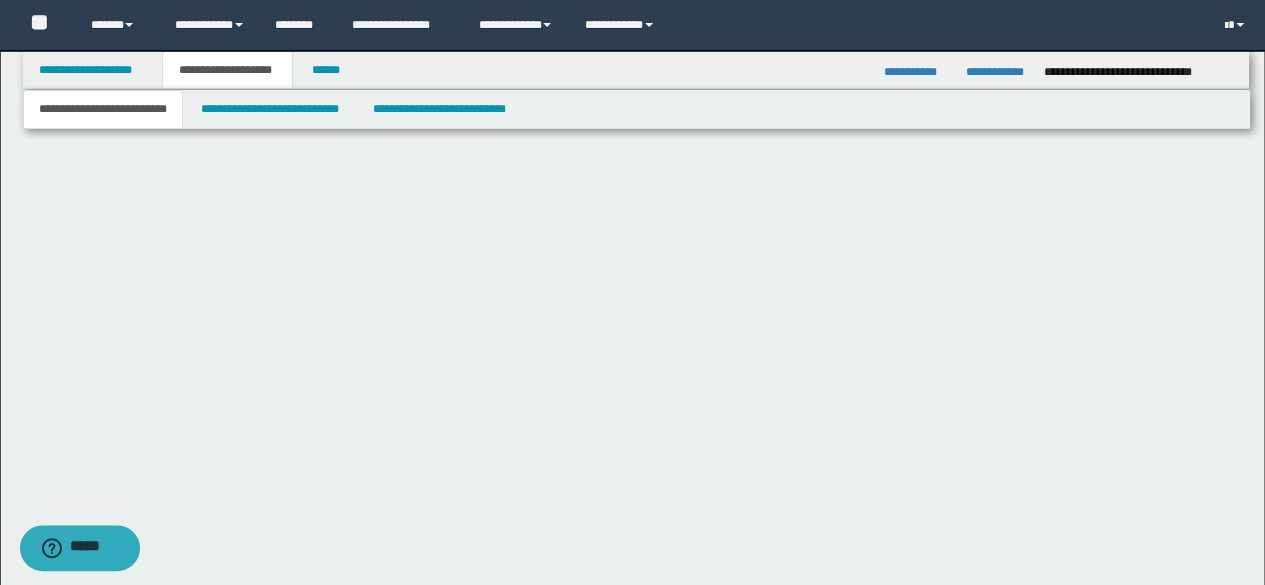 scroll, scrollTop: 0, scrollLeft: 0, axis: both 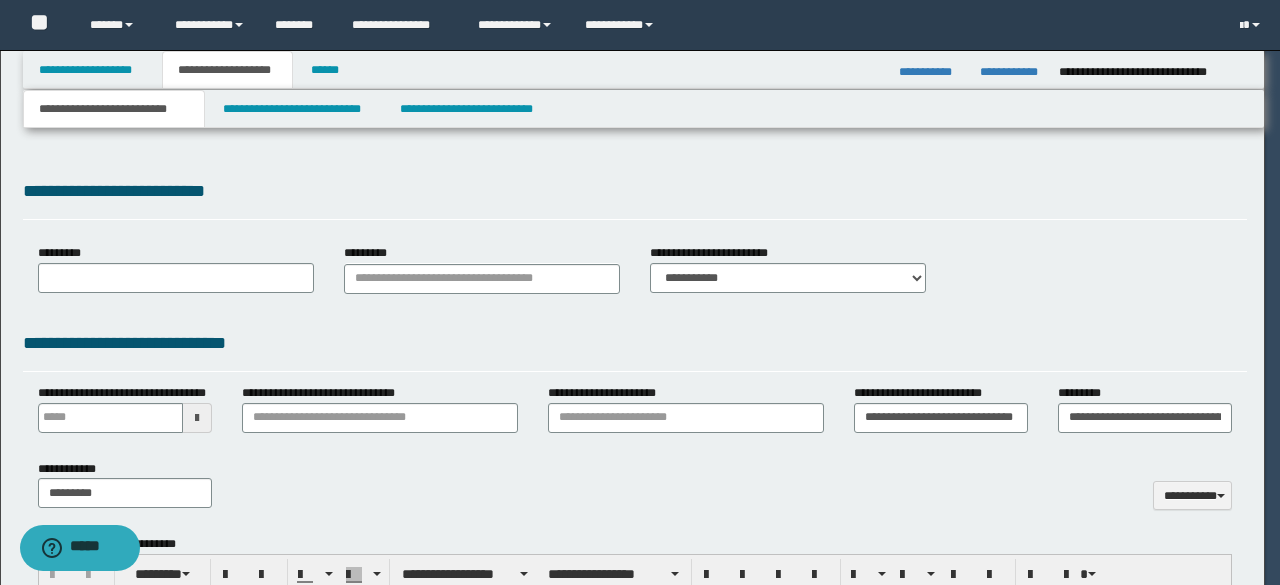 type on "**********" 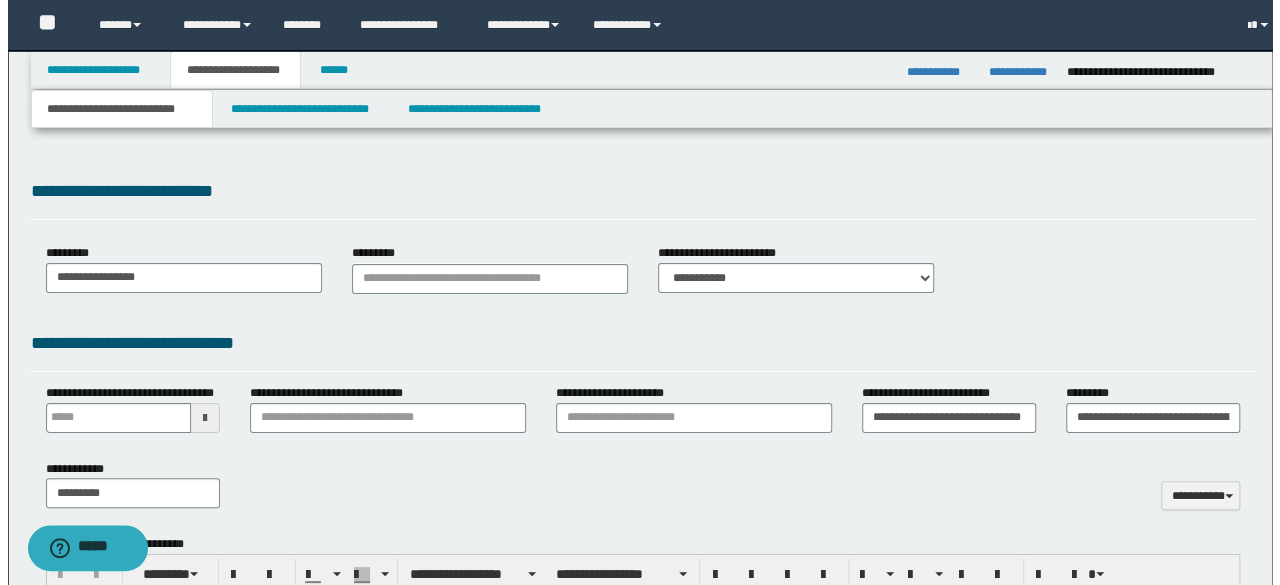 scroll, scrollTop: 0, scrollLeft: 0, axis: both 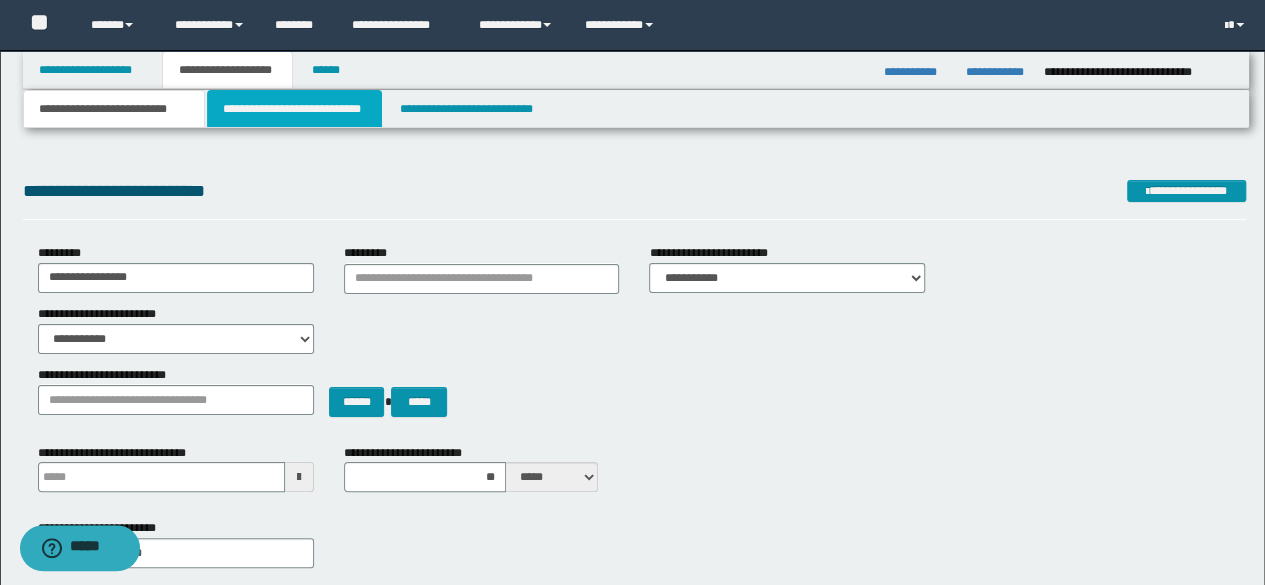 click on "**********" at bounding box center [294, 109] 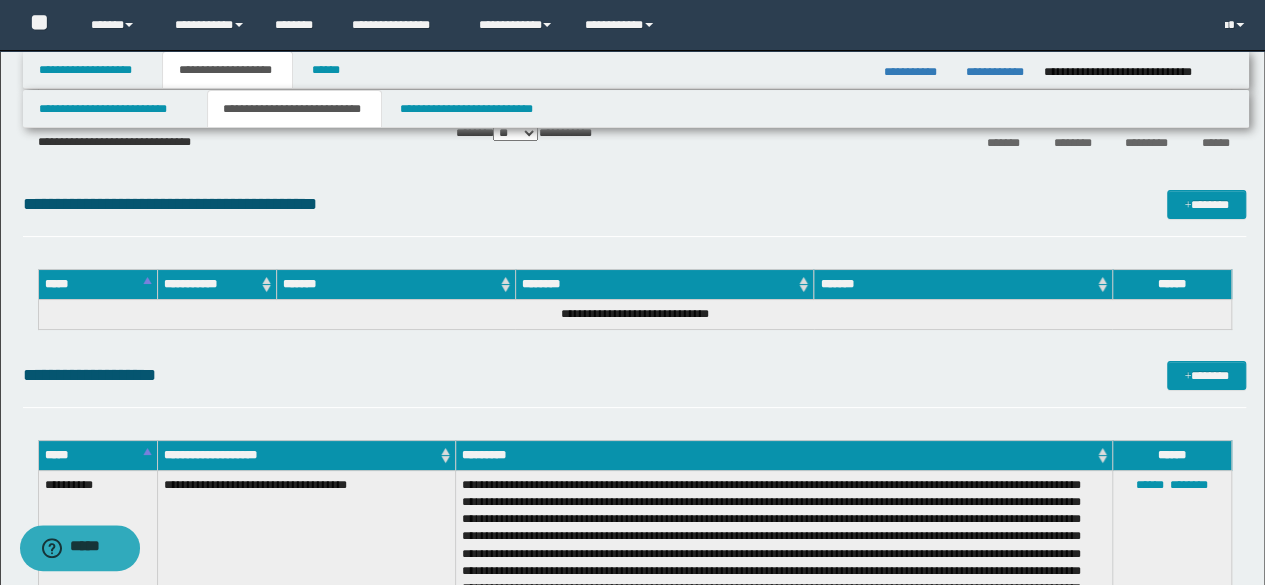 scroll, scrollTop: 4000, scrollLeft: 0, axis: vertical 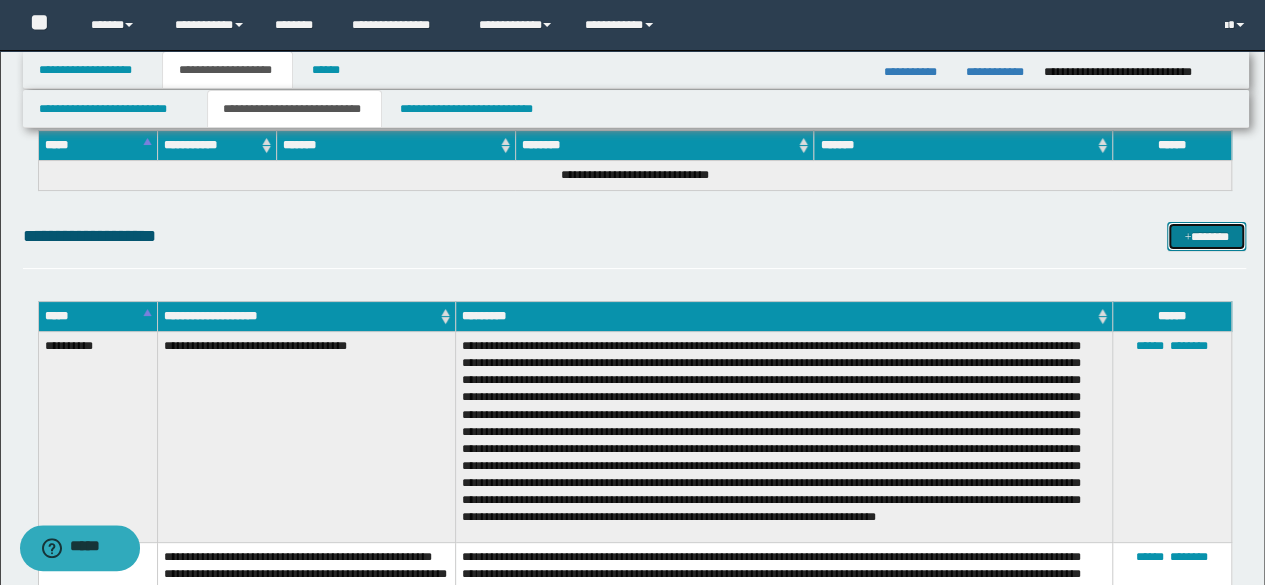 click on "*******" at bounding box center (1206, 236) 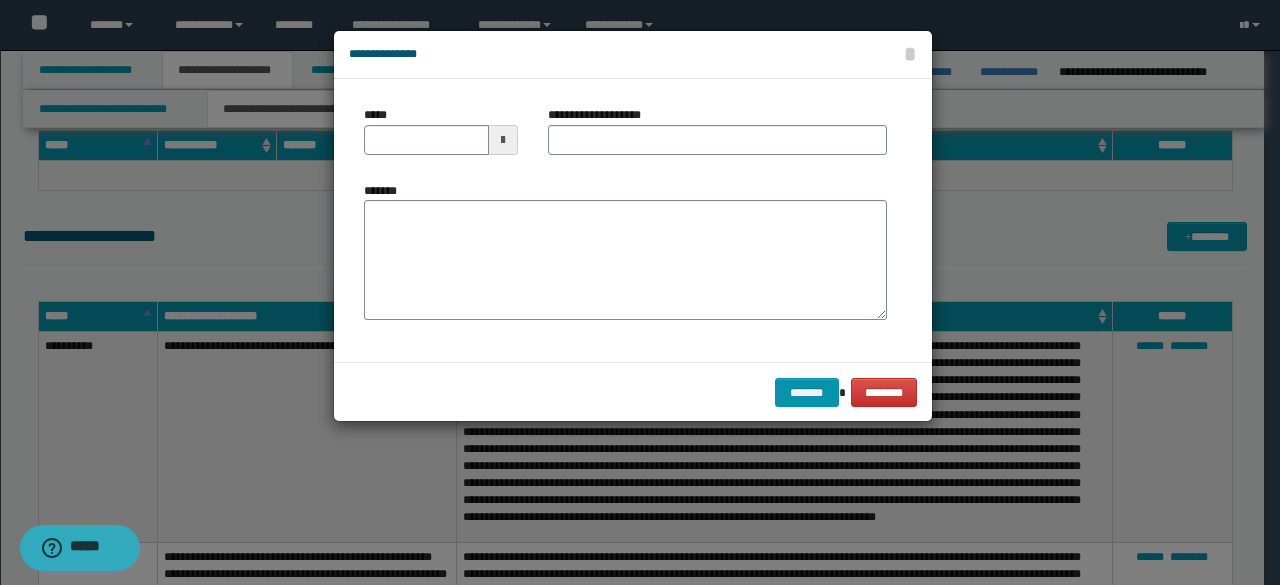 click on "*******" at bounding box center [625, 251] 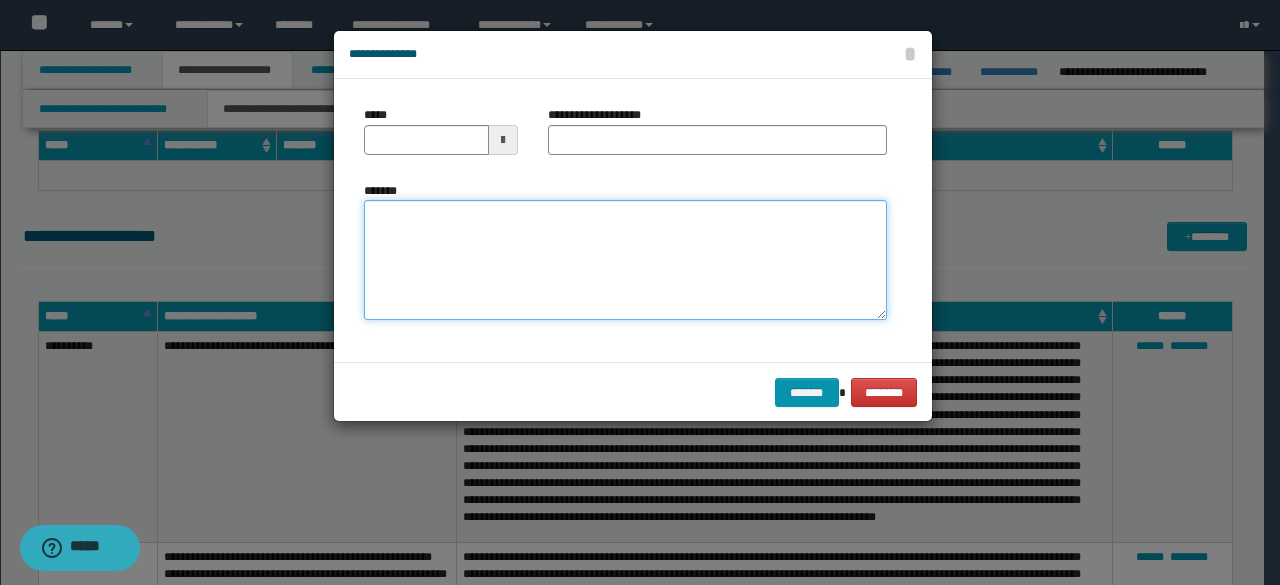 paste on "**********" 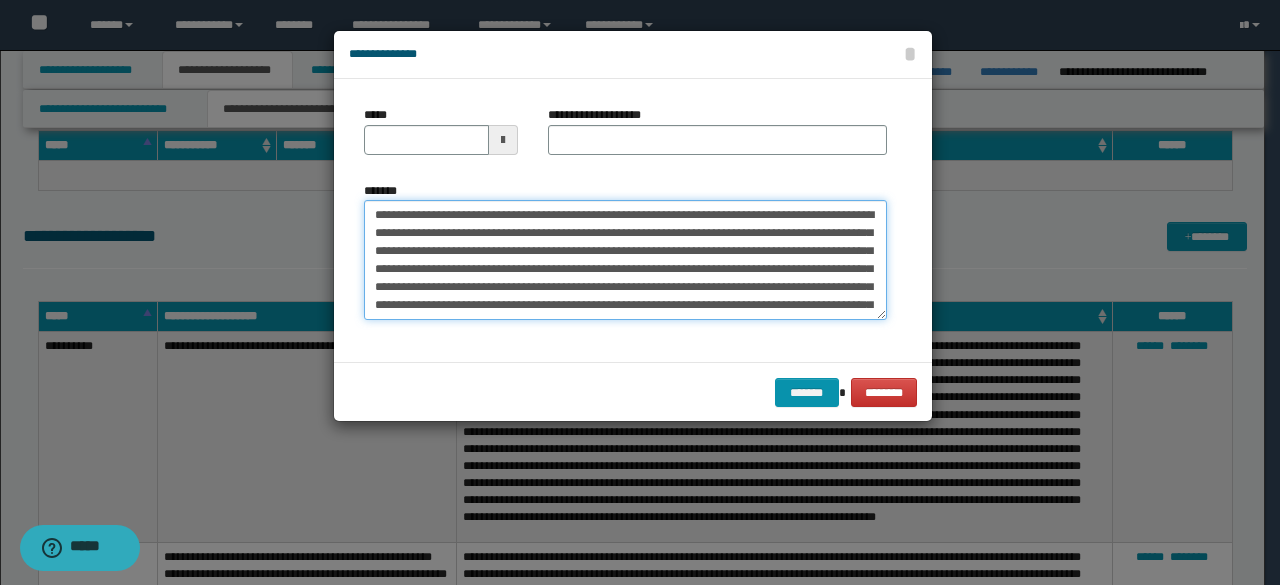 scroll, scrollTop: 84, scrollLeft: 0, axis: vertical 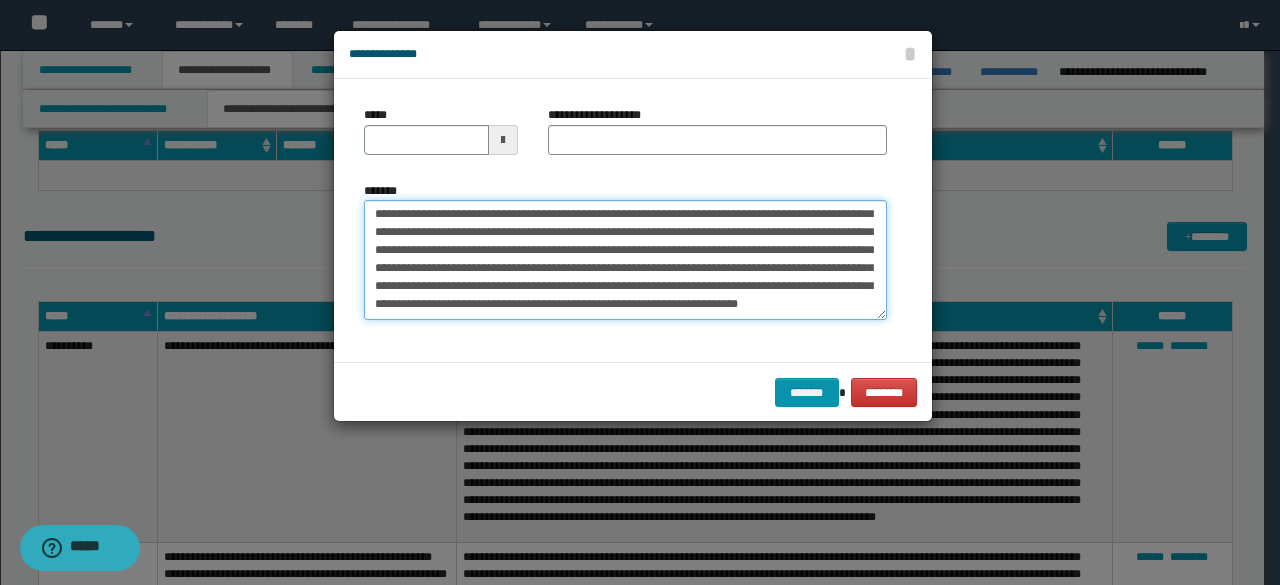 type on "**********" 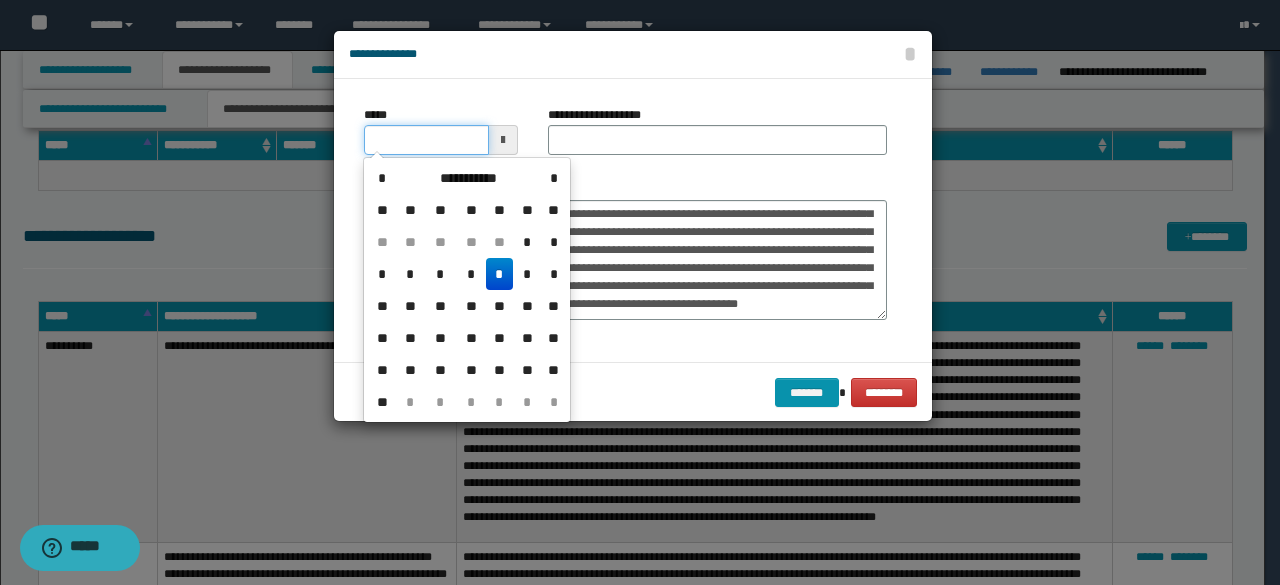 click on "*****" at bounding box center (426, 140) 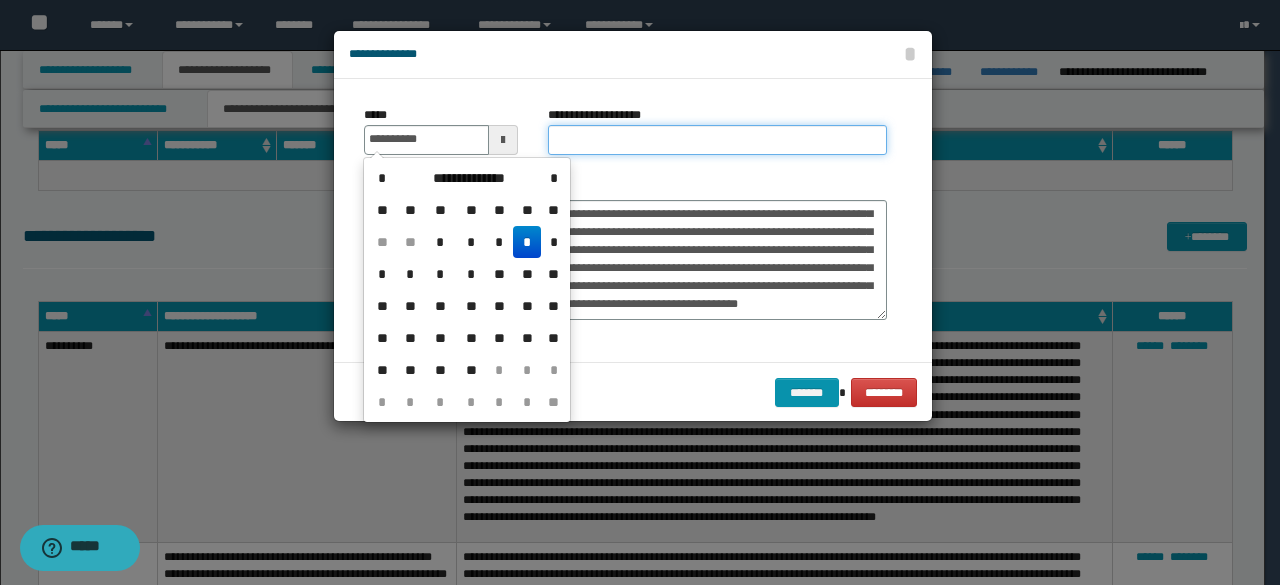 type on "**********" 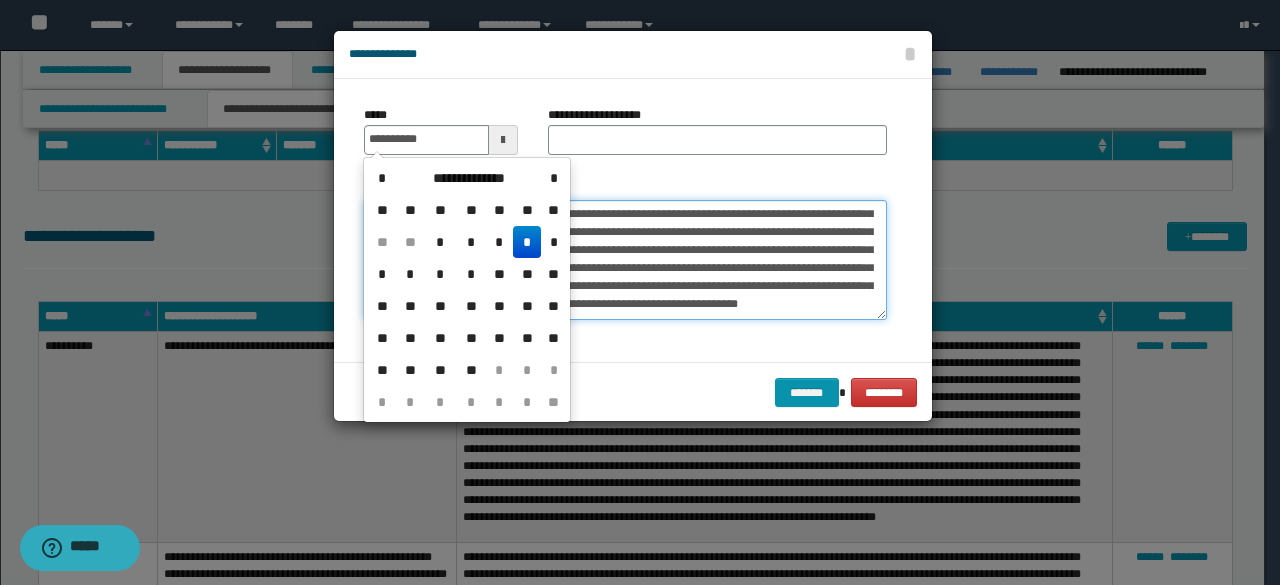 click on "**********" at bounding box center [717, 140] 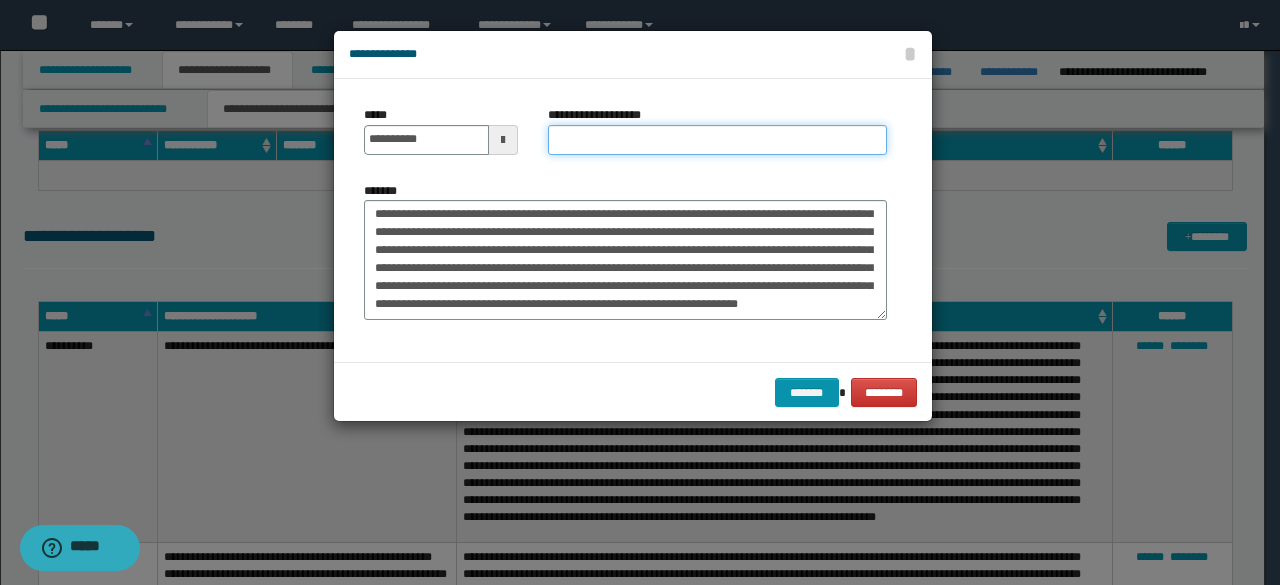 click on "**********" at bounding box center [717, 140] 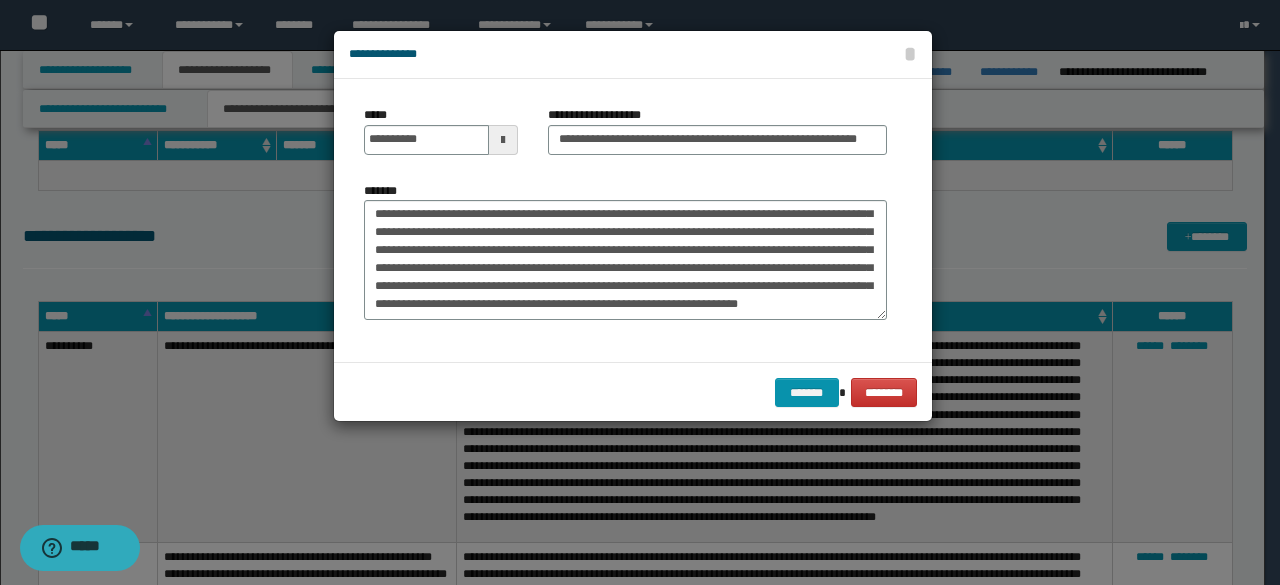 scroll, scrollTop: 0, scrollLeft: 0, axis: both 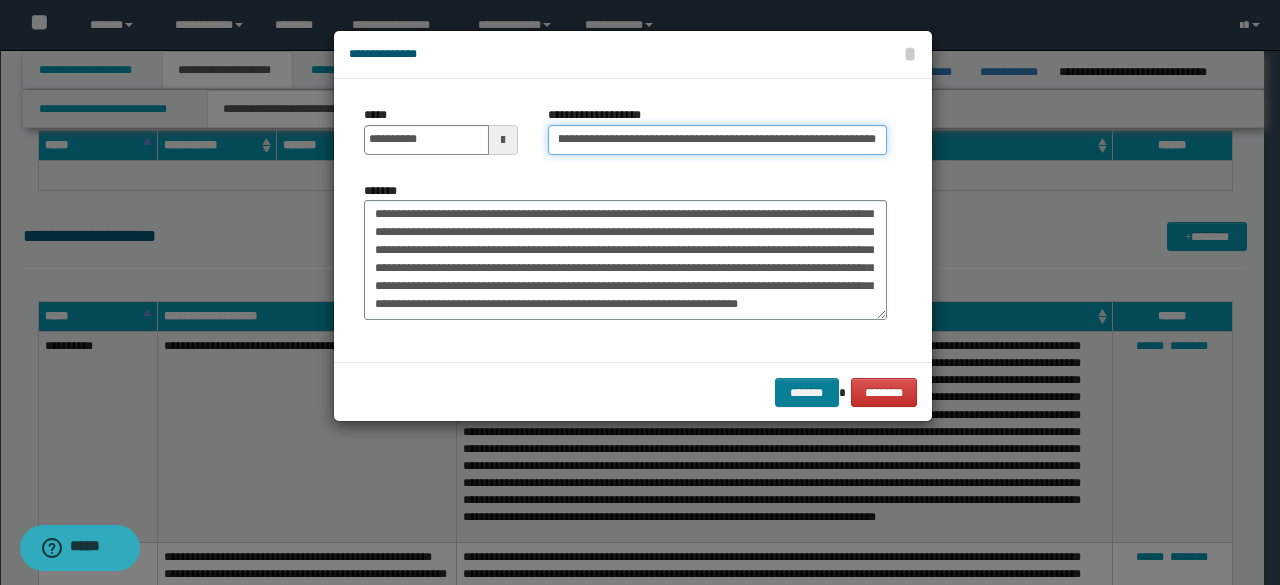 type on "**********" 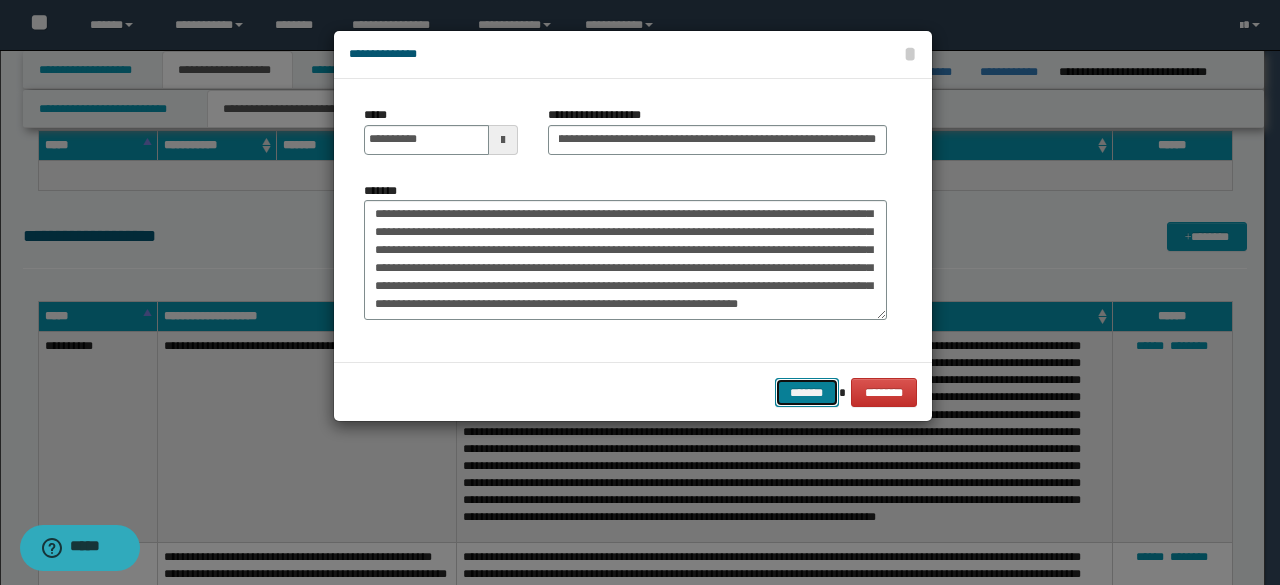 click on "*******" at bounding box center (807, 392) 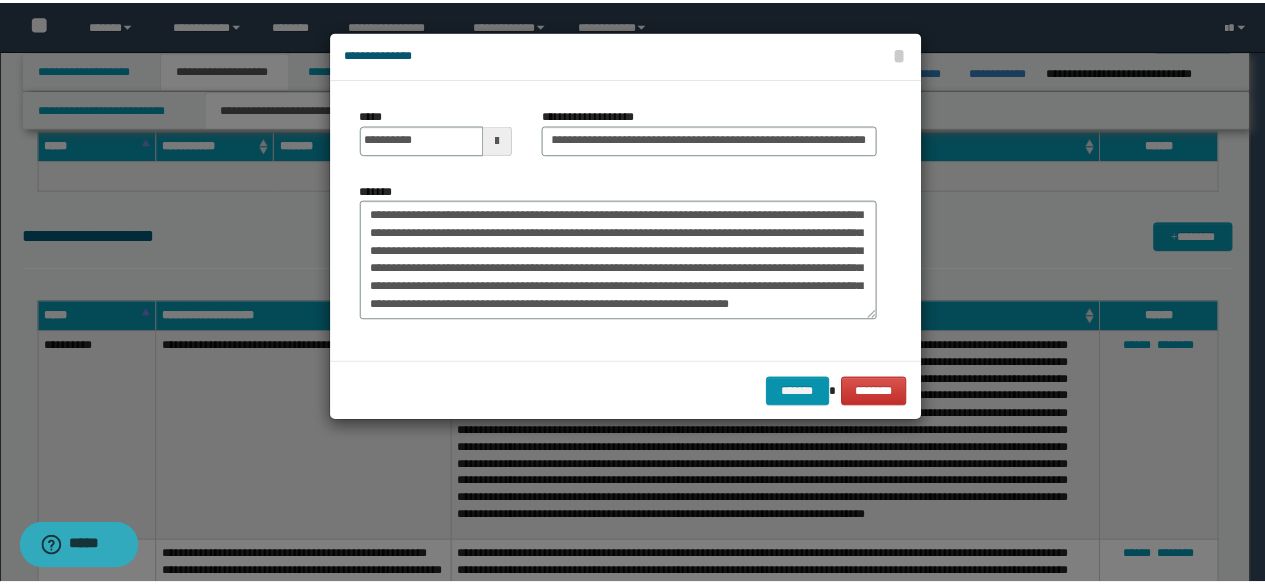 scroll, scrollTop: 0, scrollLeft: 0, axis: both 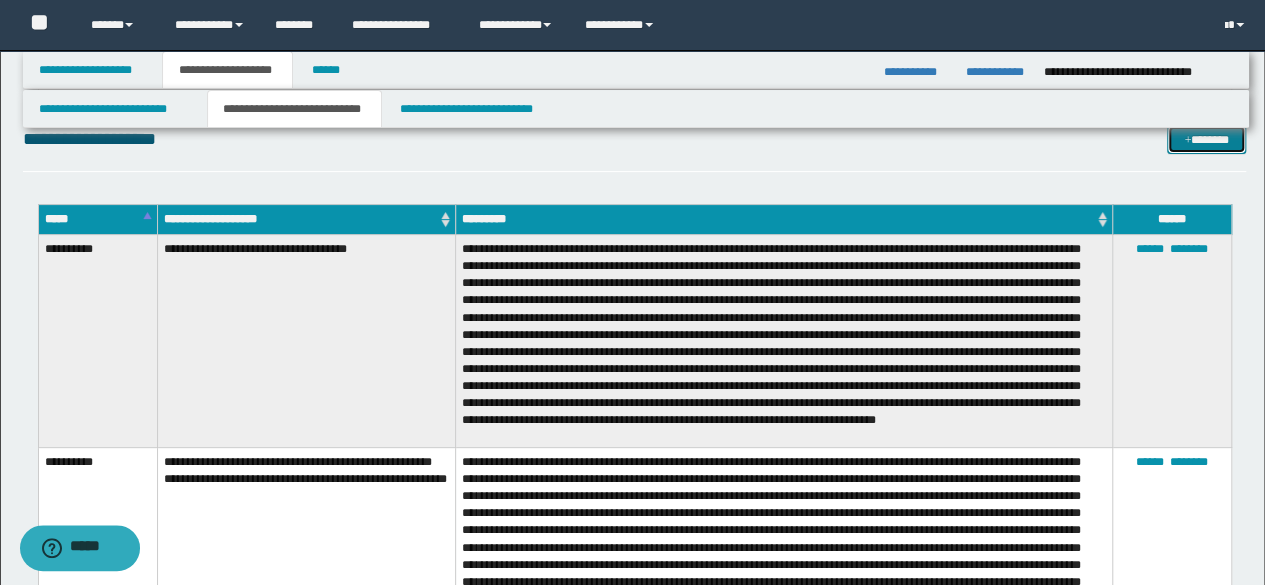 click on "*******" at bounding box center (1206, 139) 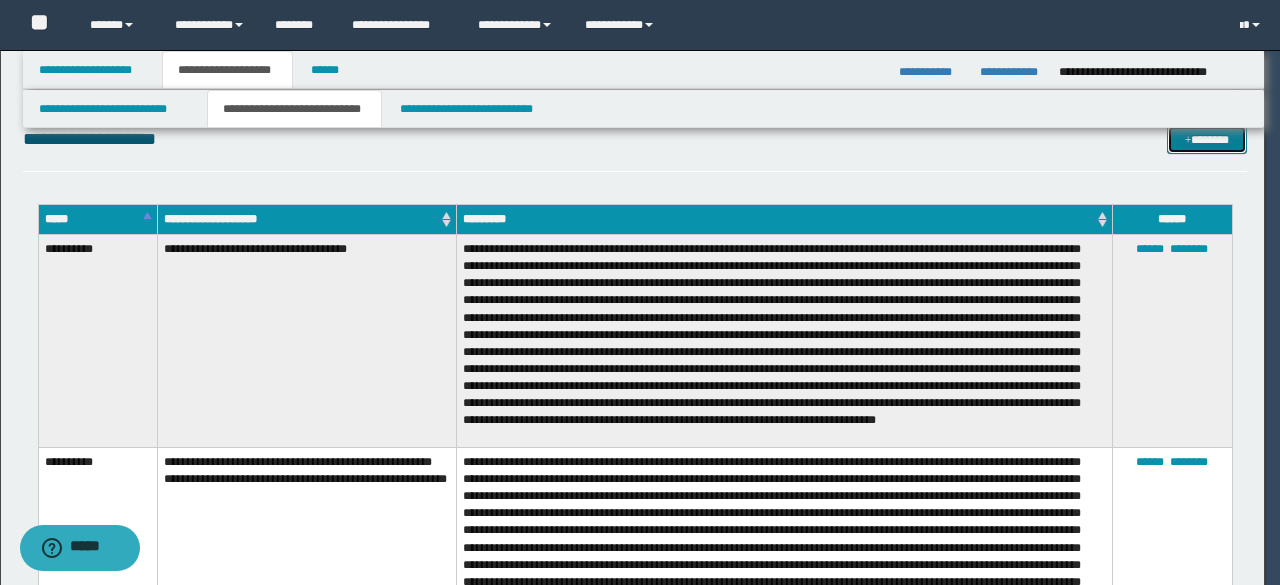 scroll, scrollTop: 0, scrollLeft: 0, axis: both 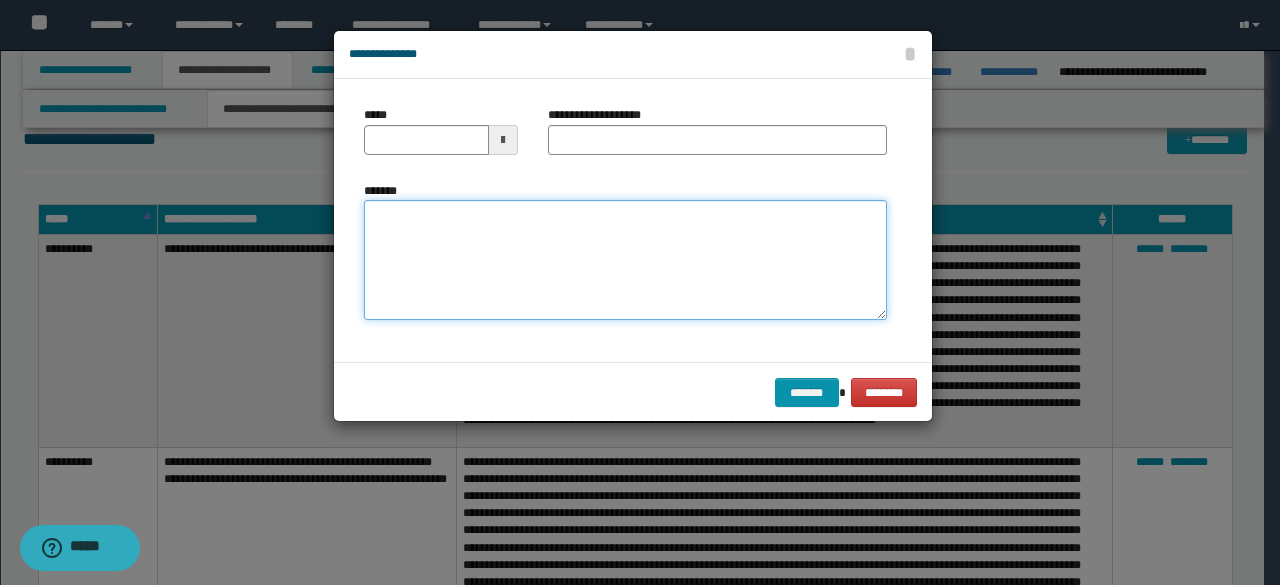 click on "*******" at bounding box center (625, 259) 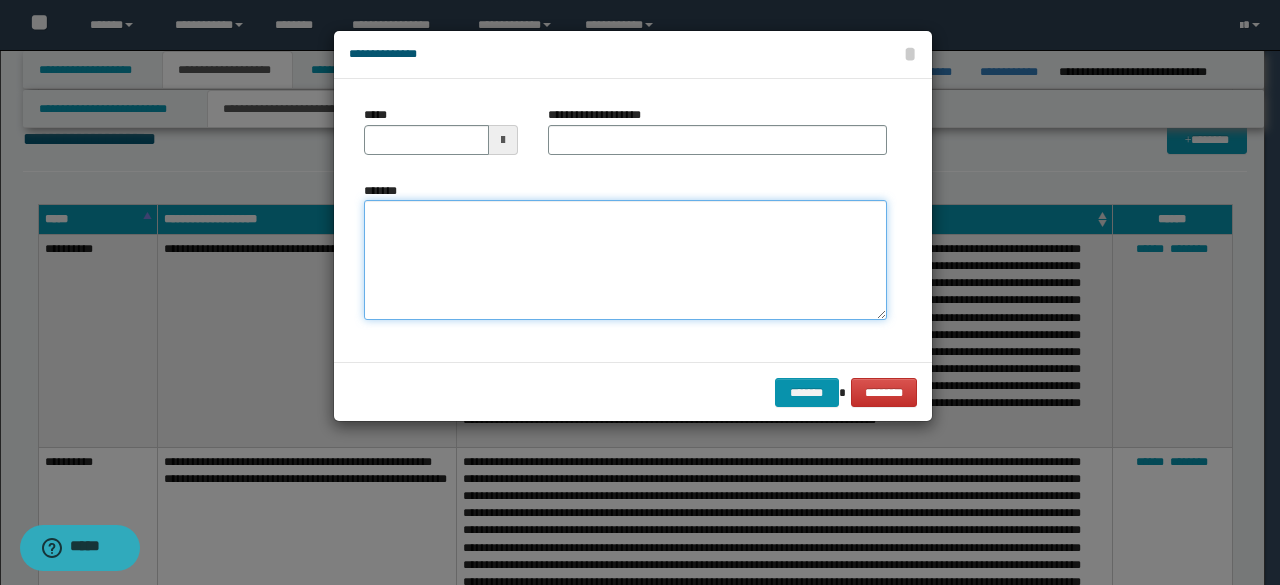 paste on "**********" 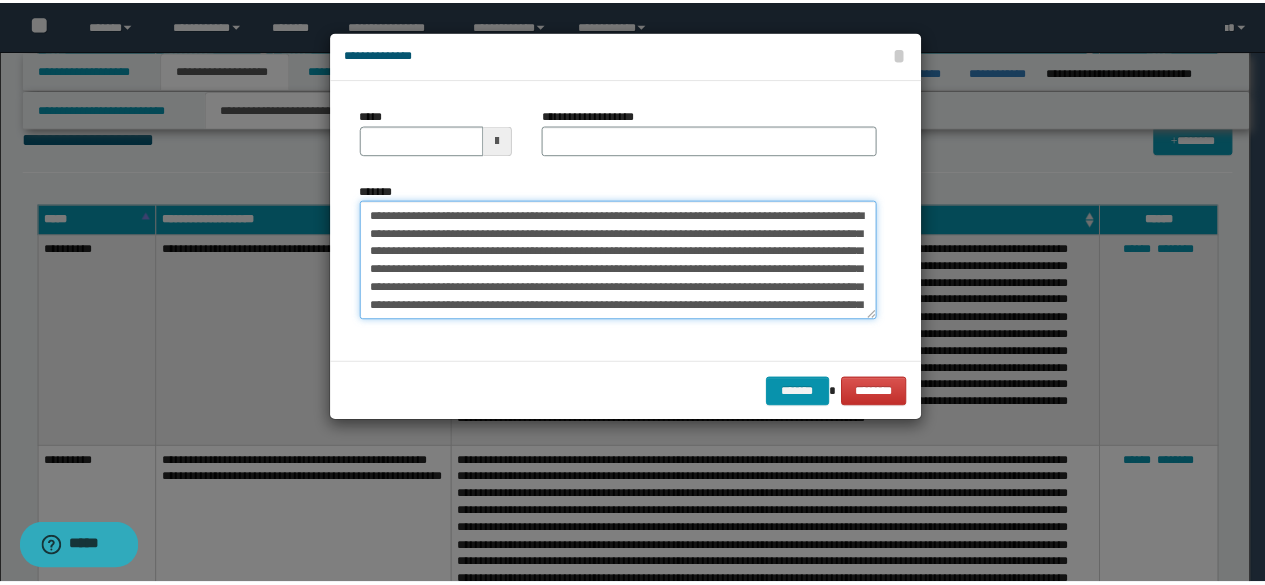 scroll, scrollTop: 30, scrollLeft: 0, axis: vertical 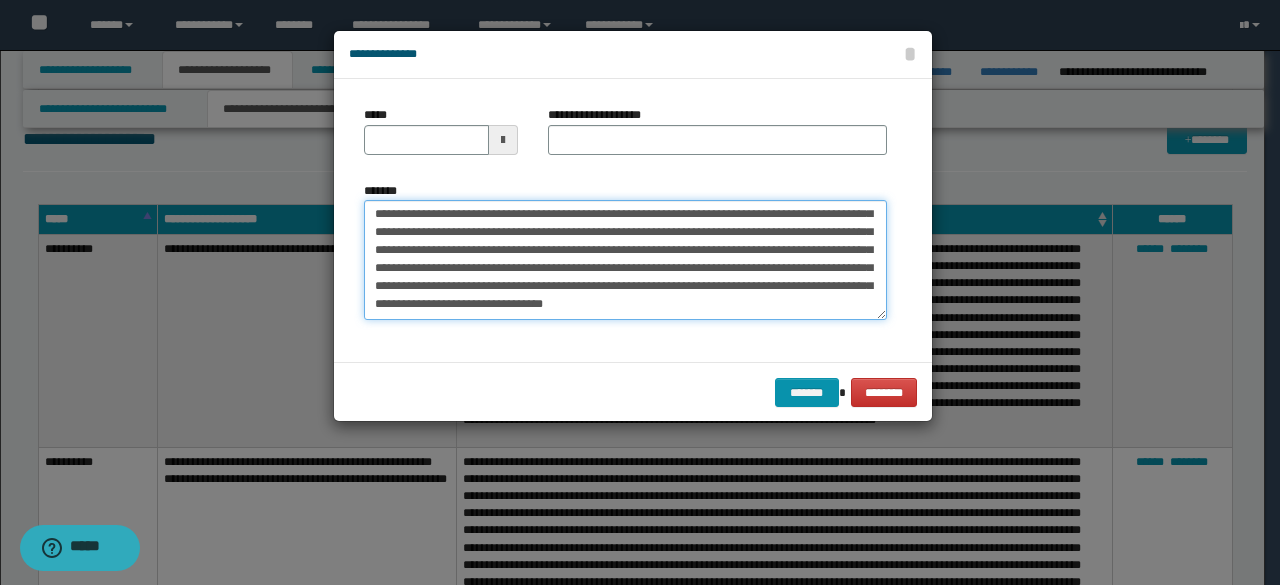 type on "**********" 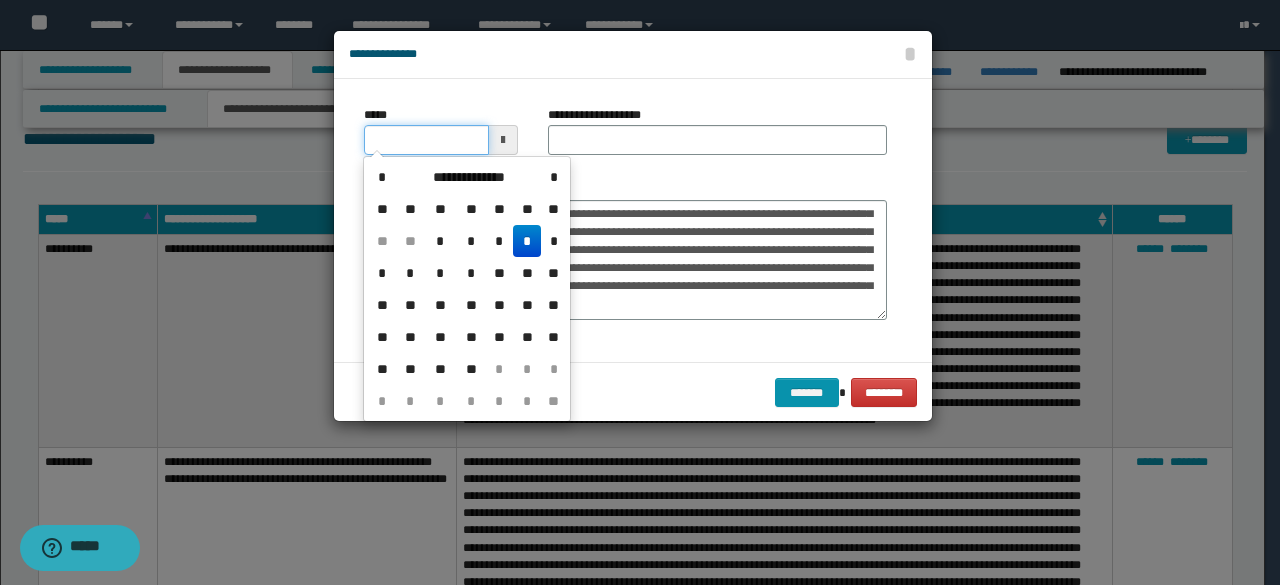 click on "*****" at bounding box center [426, 140] 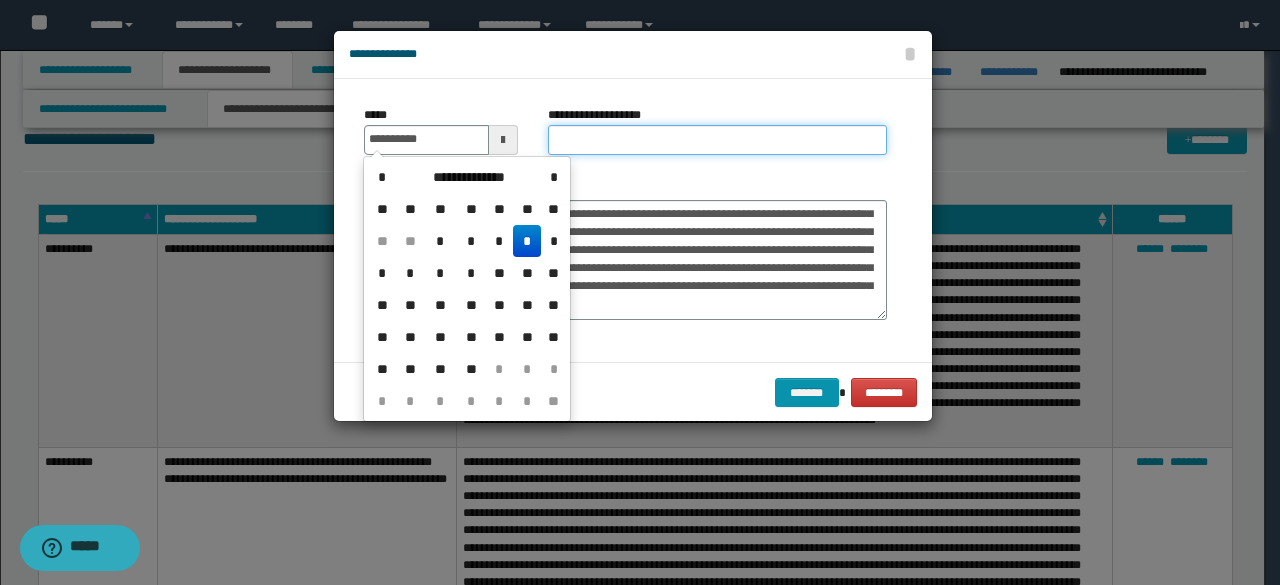 type on "**********" 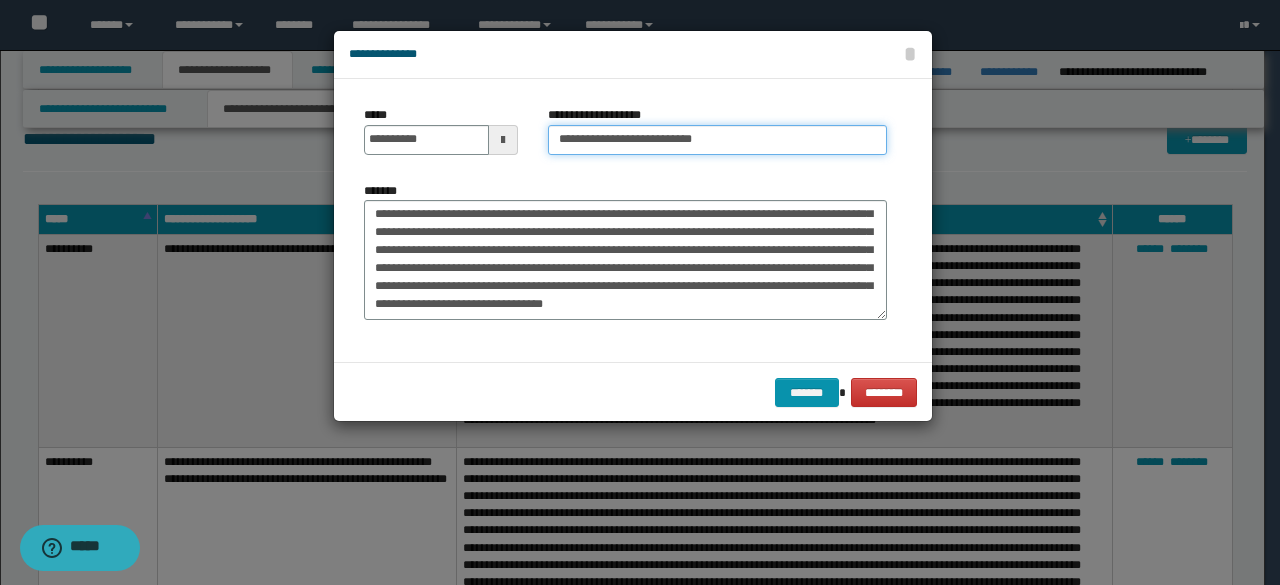 drag, startPoint x: 679, startPoint y: 144, endPoint x: 1109, endPoint y: 141, distance: 430.01047 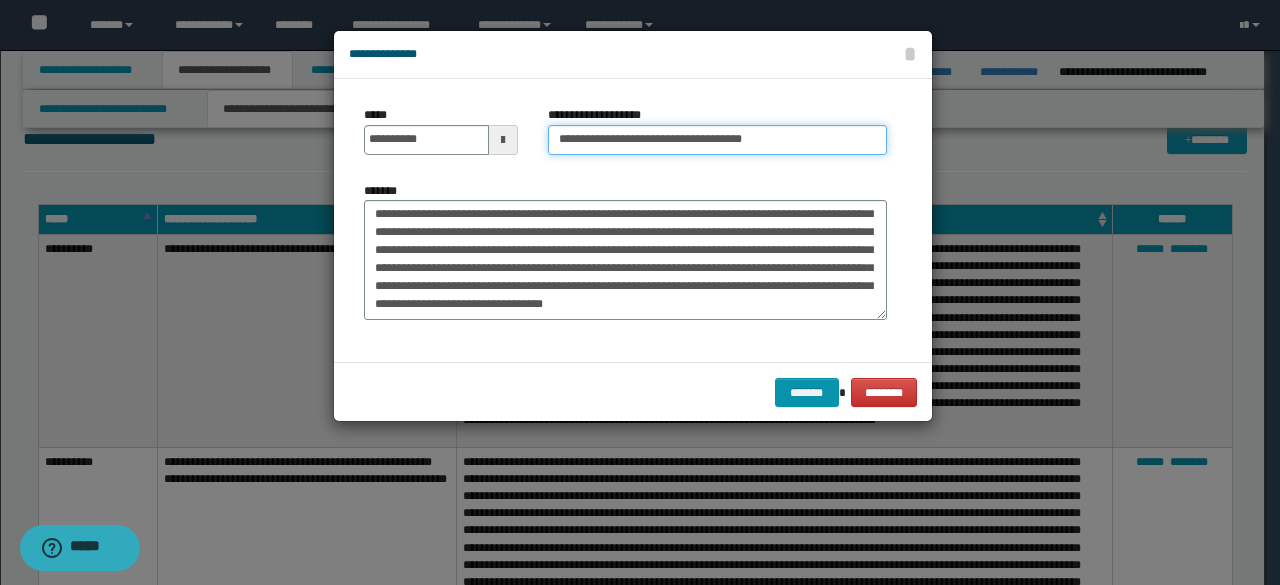 click on "*******" at bounding box center [807, 392] 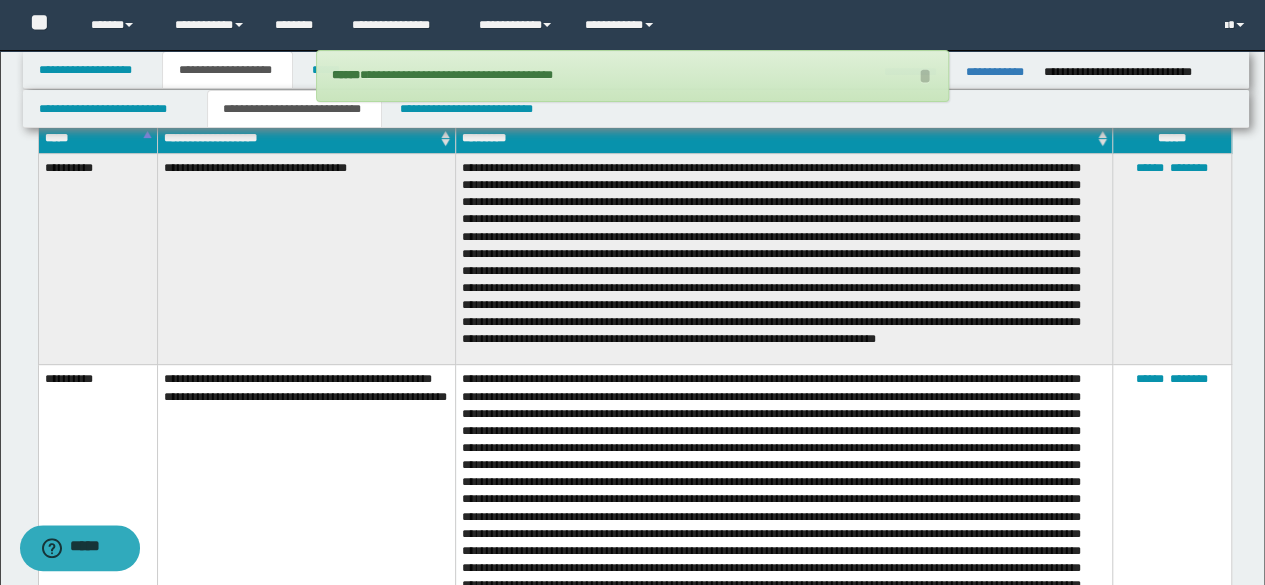 scroll, scrollTop: 4036, scrollLeft: 0, axis: vertical 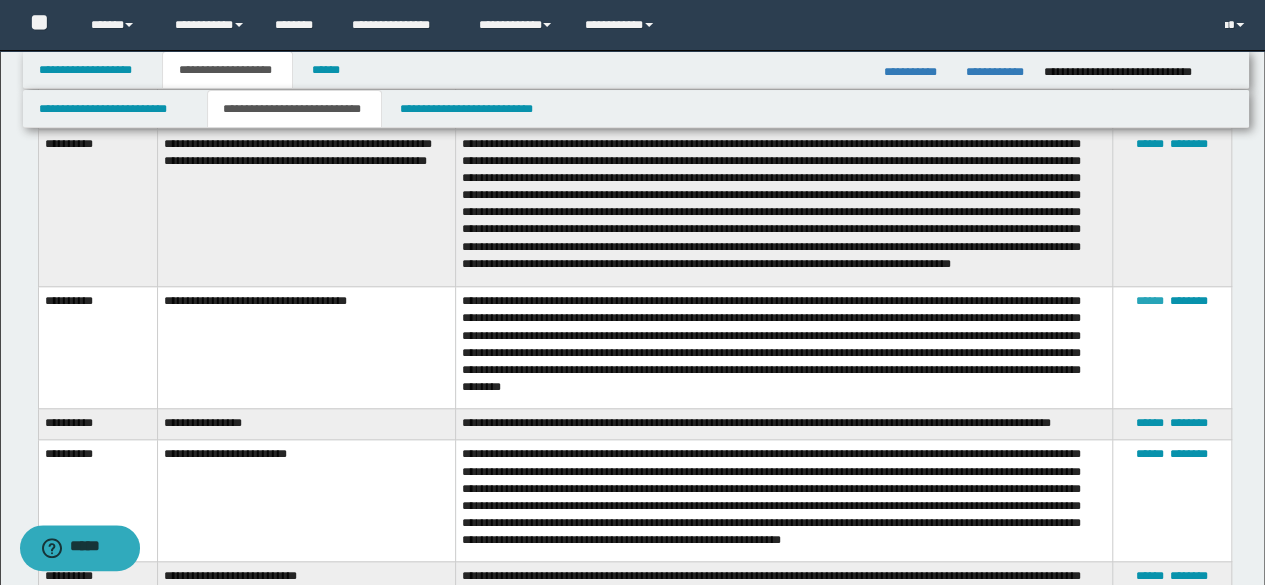 click on "******" at bounding box center [1150, 301] 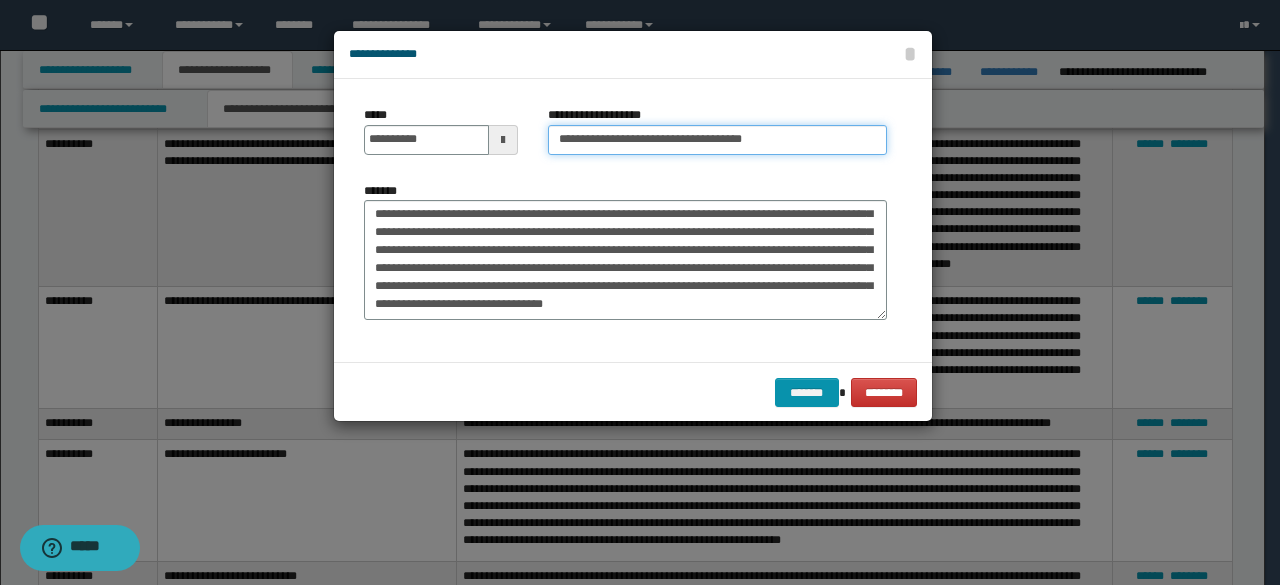 click on "**********" at bounding box center [717, 140] 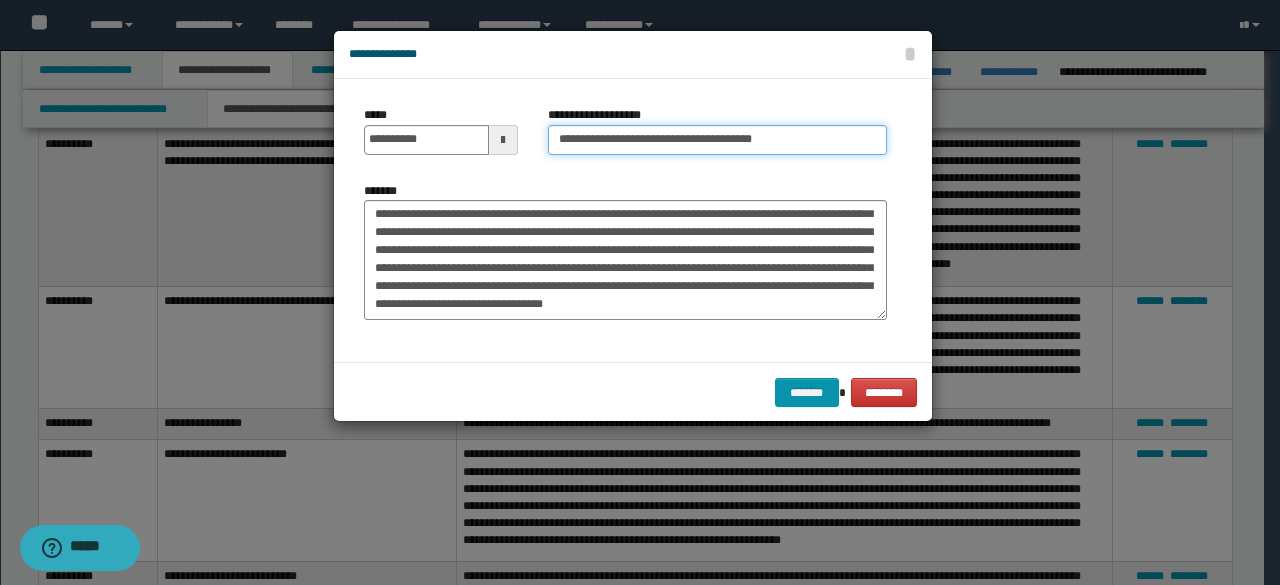 type on "**********" 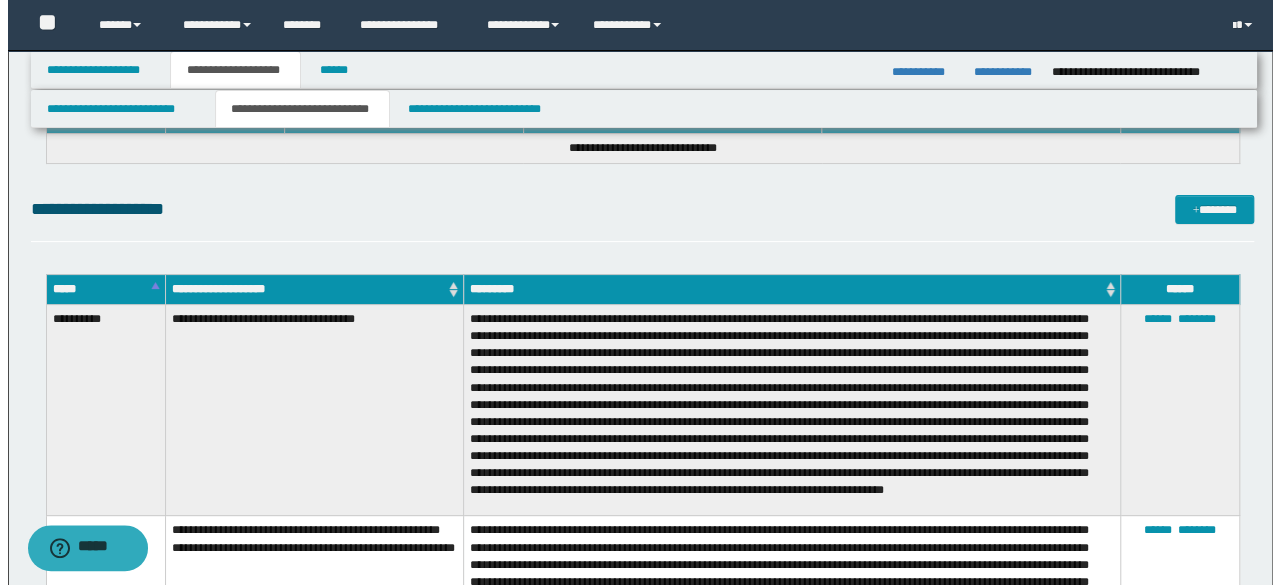 scroll, scrollTop: 3836, scrollLeft: 0, axis: vertical 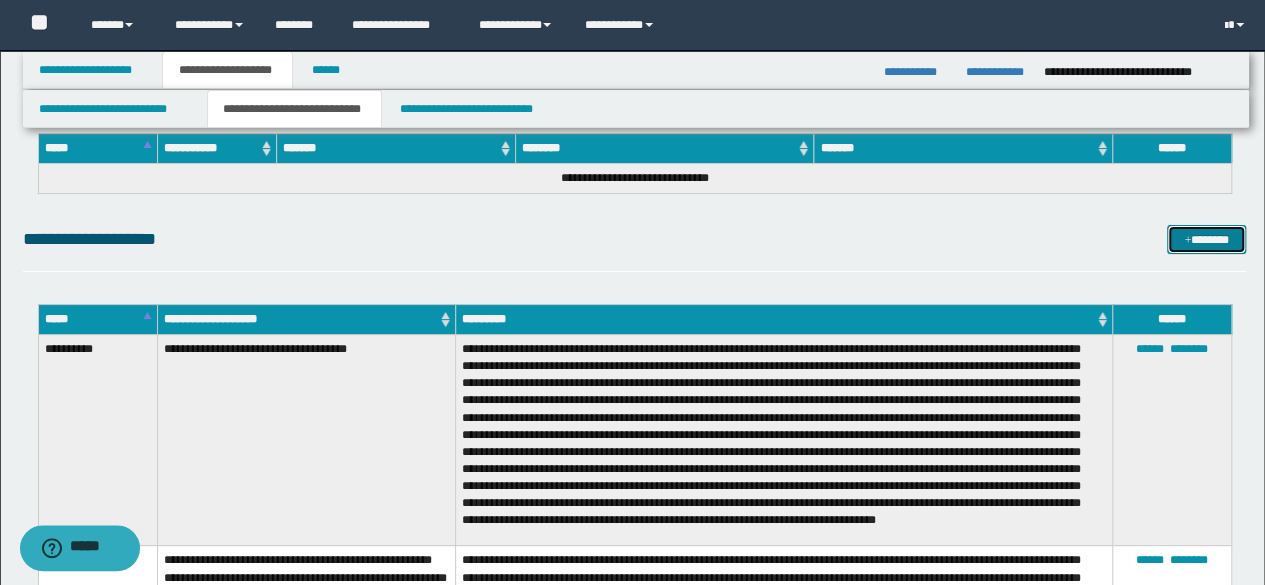 click on "*******" at bounding box center [1206, 239] 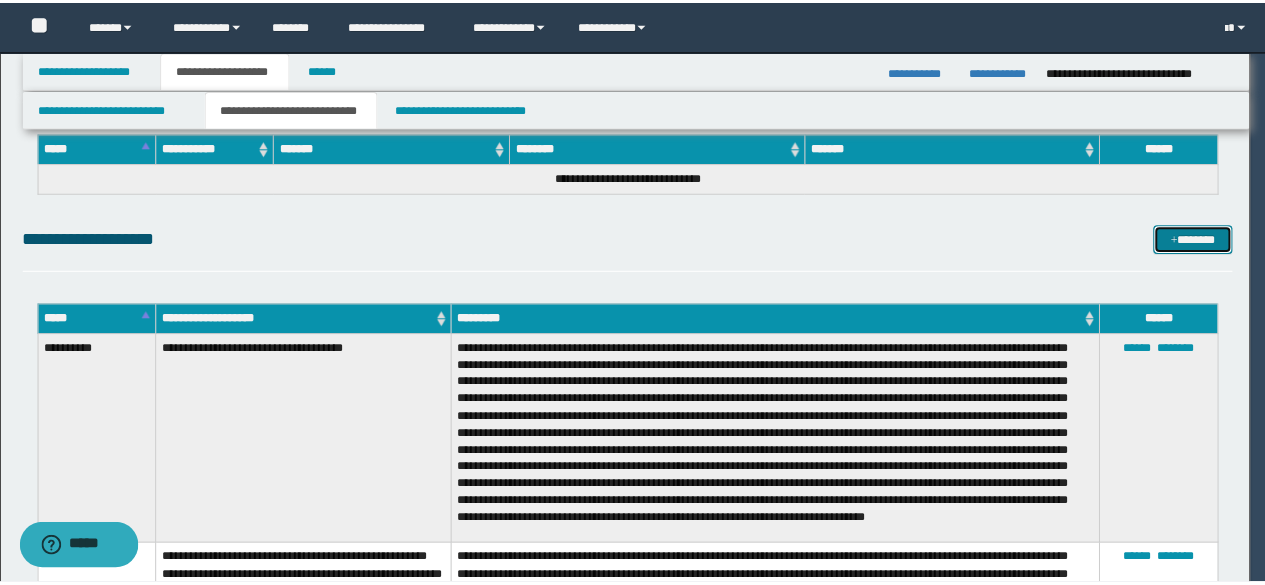 scroll, scrollTop: 0, scrollLeft: 0, axis: both 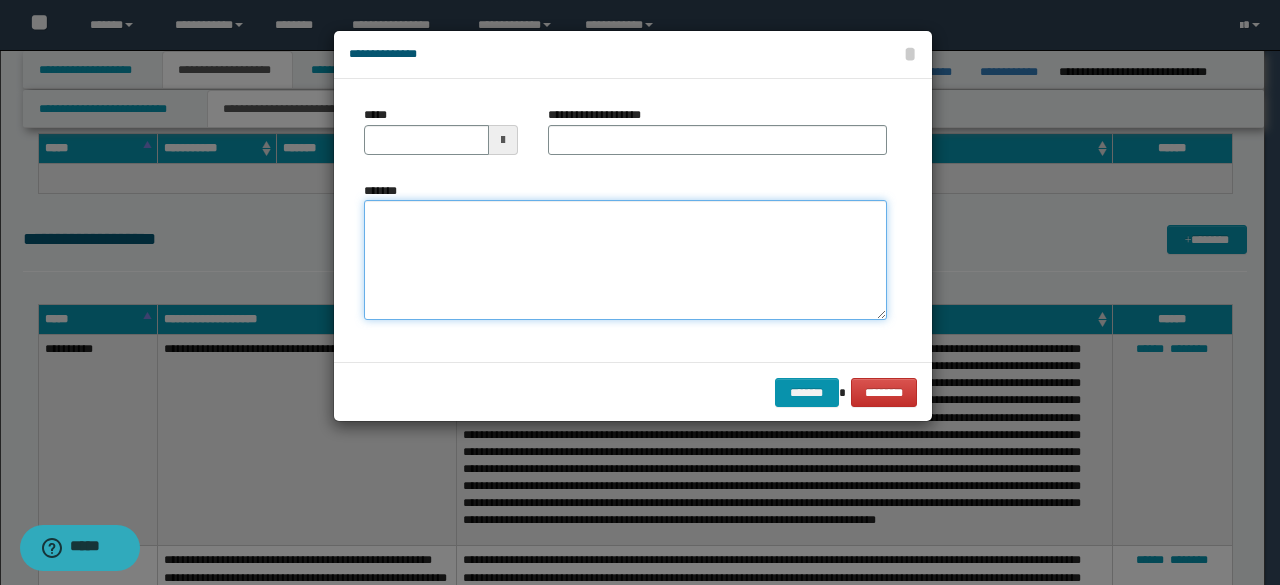 click on "*******" at bounding box center [625, 259] 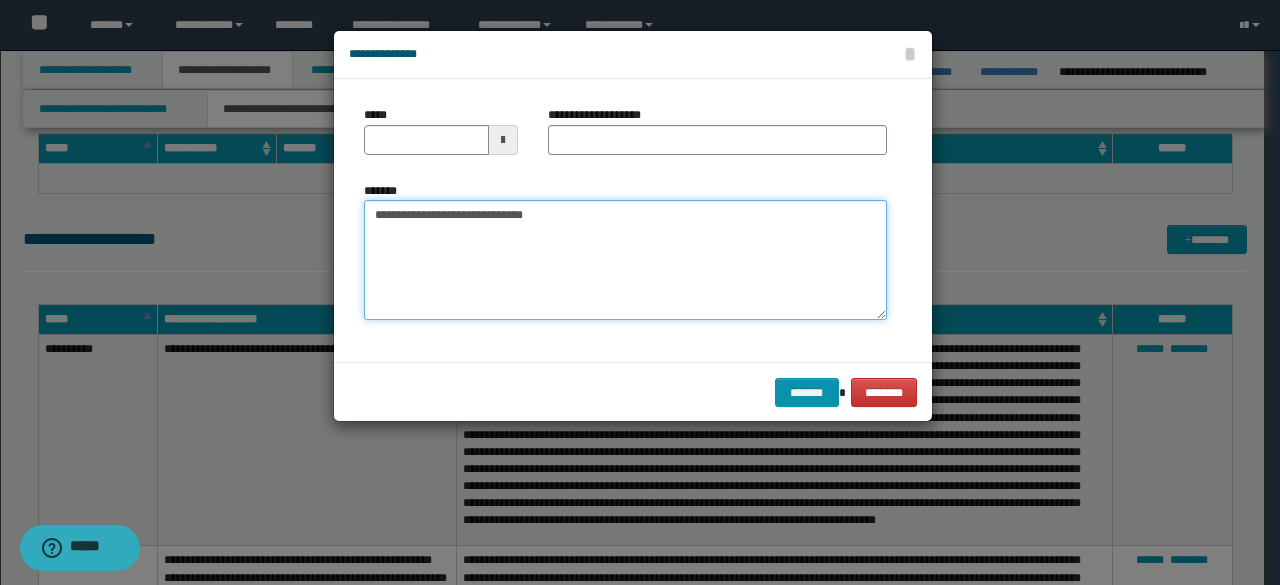 type on "**********" 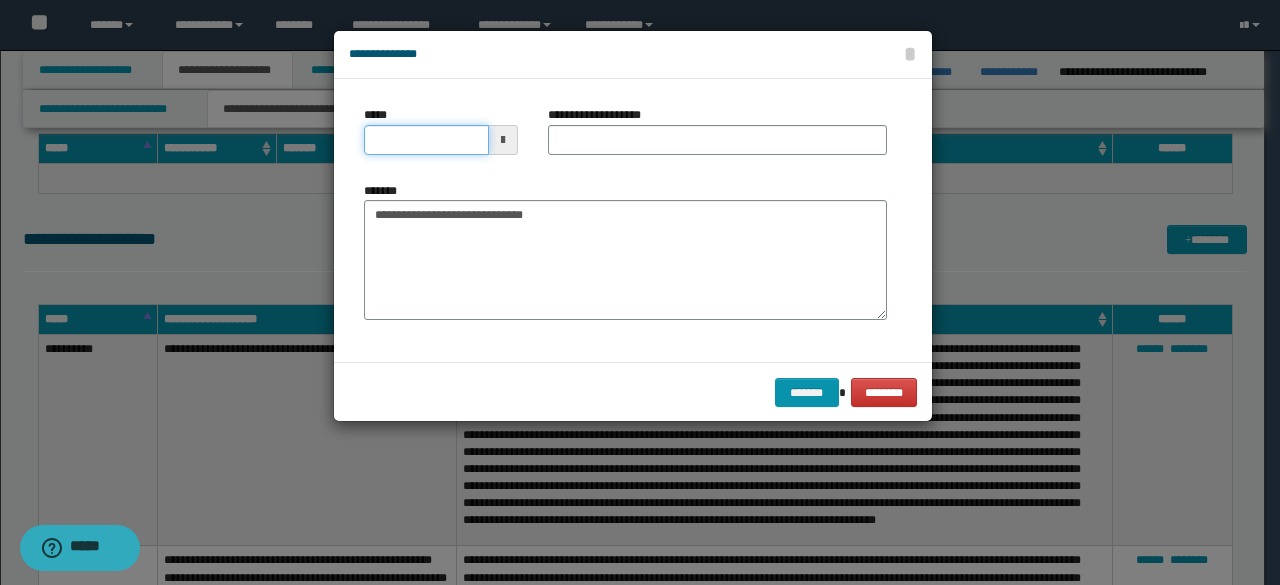 click on "*****" at bounding box center (426, 140) 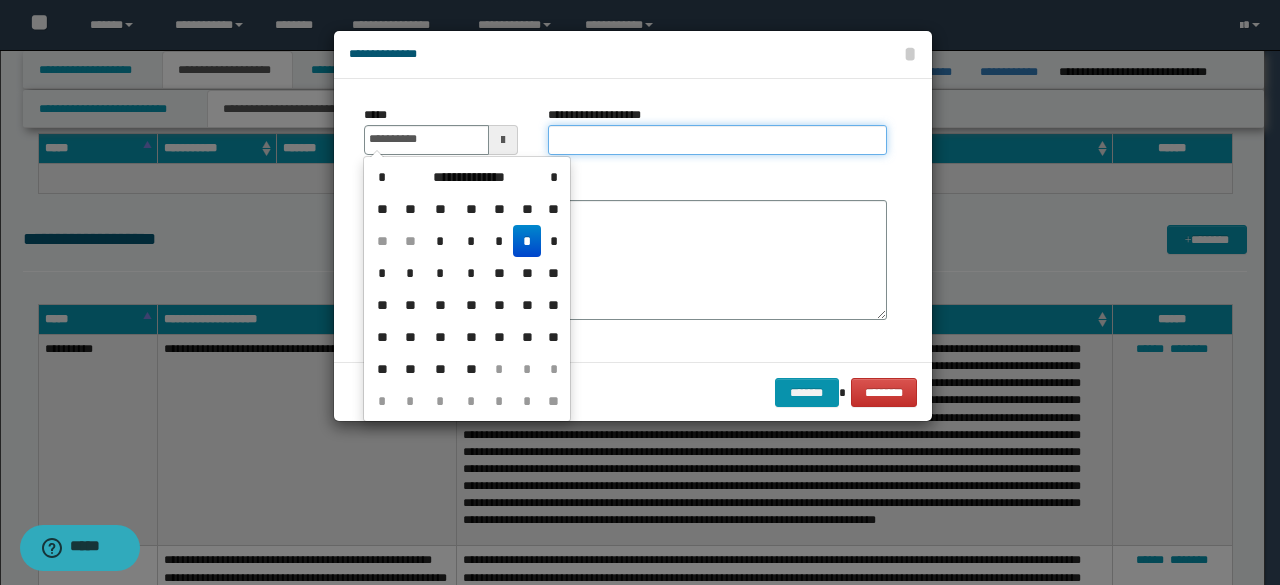 type on "**********" 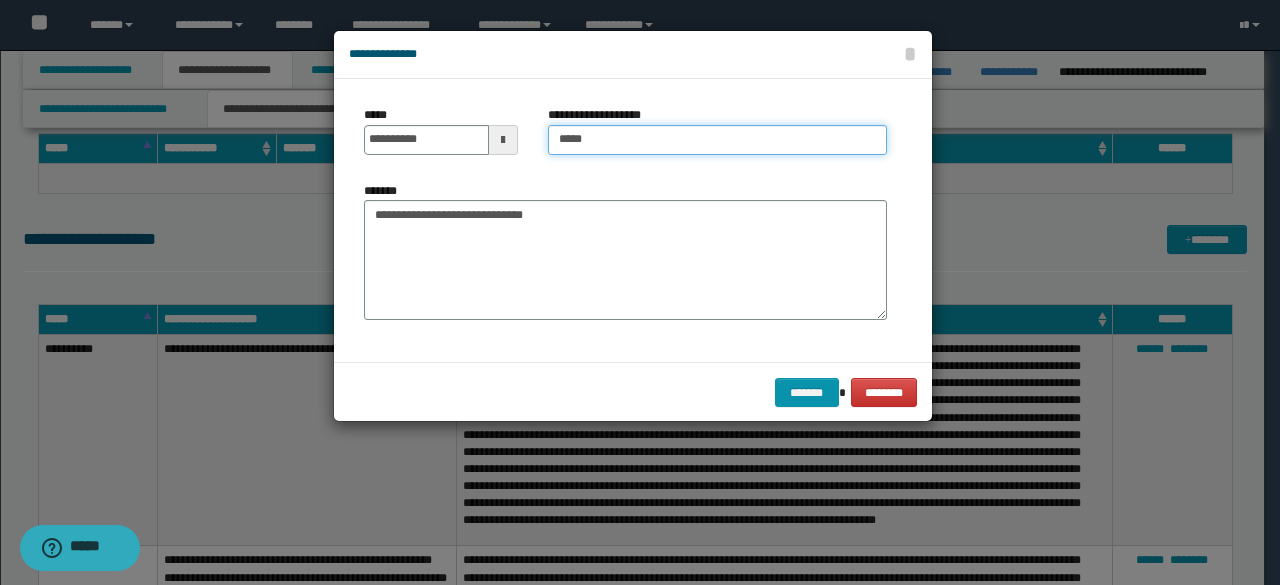 type on "**********" 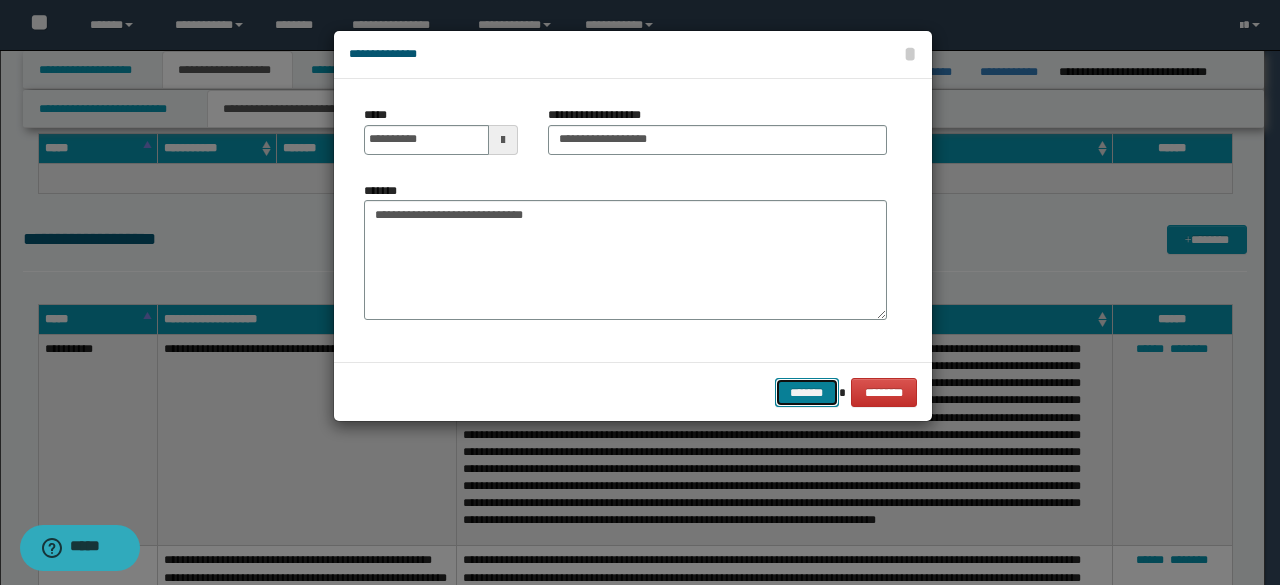click on "*******" at bounding box center [807, 392] 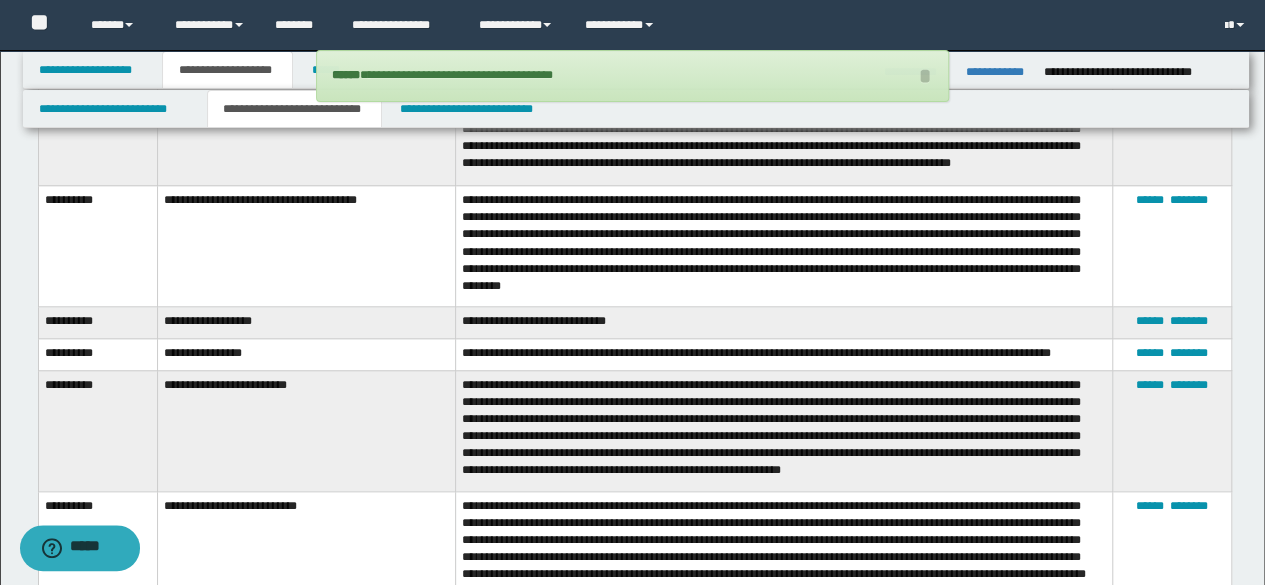 scroll, scrollTop: 4736, scrollLeft: 0, axis: vertical 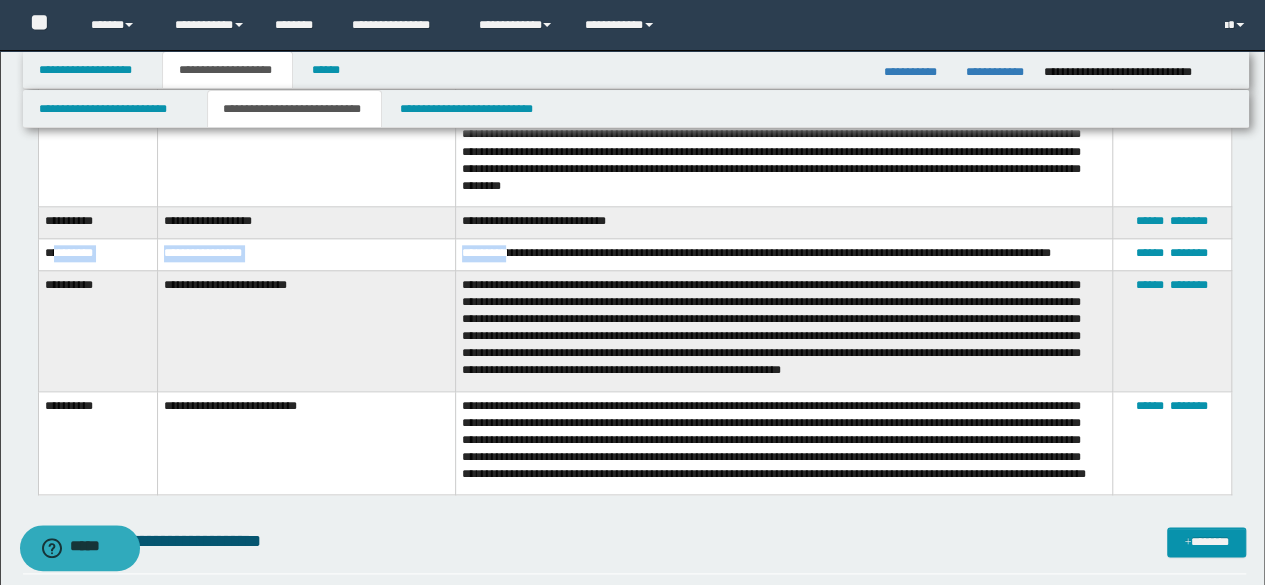 drag, startPoint x: 121, startPoint y: 255, endPoint x: 523, endPoint y: 255, distance: 402 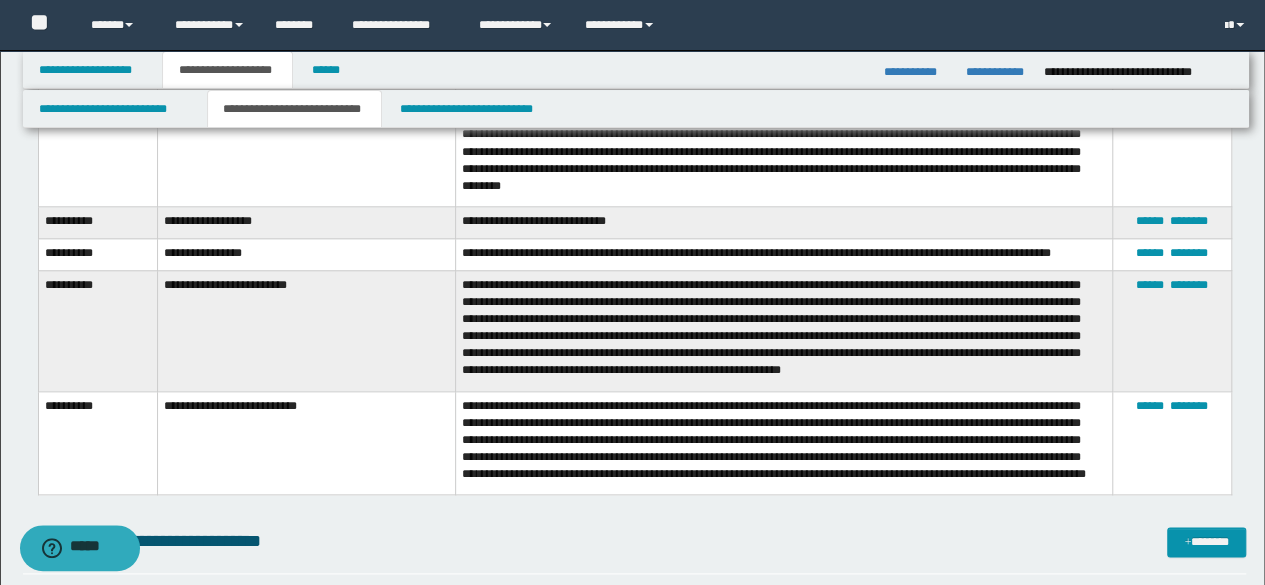 click on "**********" at bounding box center [784, 330] 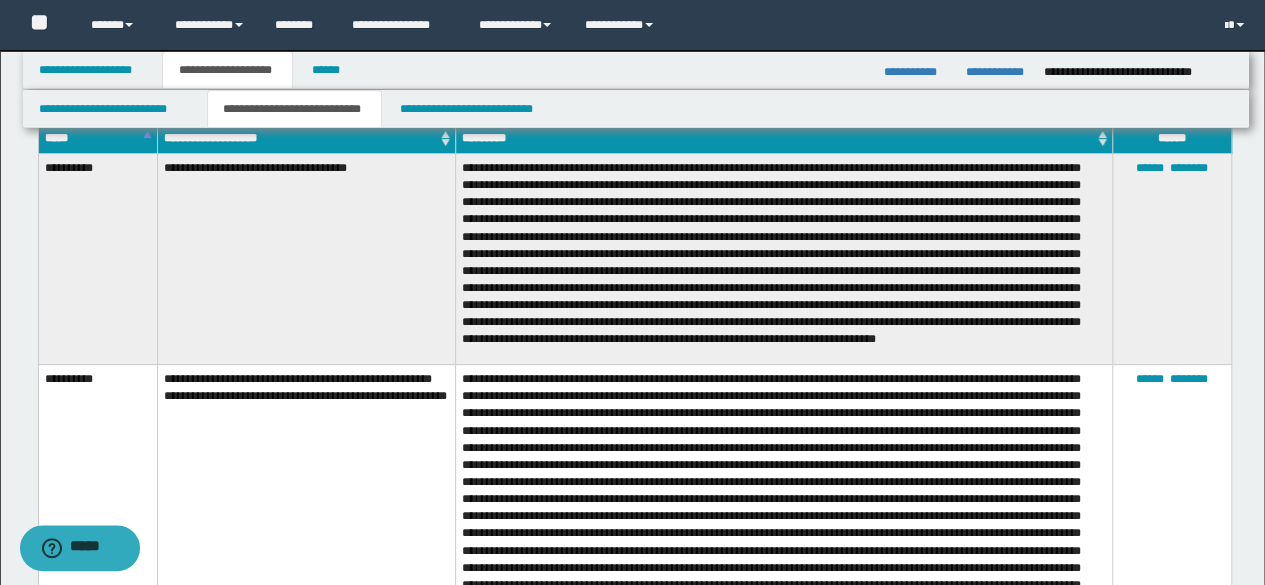 scroll, scrollTop: 3936, scrollLeft: 0, axis: vertical 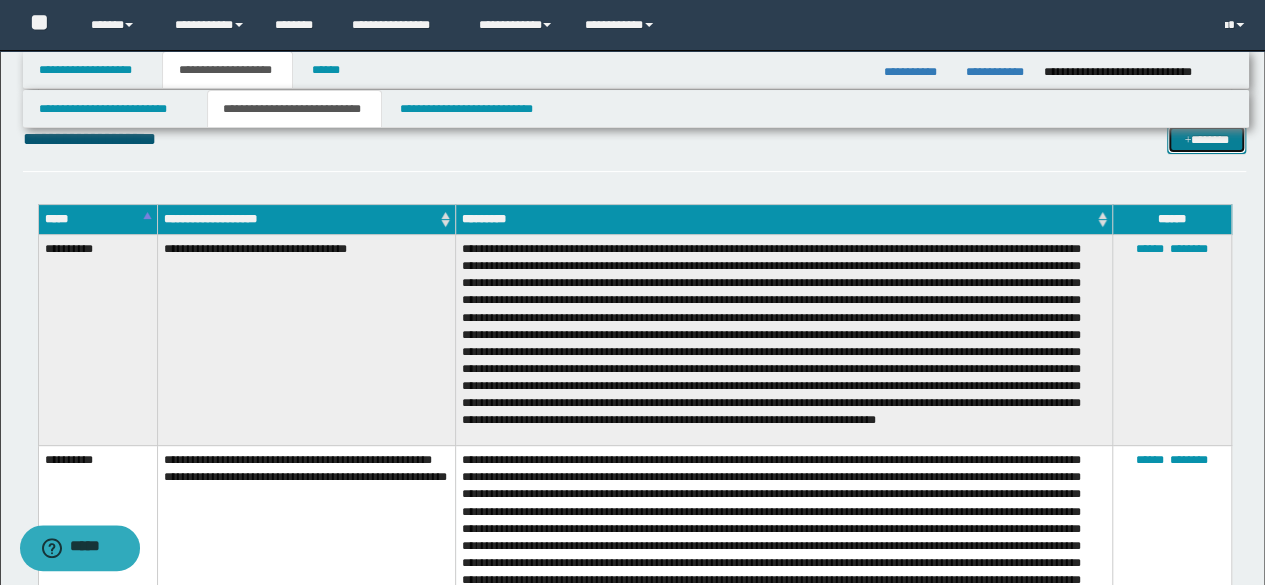 click at bounding box center [1187, 141] 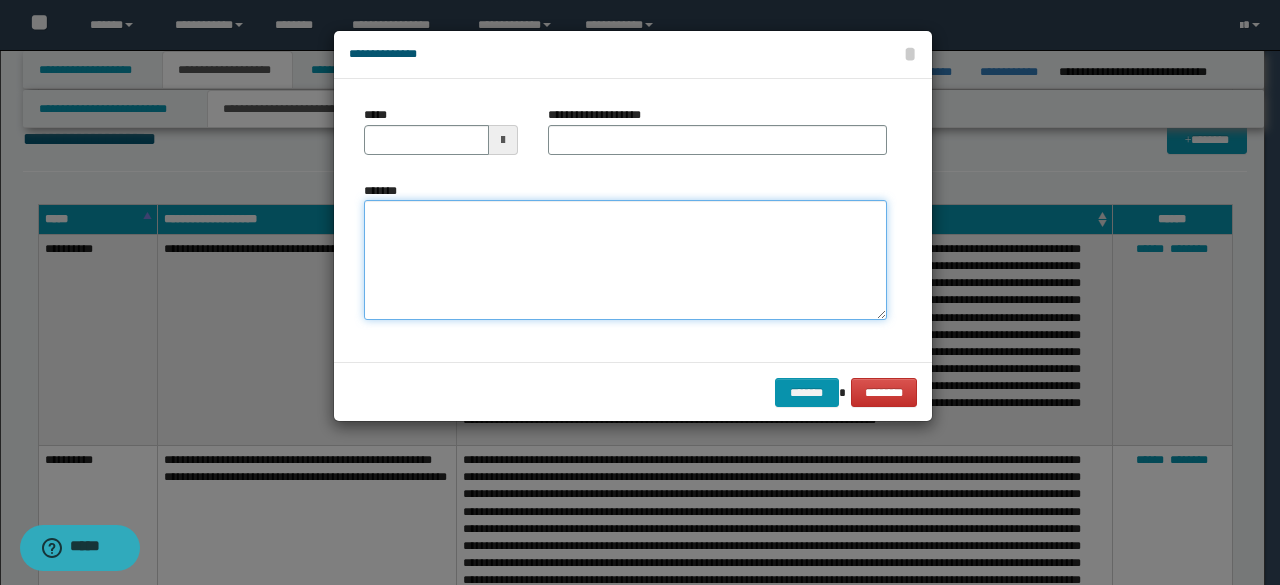 click on "*******" at bounding box center (625, 259) 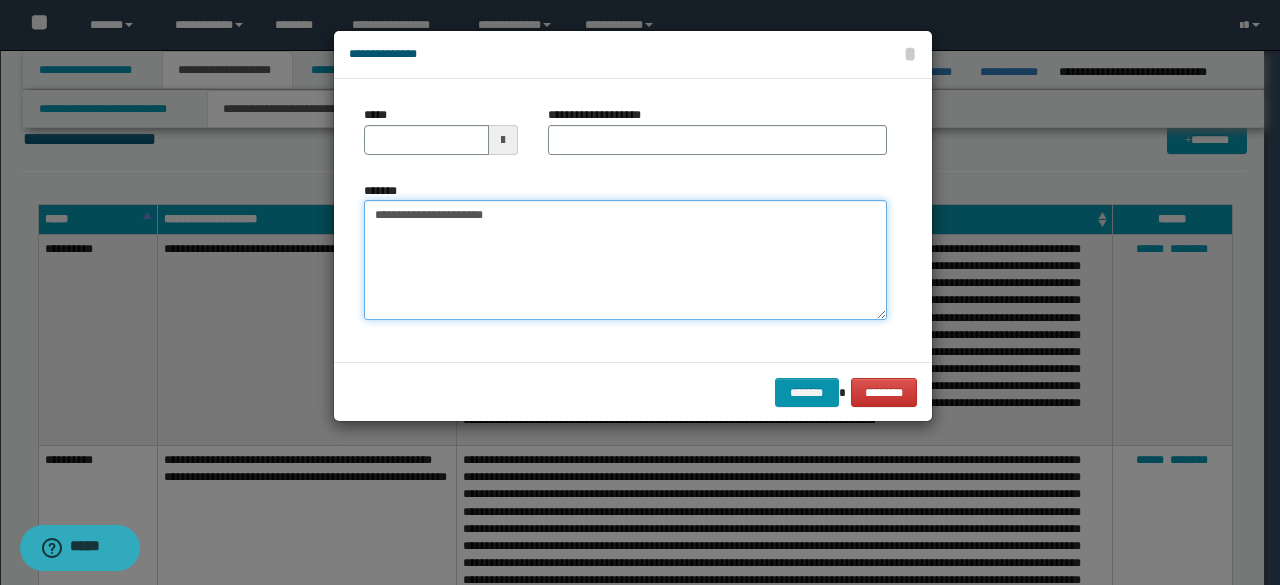 type on "**********" 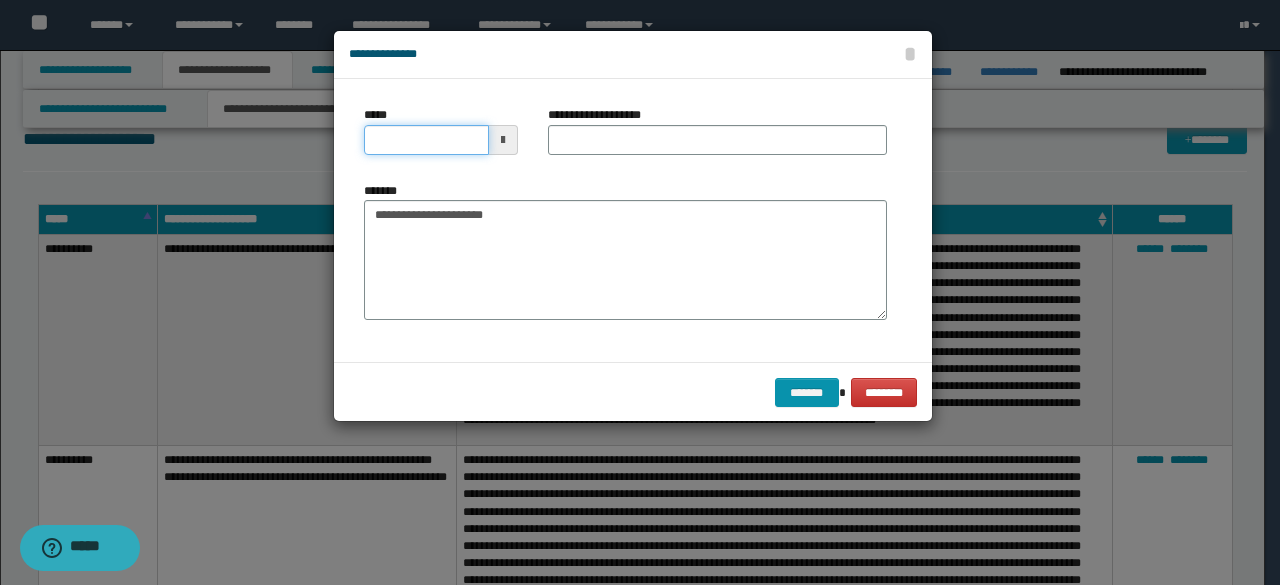drag, startPoint x: 414, startPoint y: 146, endPoint x: 432, endPoint y: 148, distance: 18.110771 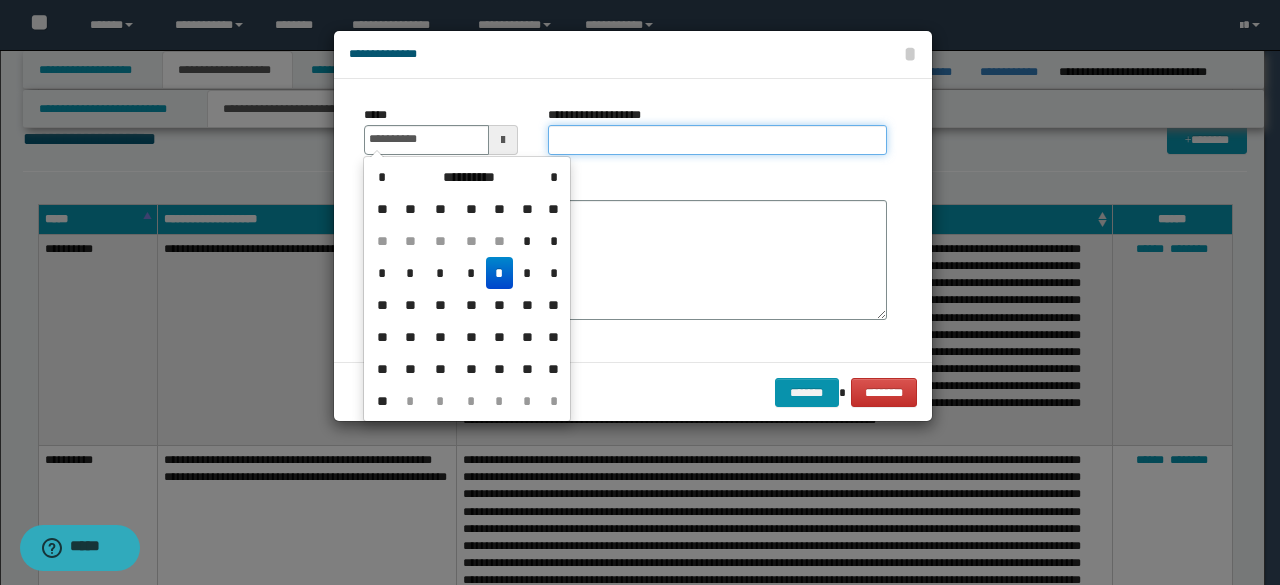 type on "**********" 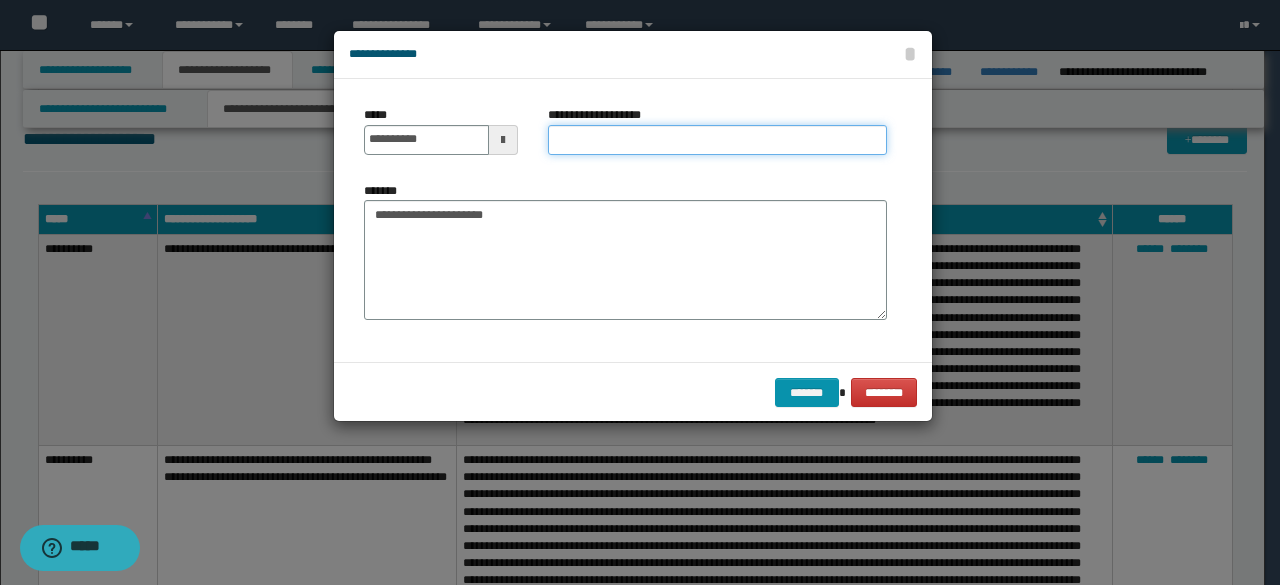 click on "**********" at bounding box center [717, 140] 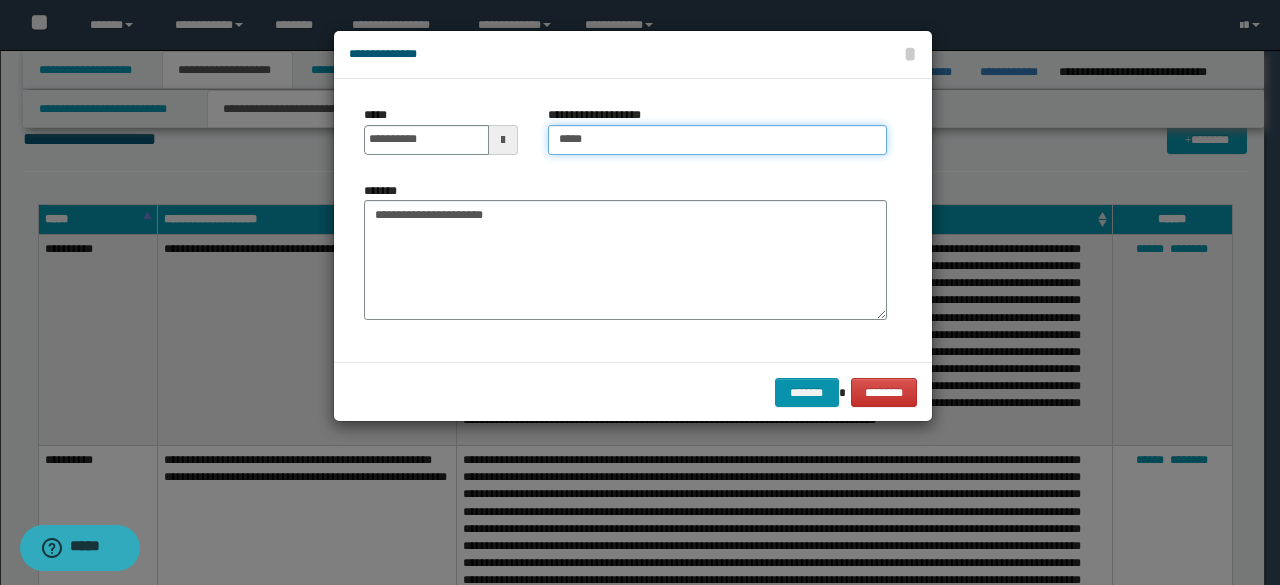 type on "**********" 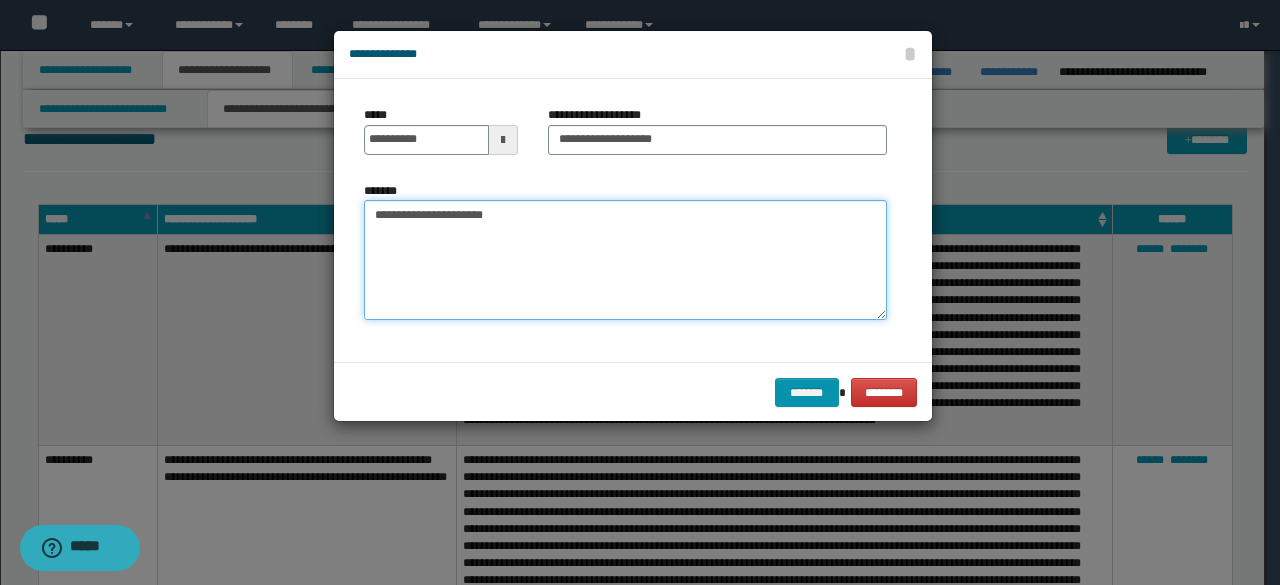 click on "**********" at bounding box center (625, 259) 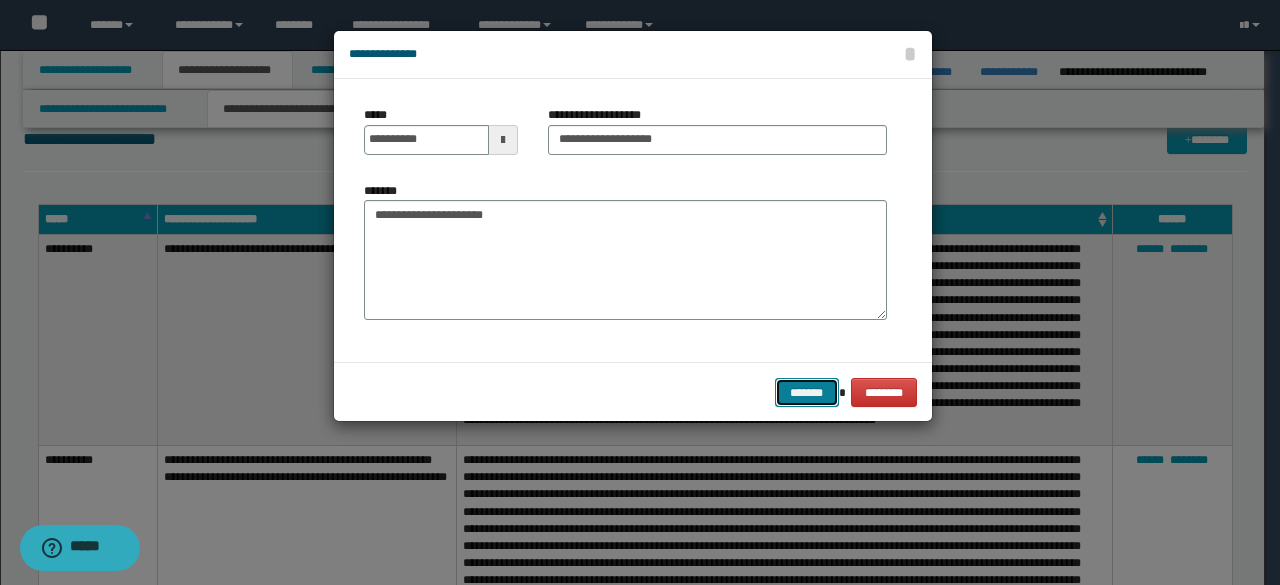 click on "*******" at bounding box center (807, 392) 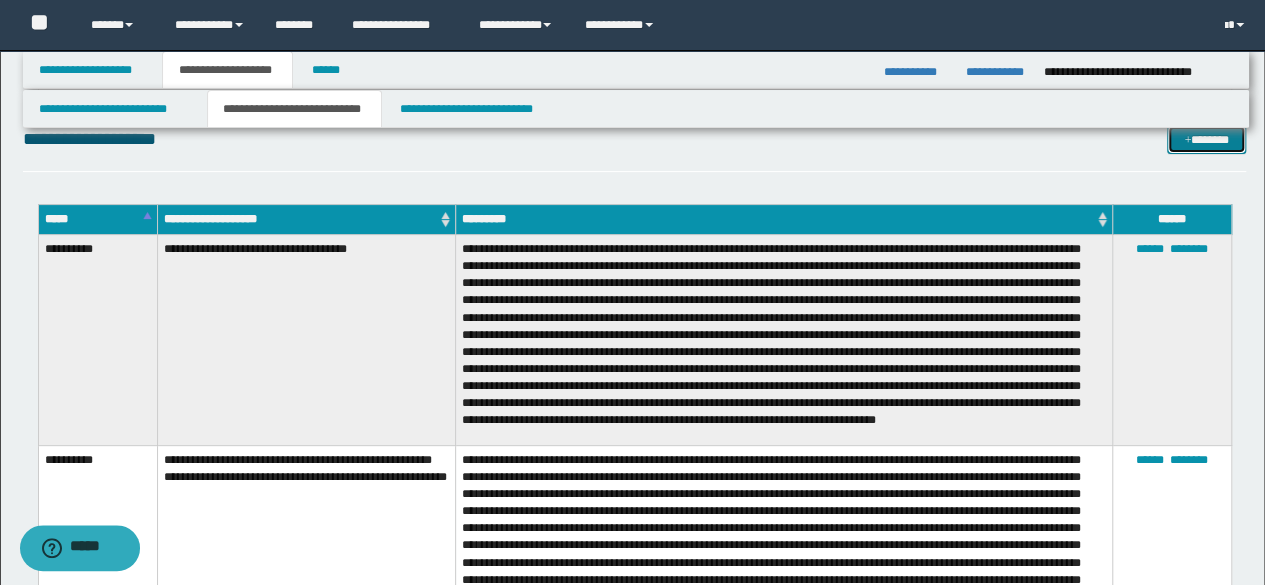 click on "*******" at bounding box center [1206, 139] 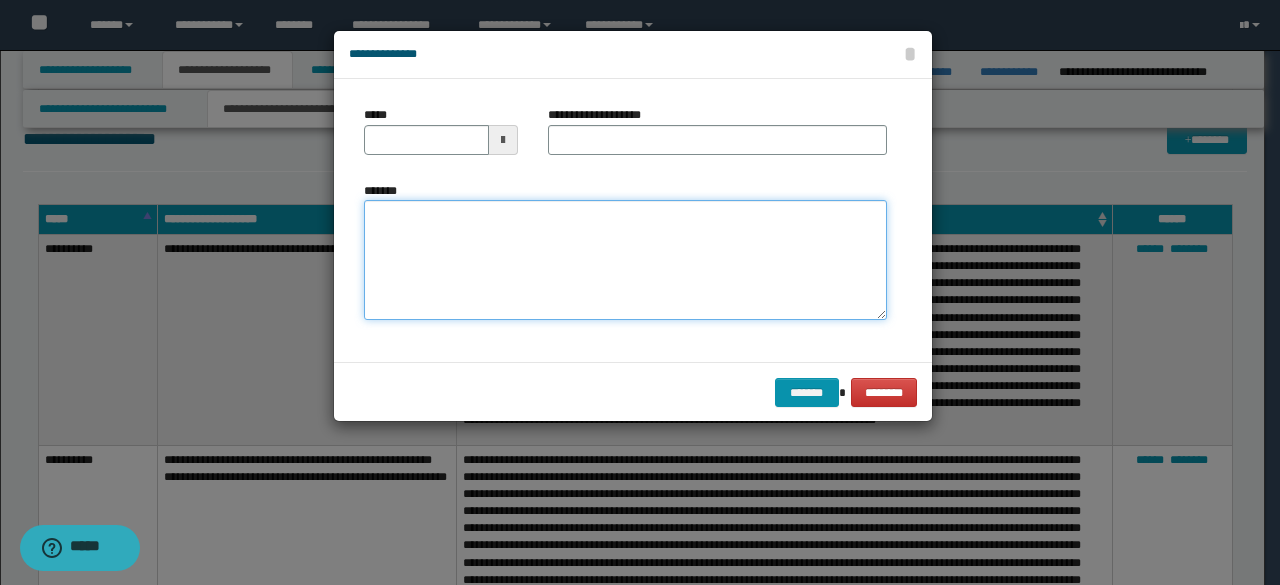 click on "*******" at bounding box center (625, 259) 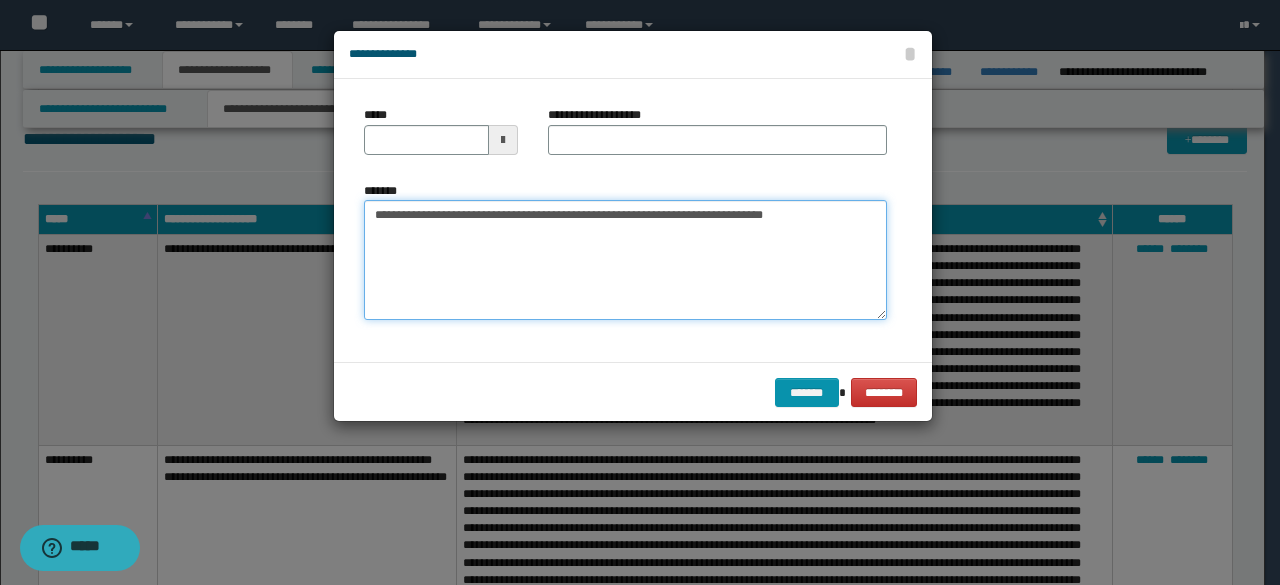 type on "**********" 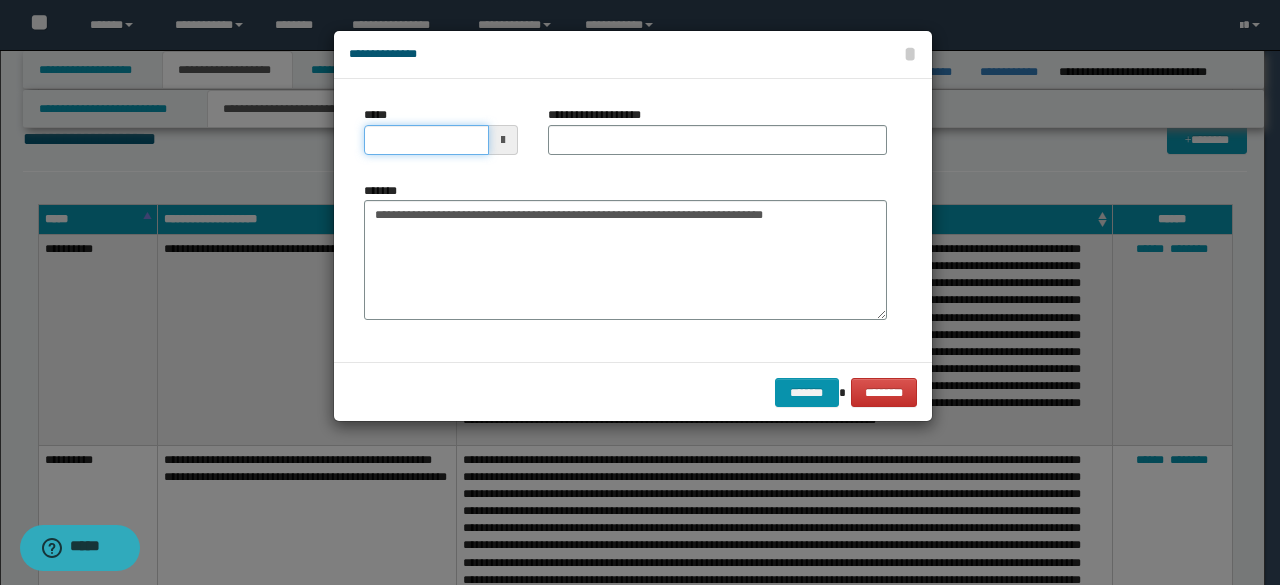 click on "*****" at bounding box center (426, 140) 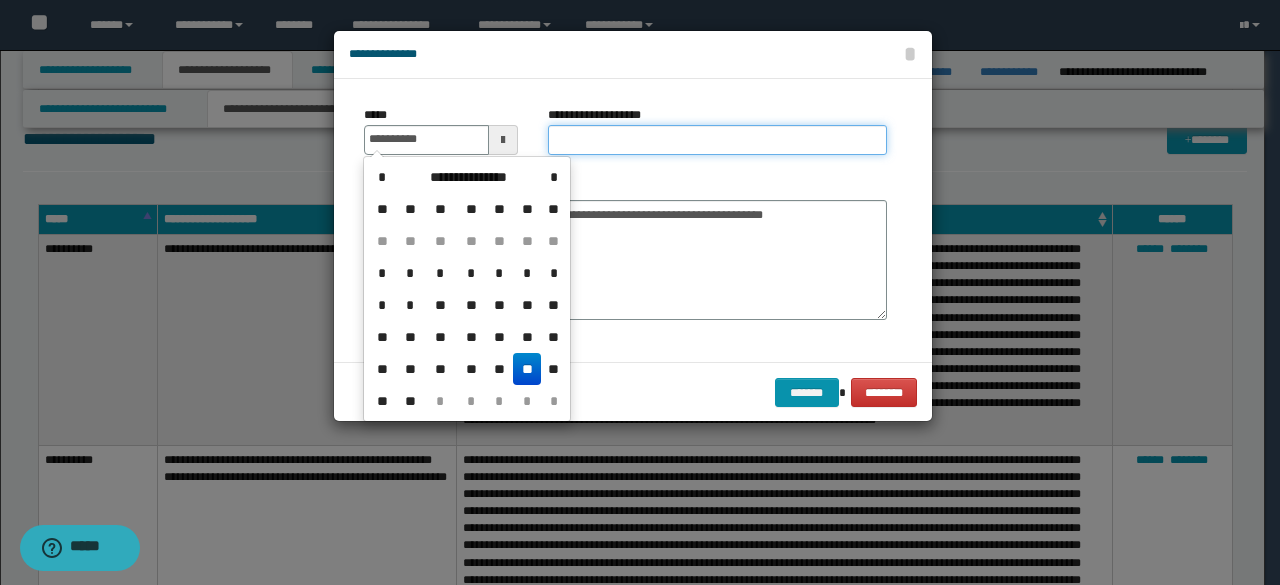 type on "**********" 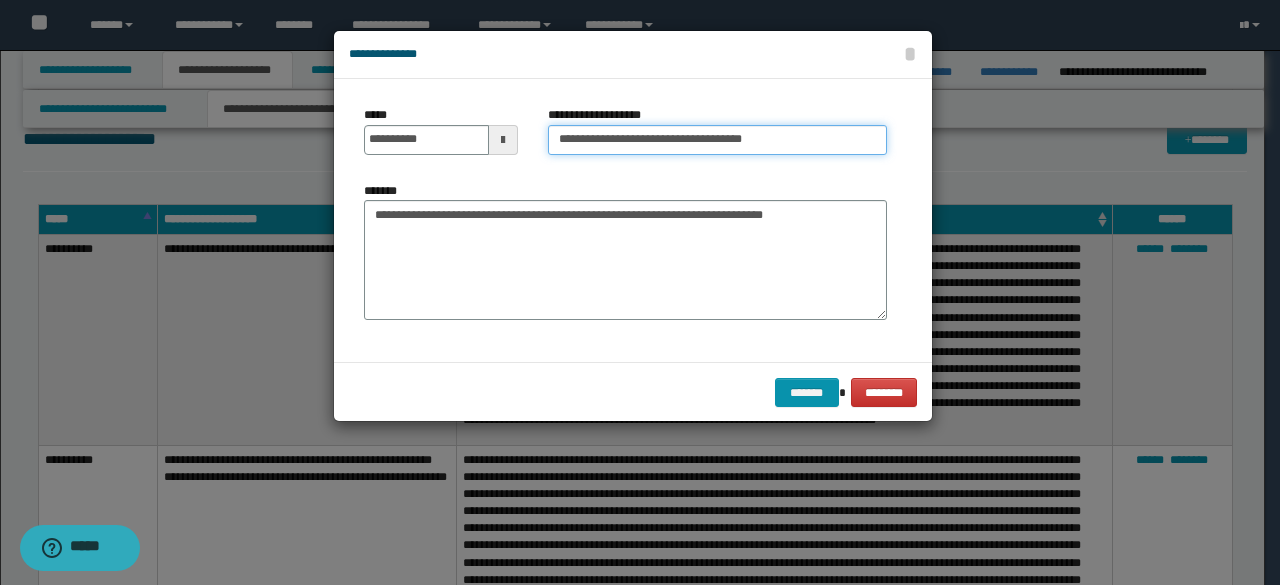 drag, startPoint x: 788, startPoint y: 130, endPoint x: 752, endPoint y: 143, distance: 38.27532 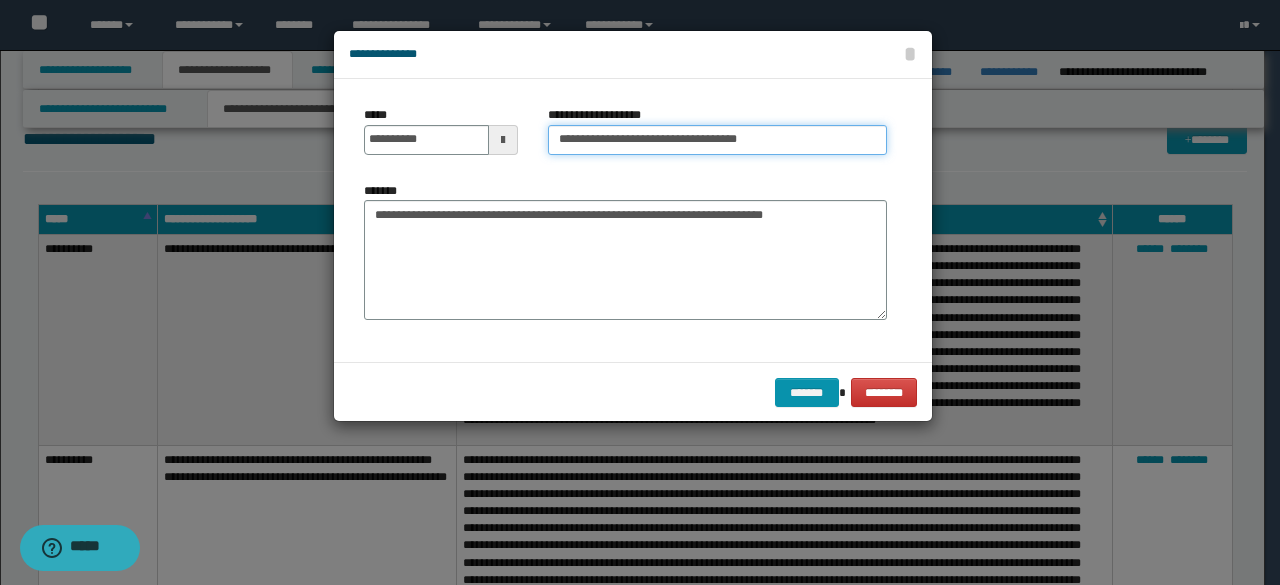 click on "**********" at bounding box center (717, 140) 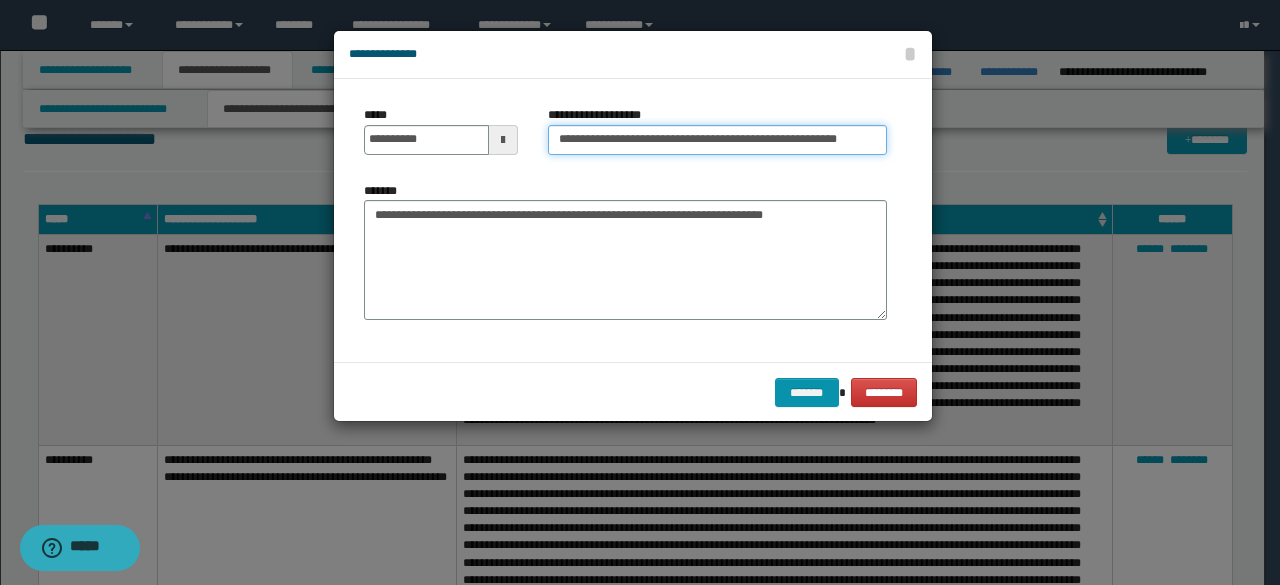 type on "**********" 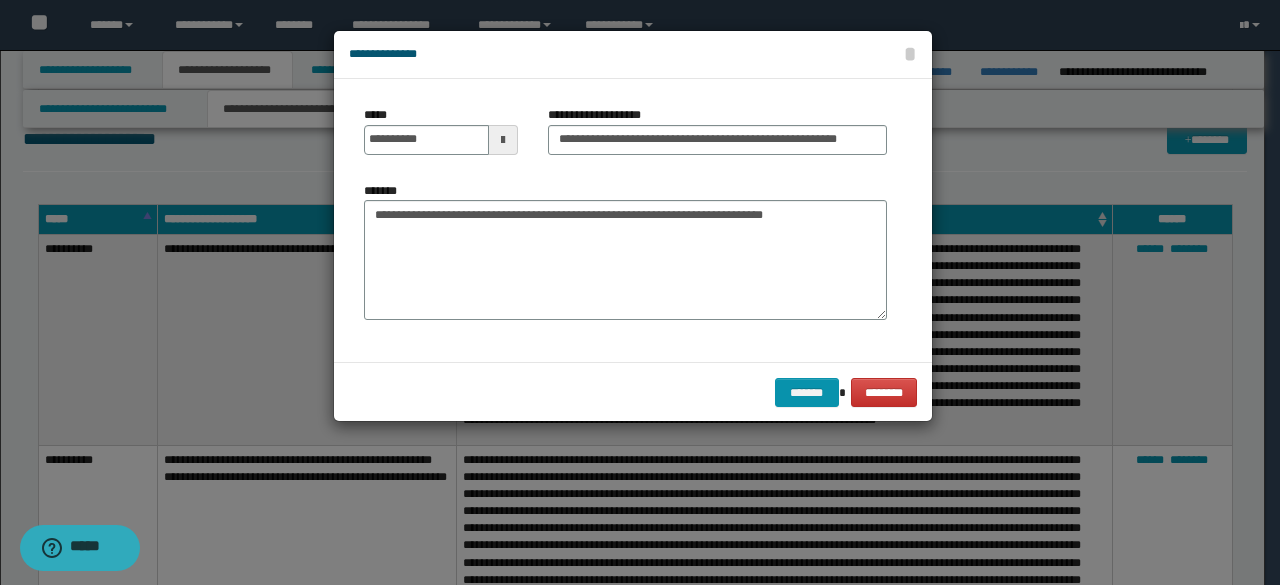 click on "*******
********" at bounding box center [633, 392] 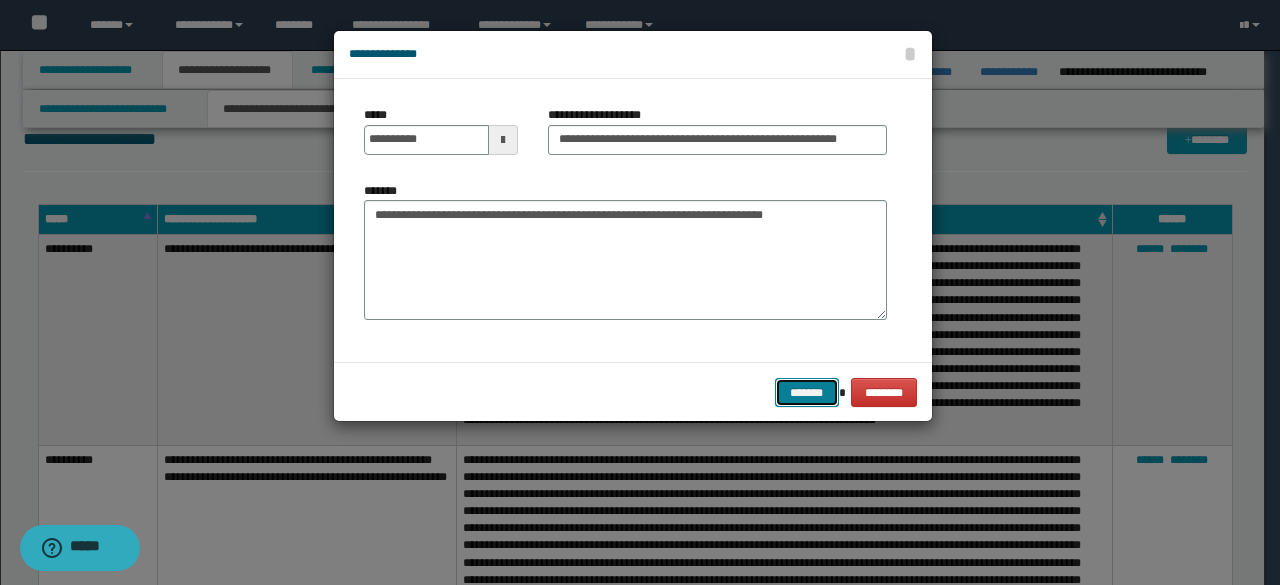 click on "*******" at bounding box center (807, 392) 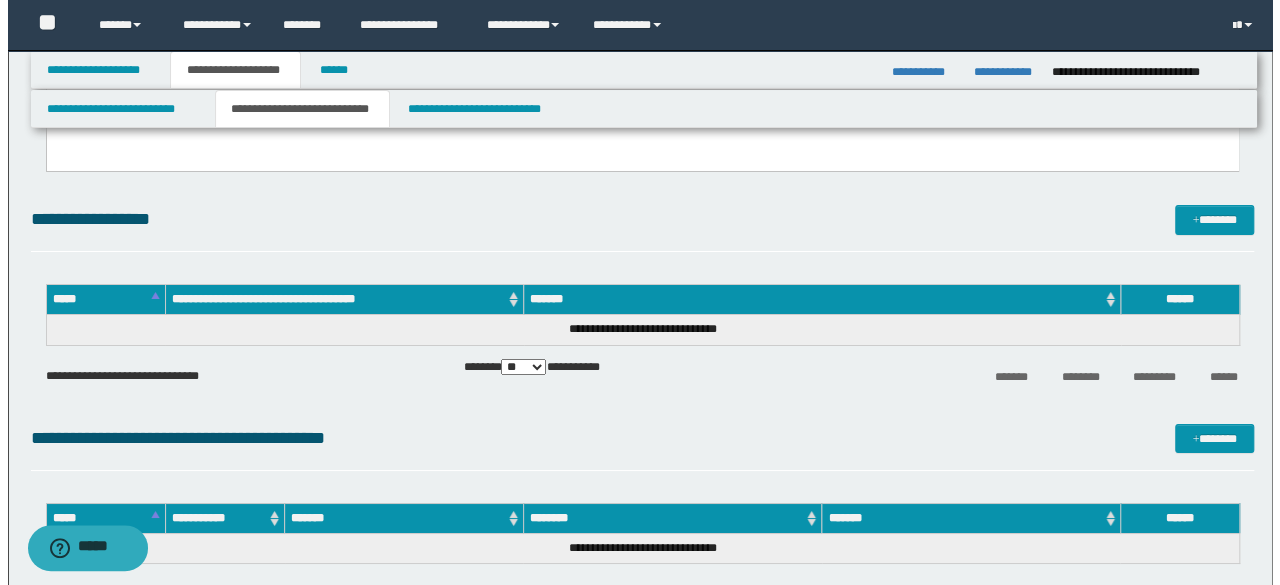 scroll, scrollTop: 3536, scrollLeft: 0, axis: vertical 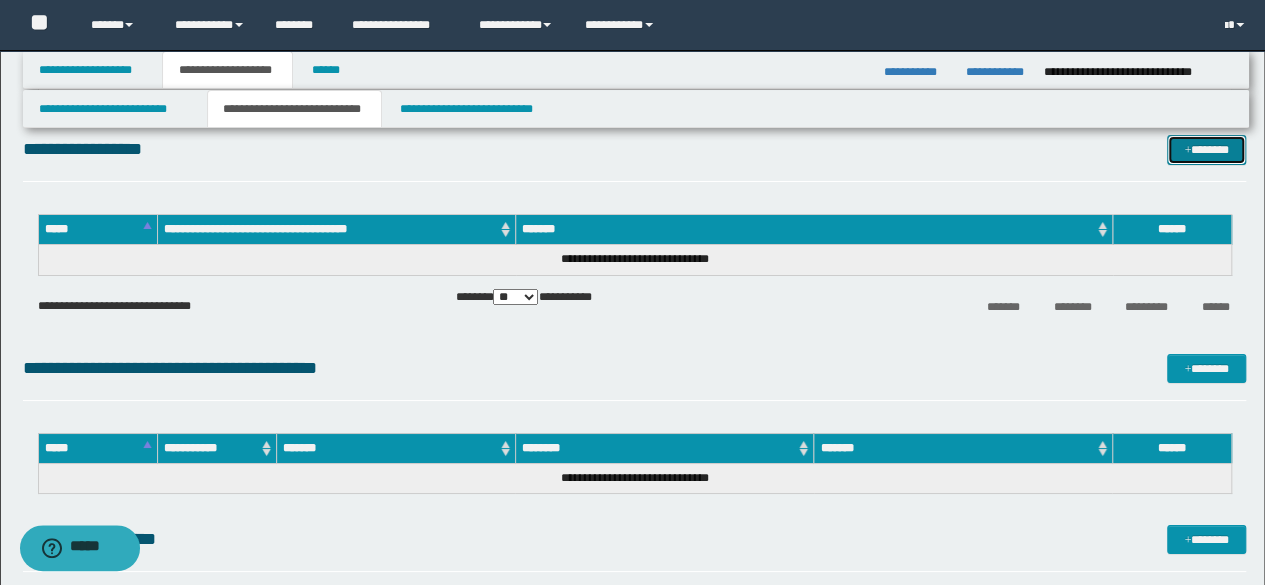 click on "*******" at bounding box center (1206, 149) 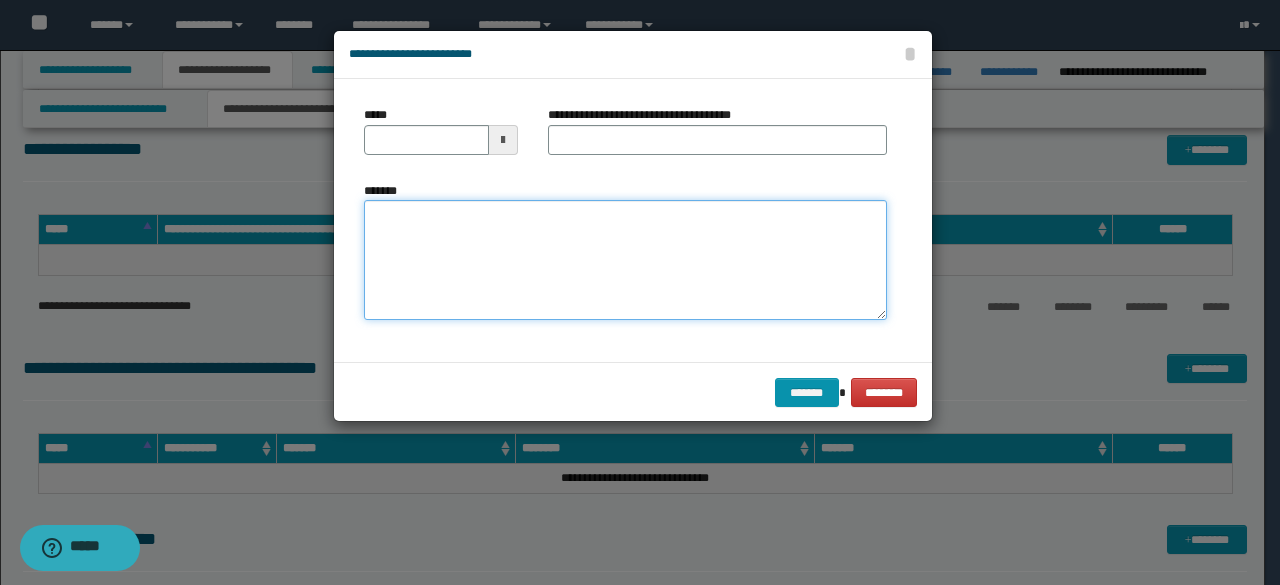 click on "*******" at bounding box center (625, 260) 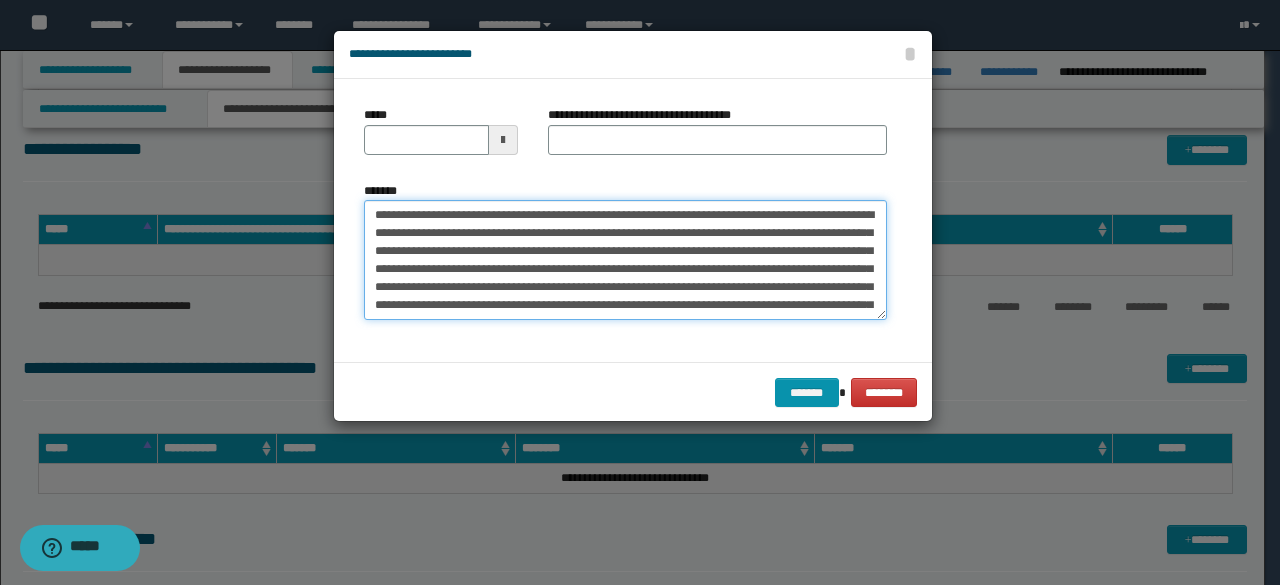 scroll, scrollTop: 210, scrollLeft: 0, axis: vertical 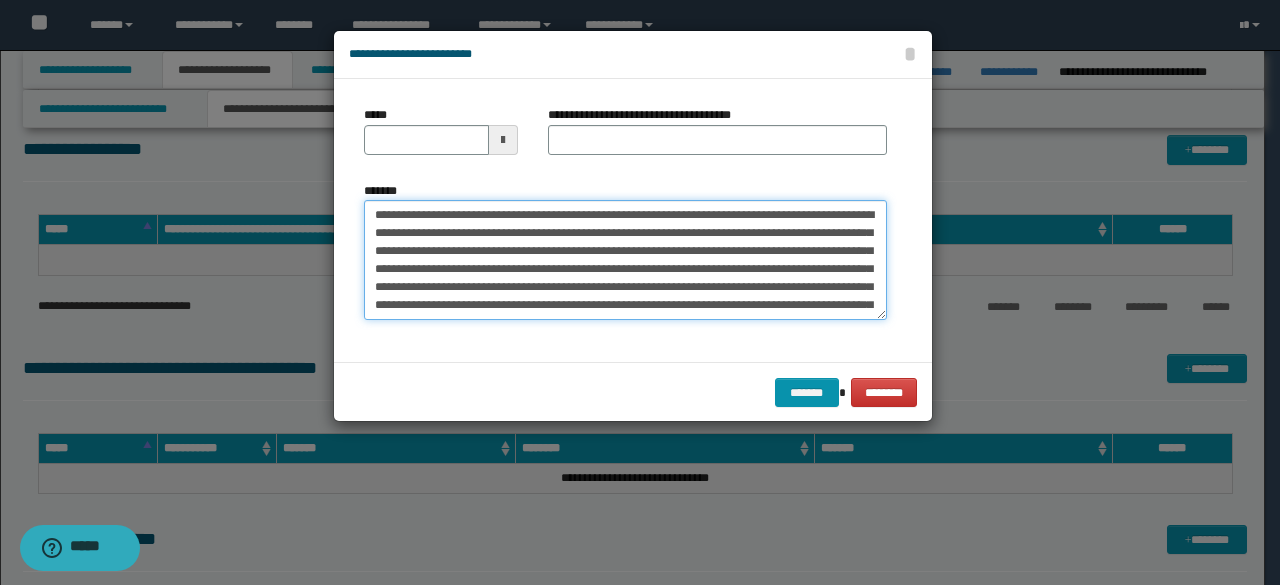 click on "*******" at bounding box center [625, 259] 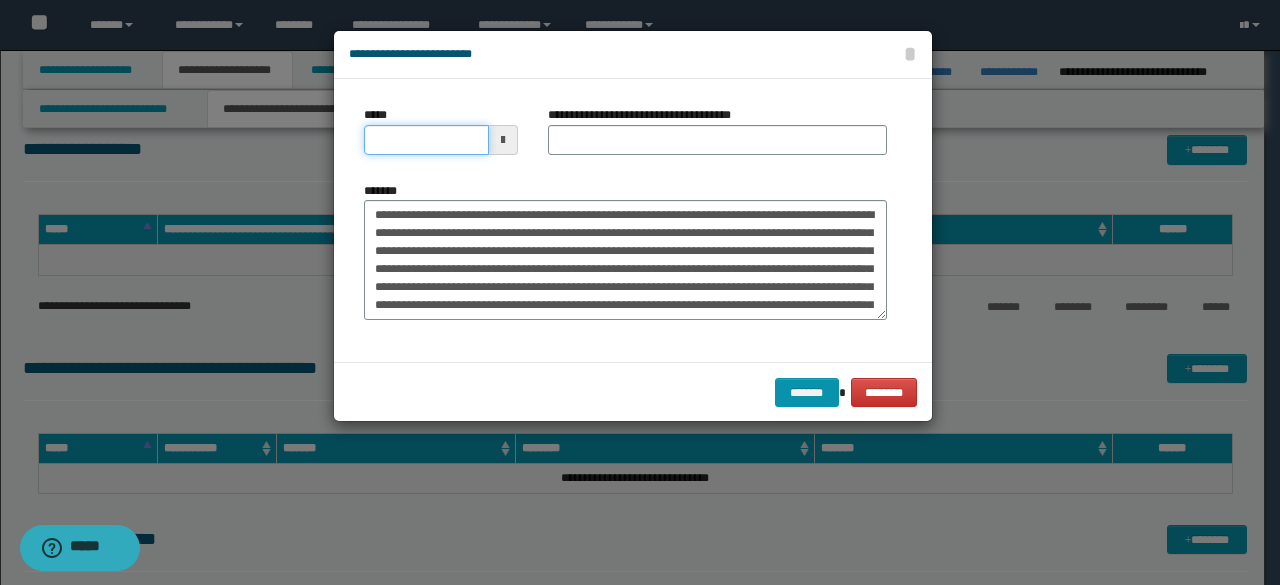 drag, startPoint x: 425, startPoint y: 145, endPoint x: 644, endPoint y: 134, distance: 219.27608 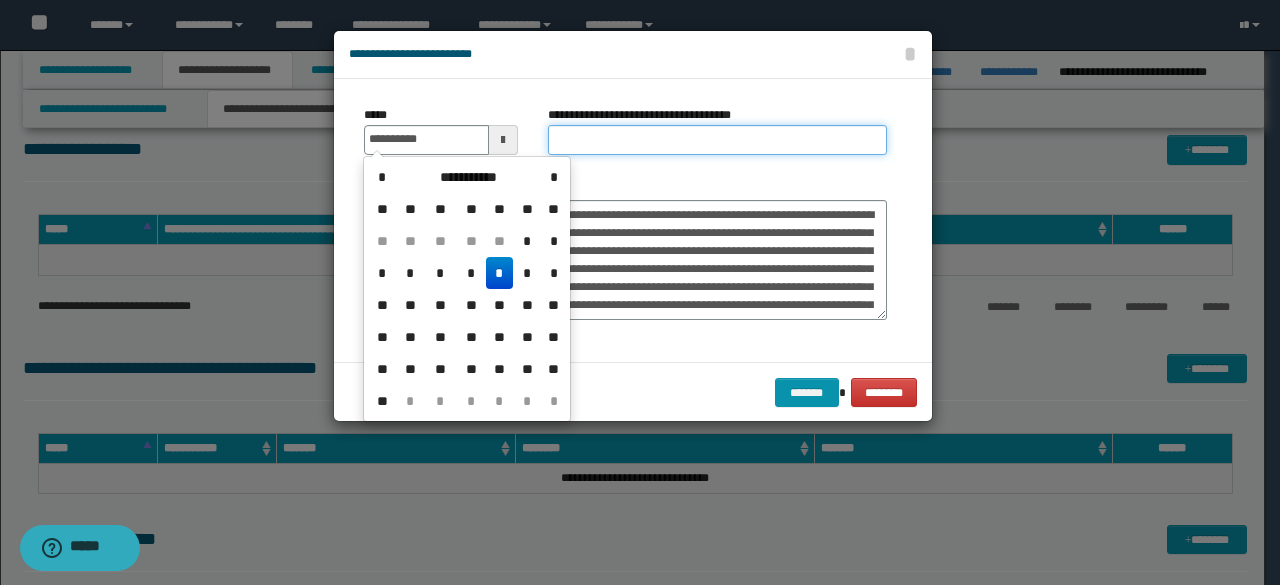 type on "**********" 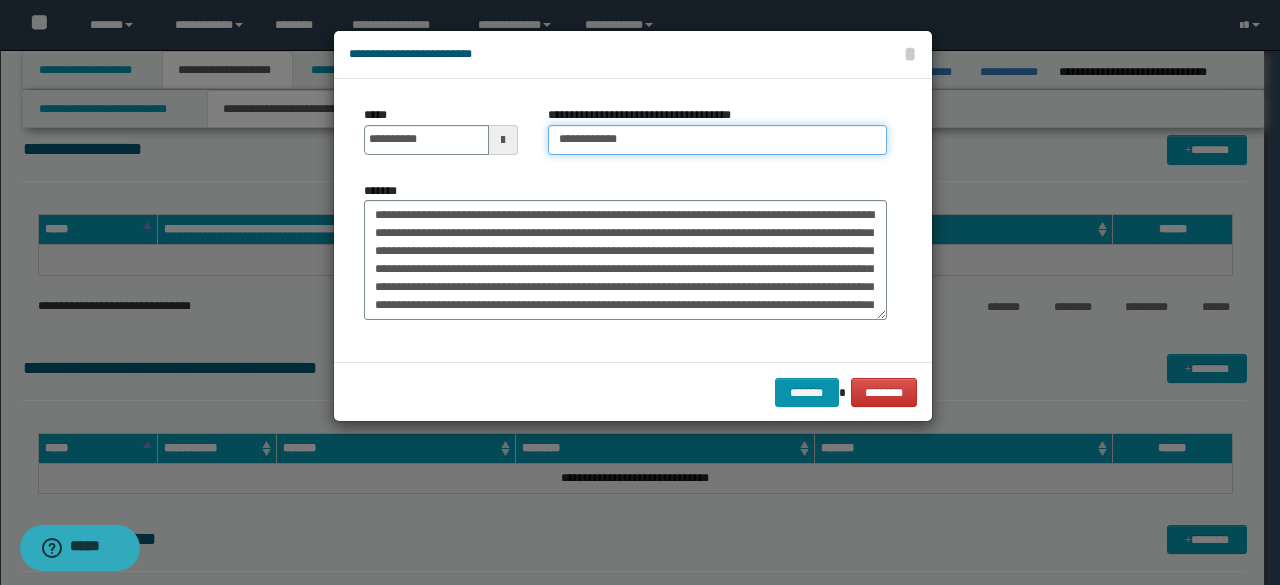 drag, startPoint x: 699, startPoint y: 141, endPoint x: 699, endPoint y: 153, distance: 12 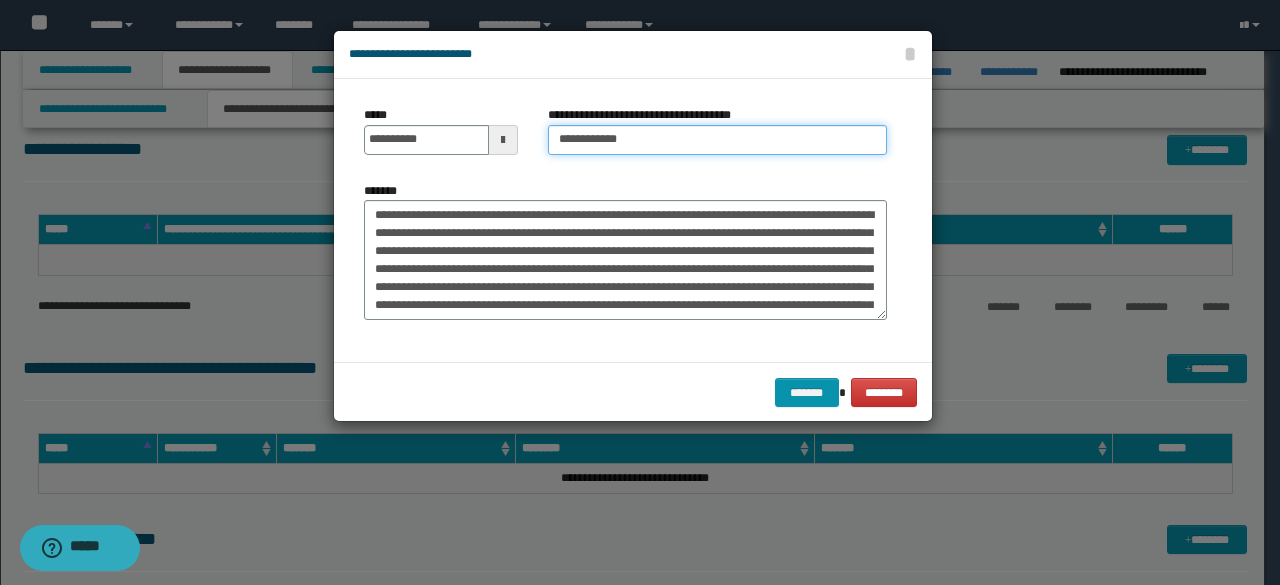 type on "**********" 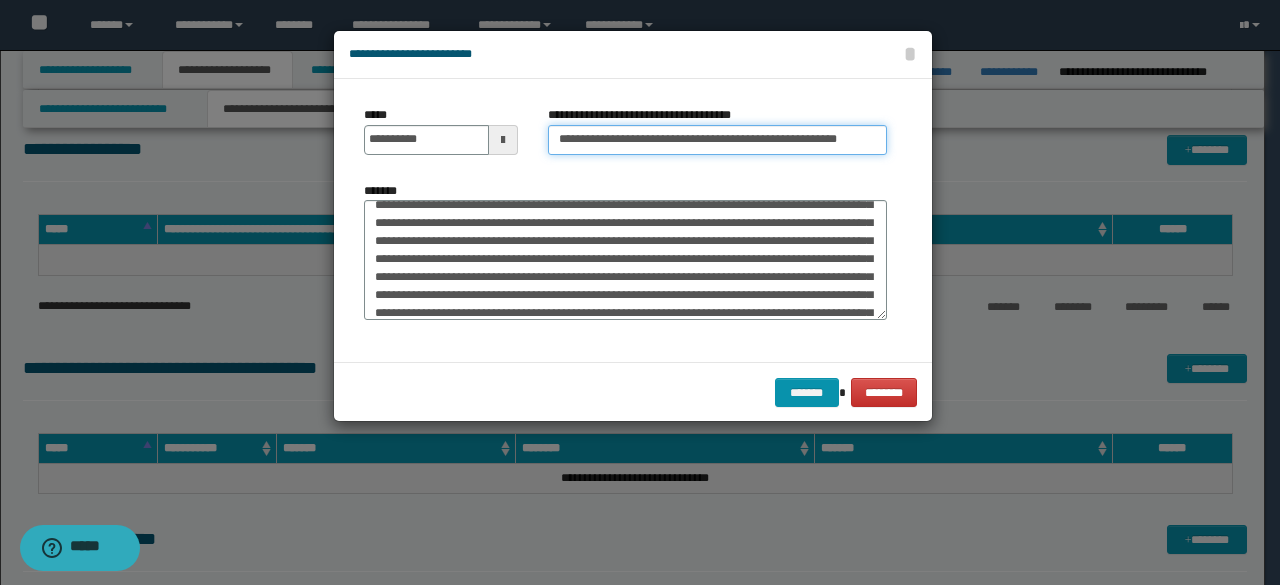scroll, scrollTop: 216, scrollLeft: 0, axis: vertical 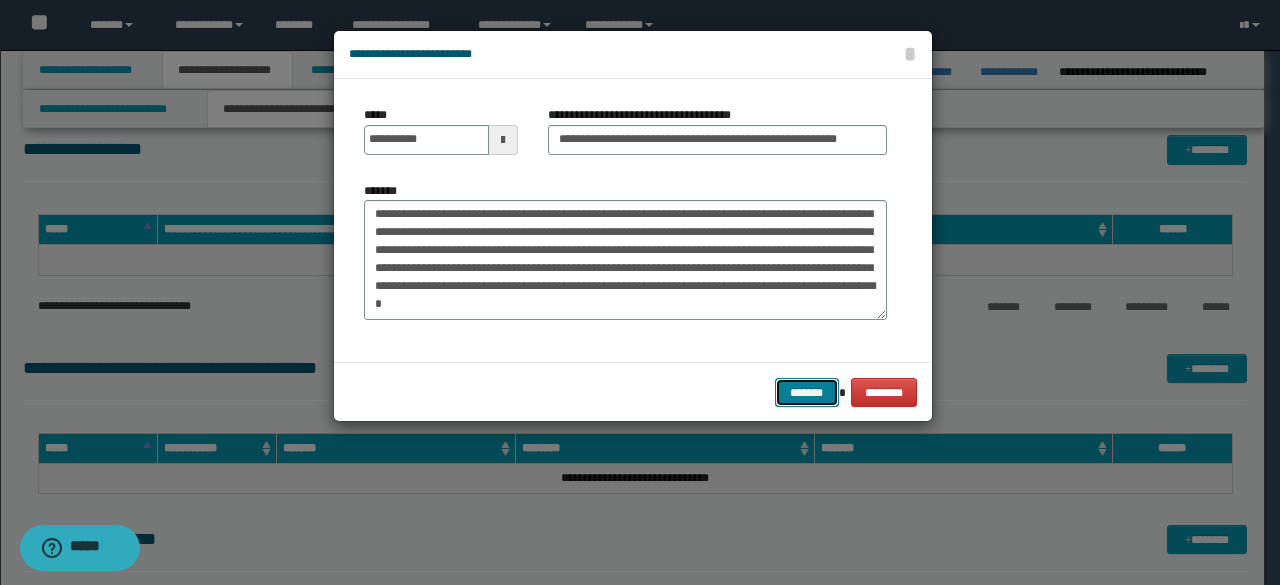 click on "*******" at bounding box center [807, 392] 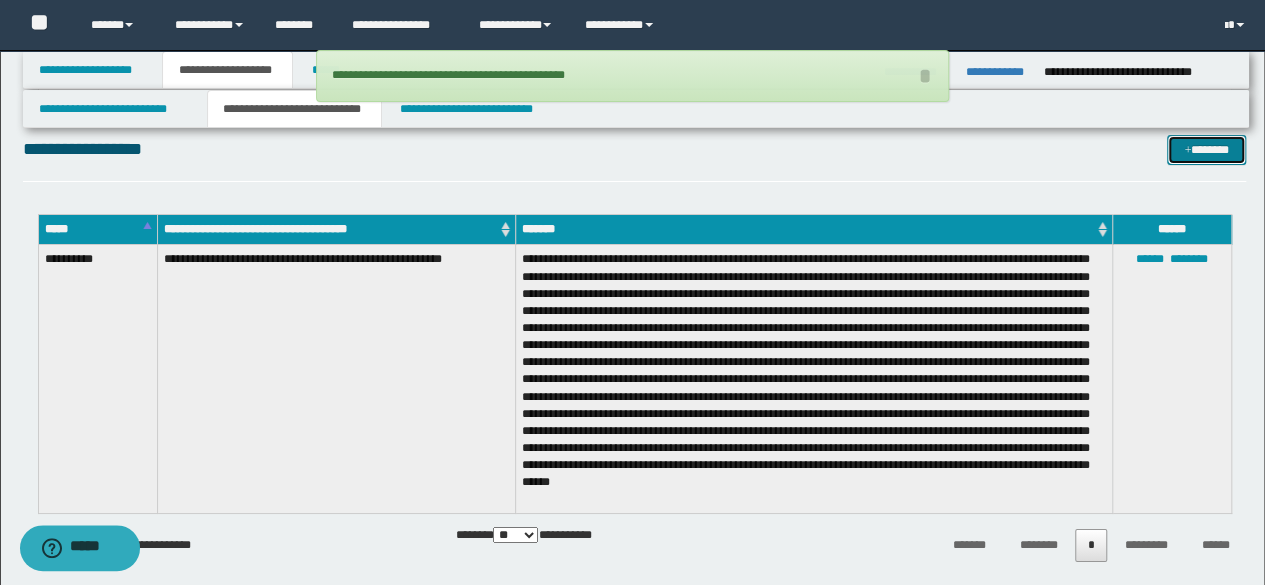 click on "*******" at bounding box center (1206, 149) 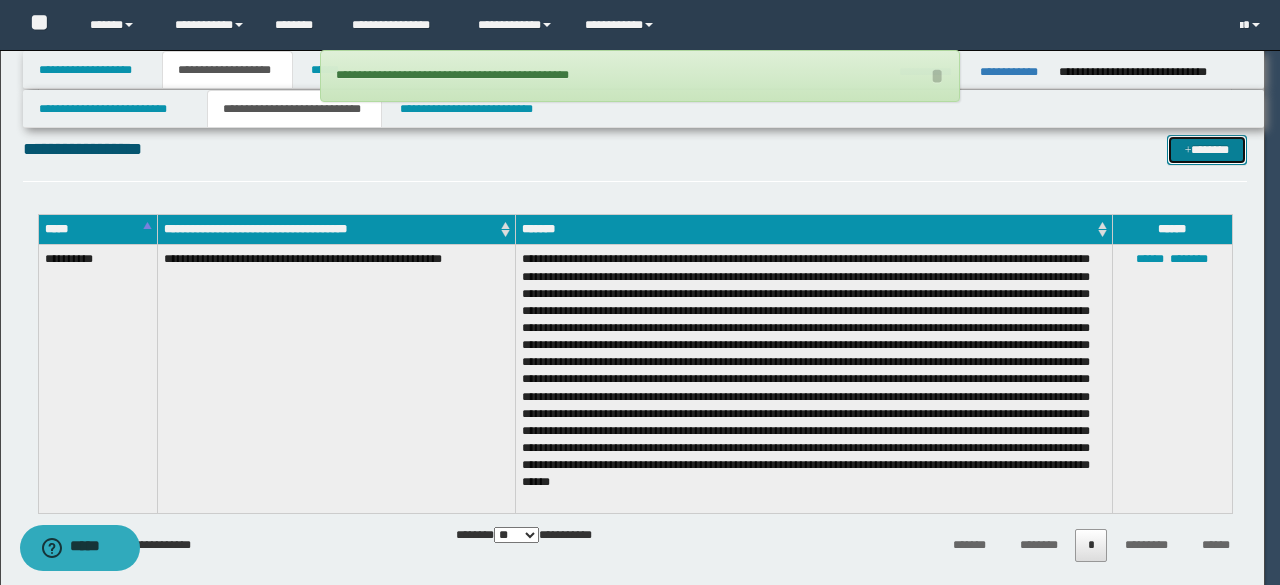 scroll, scrollTop: 0, scrollLeft: 0, axis: both 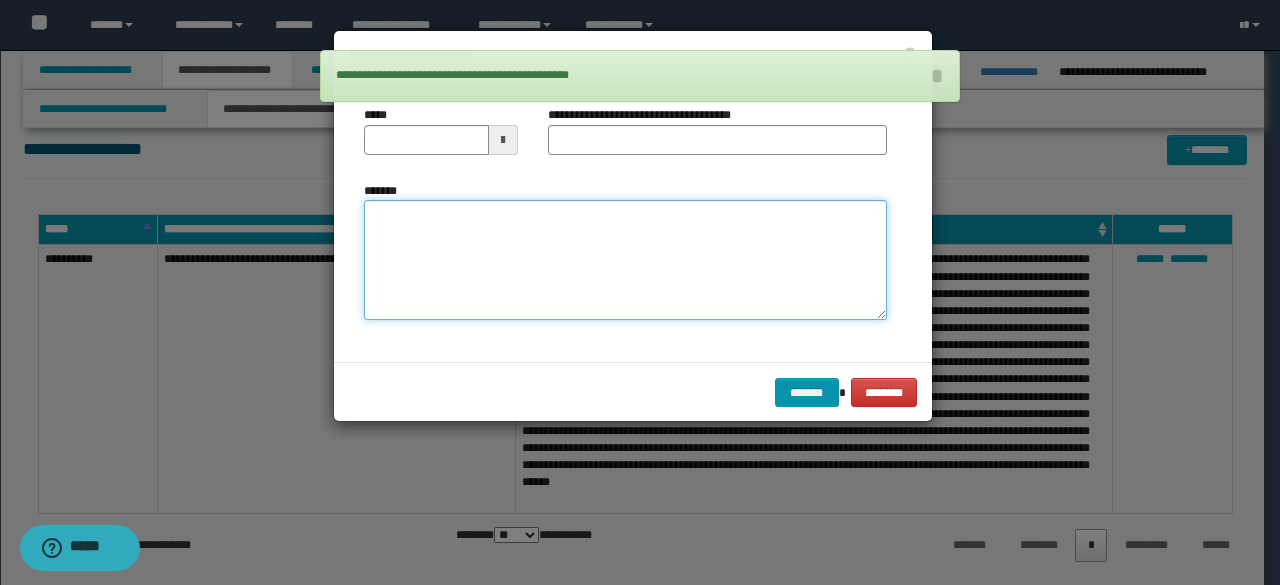 click on "*******" at bounding box center (625, 259) 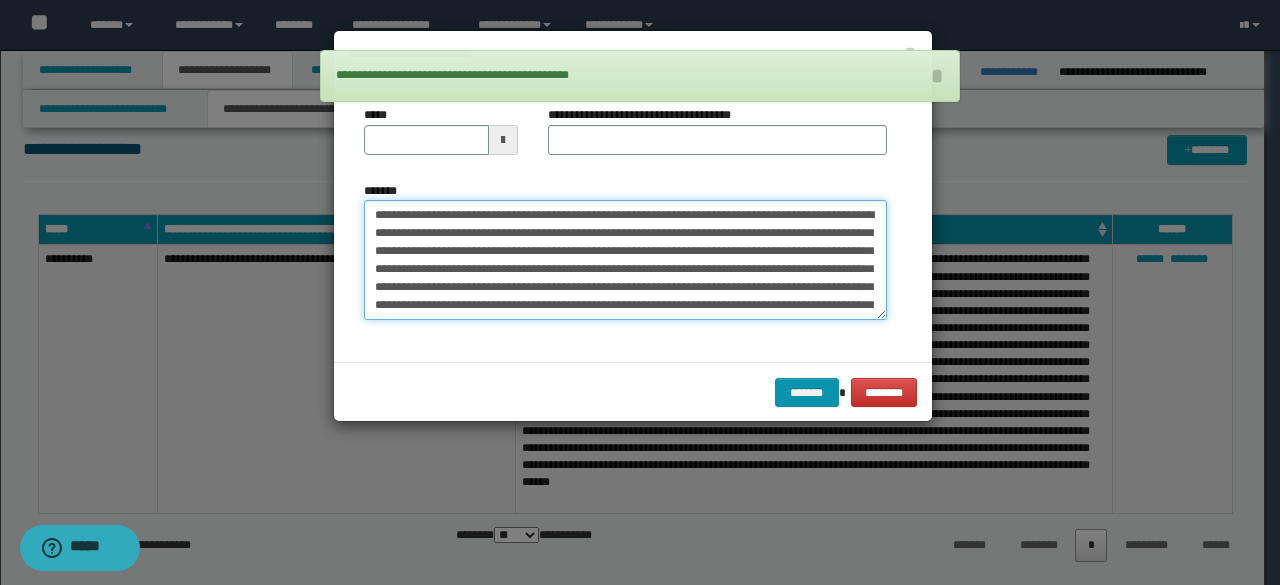 scroll, scrollTop: 480, scrollLeft: 0, axis: vertical 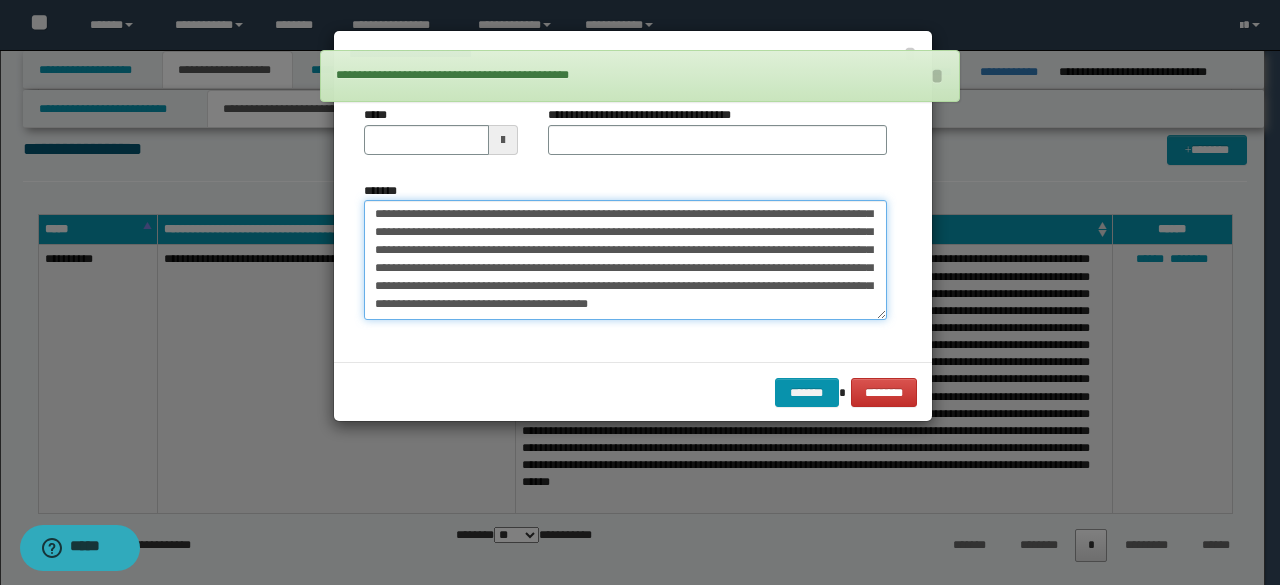 type on "**********" 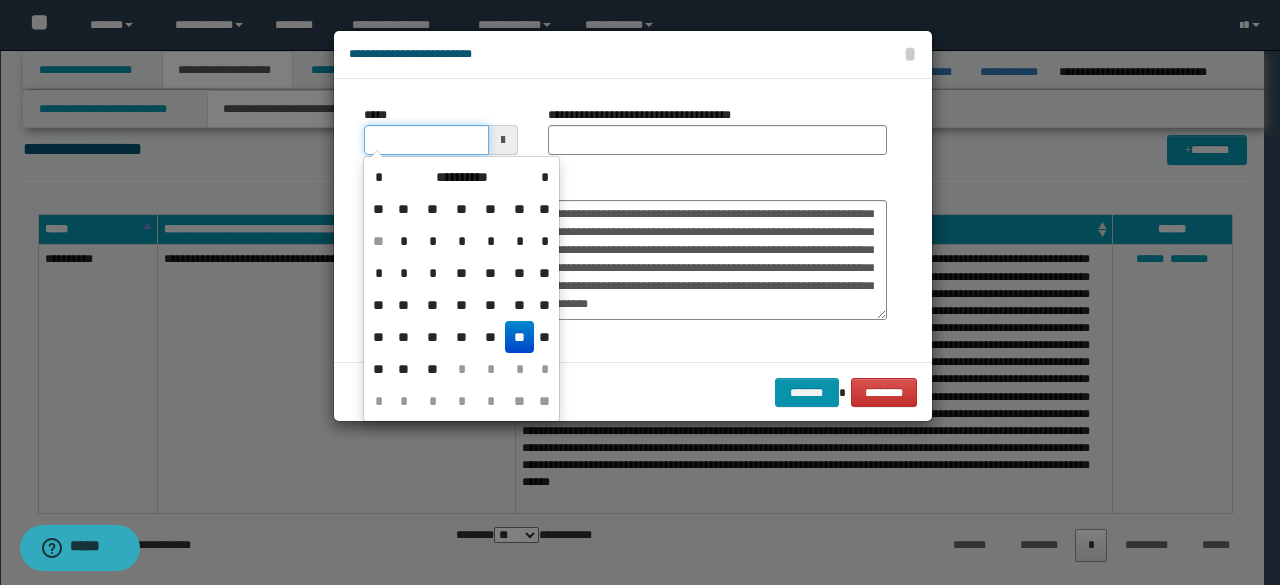 click on "*****" at bounding box center (426, 140) 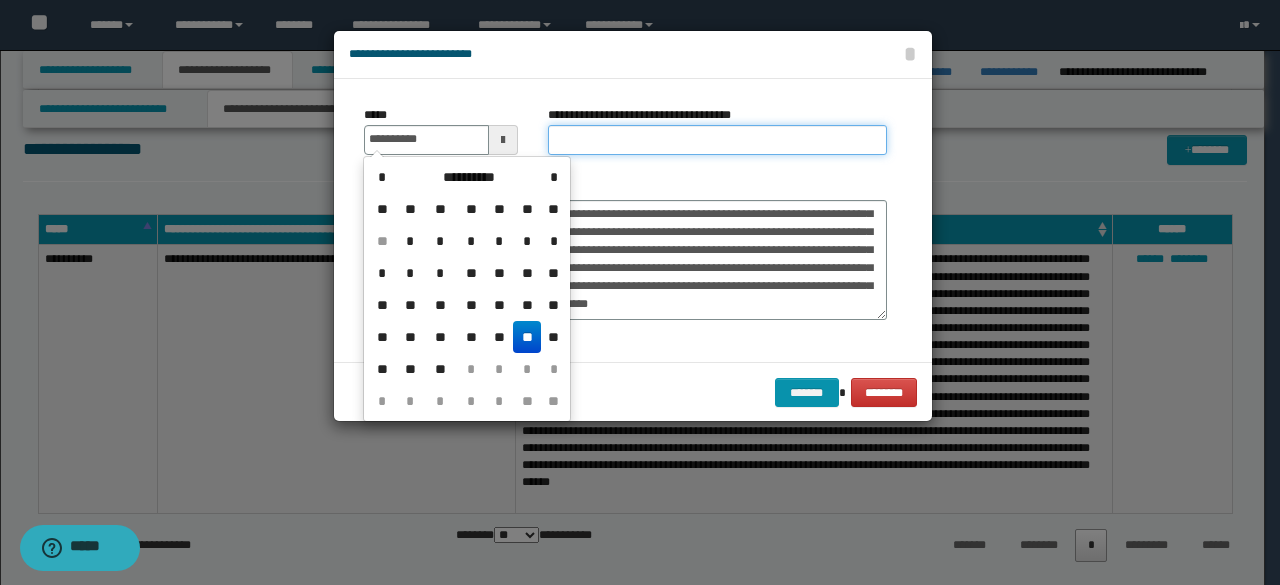 type on "**********" 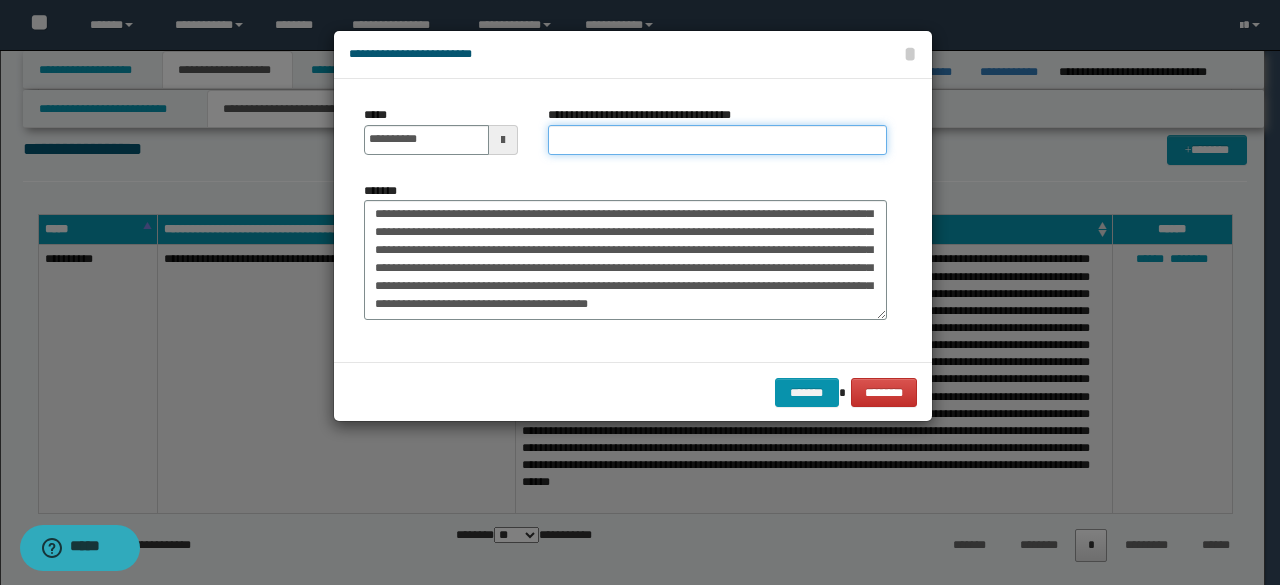 click on "**********" at bounding box center [717, 140] 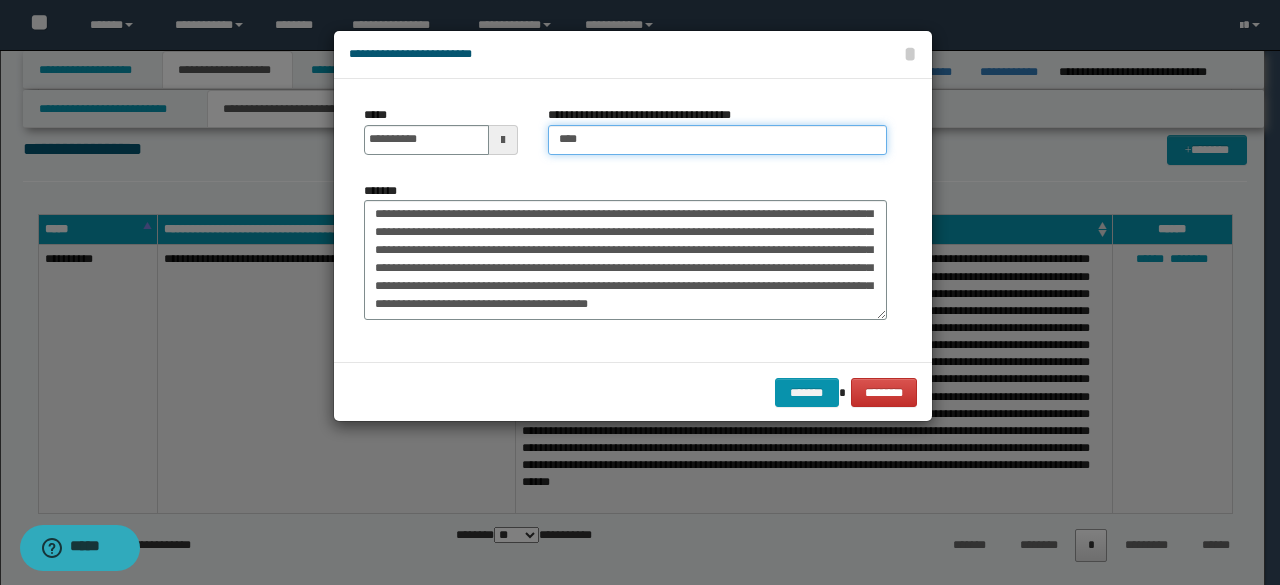 type on "**********" 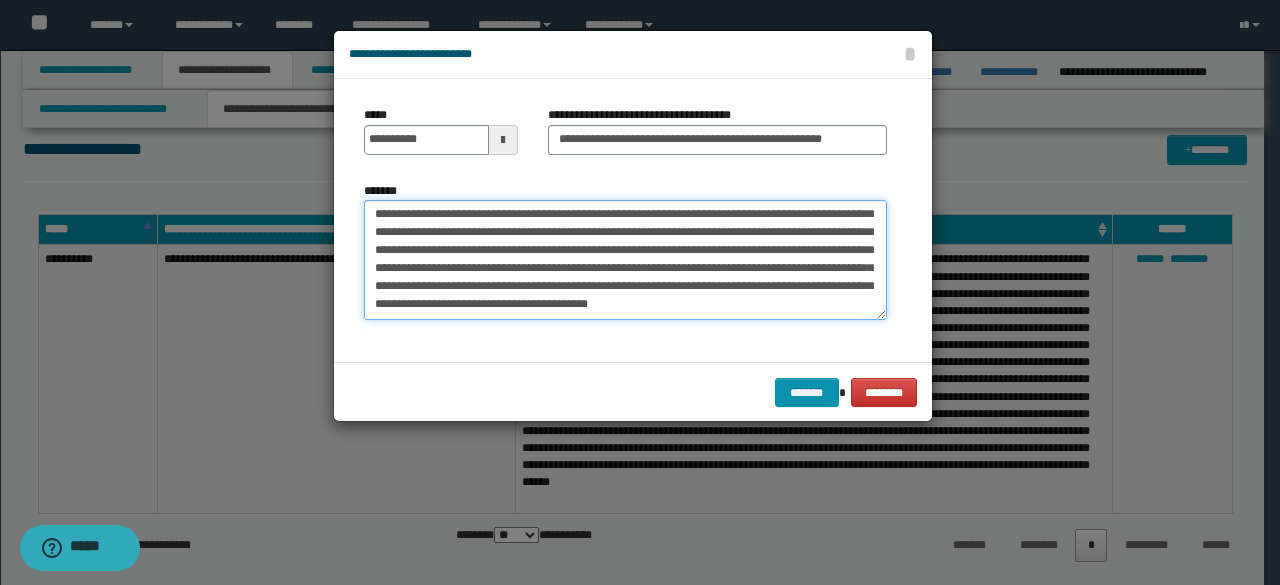 click on "*******" at bounding box center [625, 259] 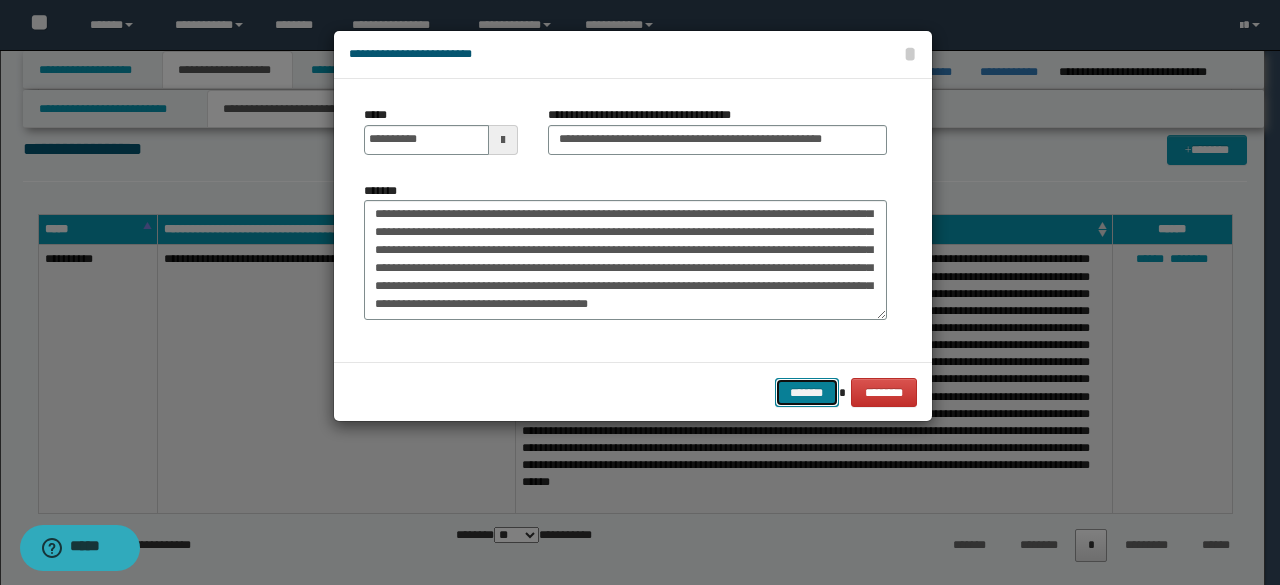 click on "*******" at bounding box center [807, 392] 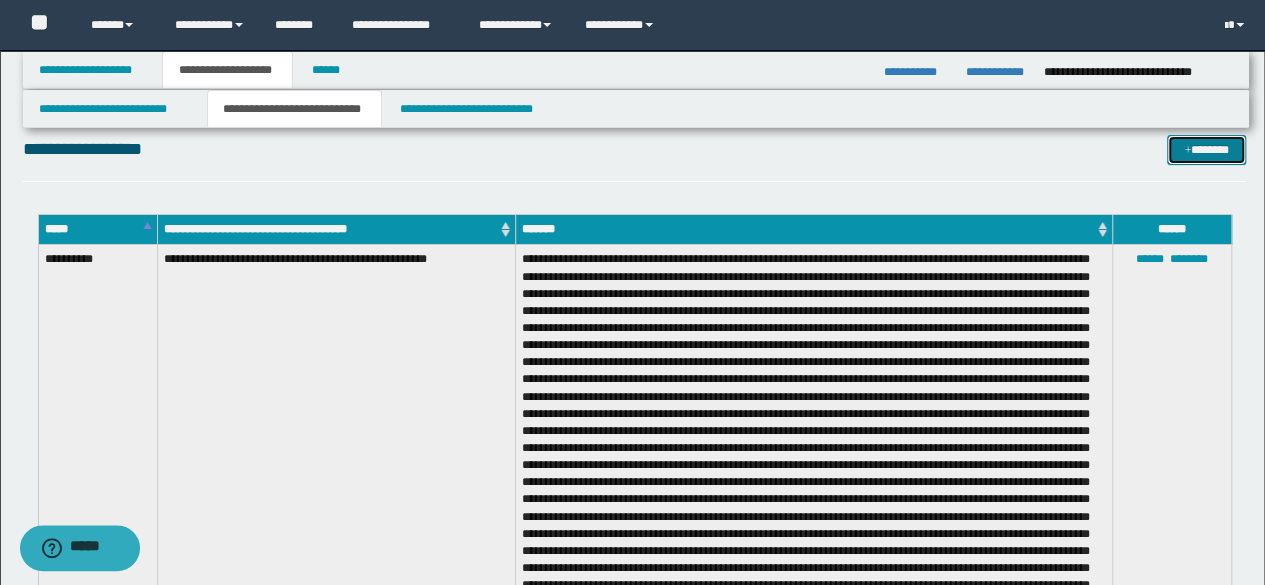 click on "*******" at bounding box center (1206, 149) 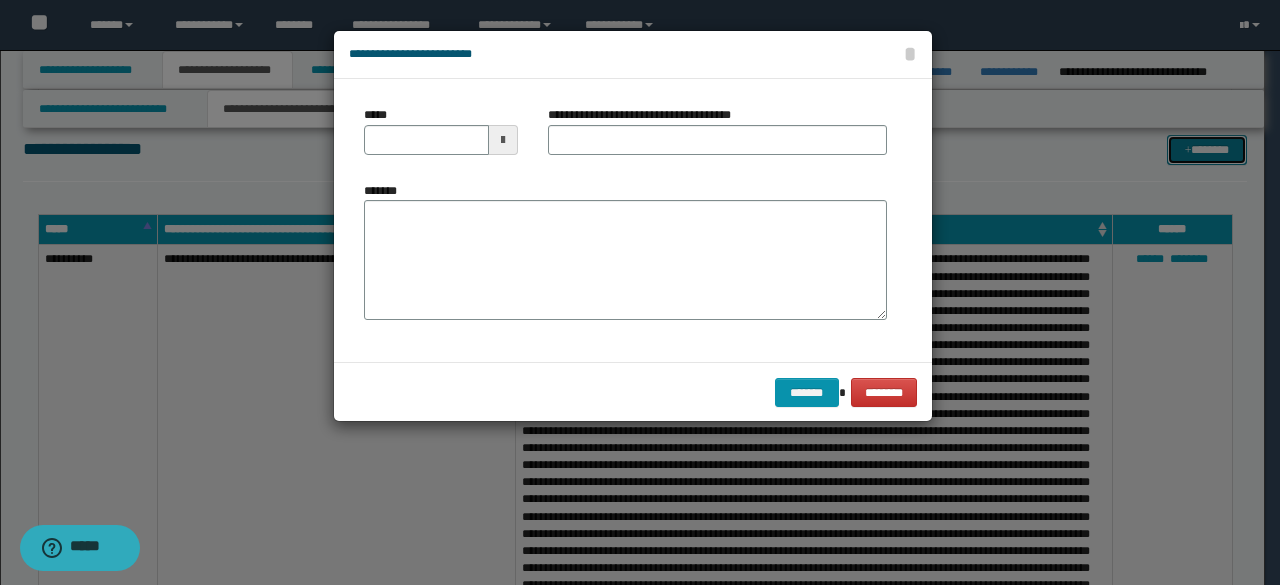 scroll, scrollTop: 0, scrollLeft: 0, axis: both 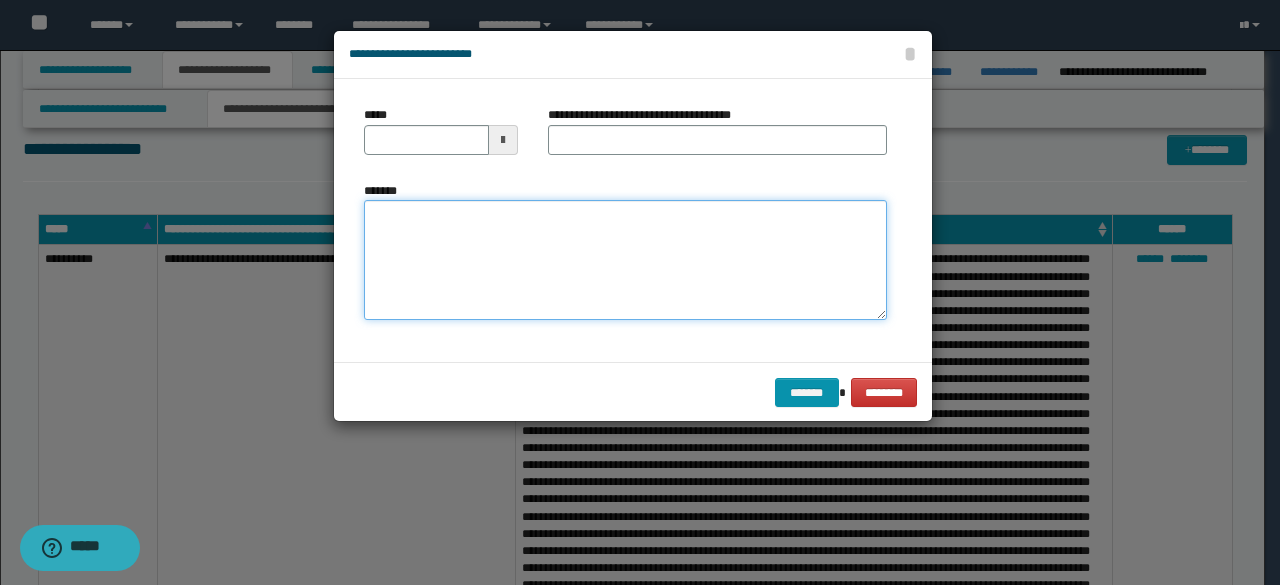 click on "*******" at bounding box center (625, 259) 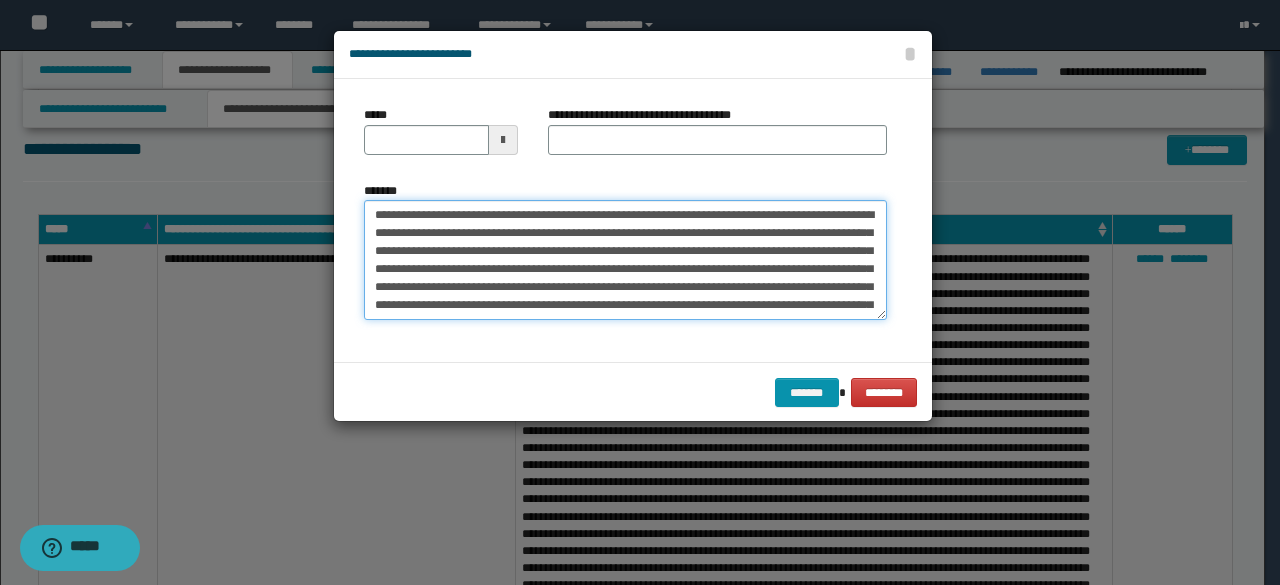 scroll, scrollTop: 516, scrollLeft: 0, axis: vertical 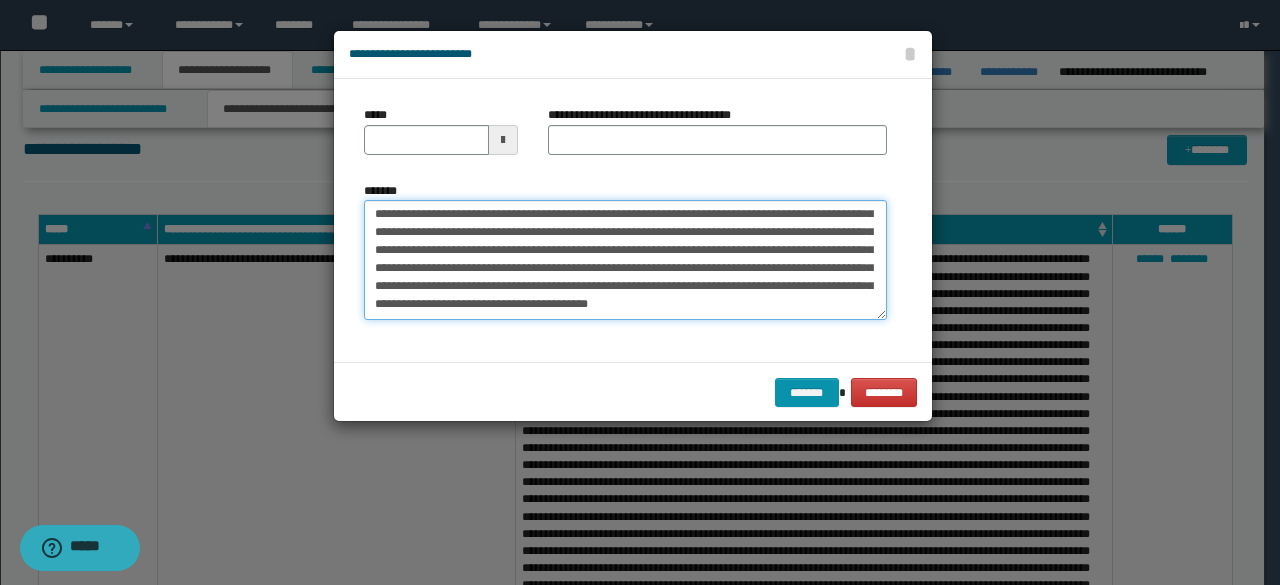 type on "**********" 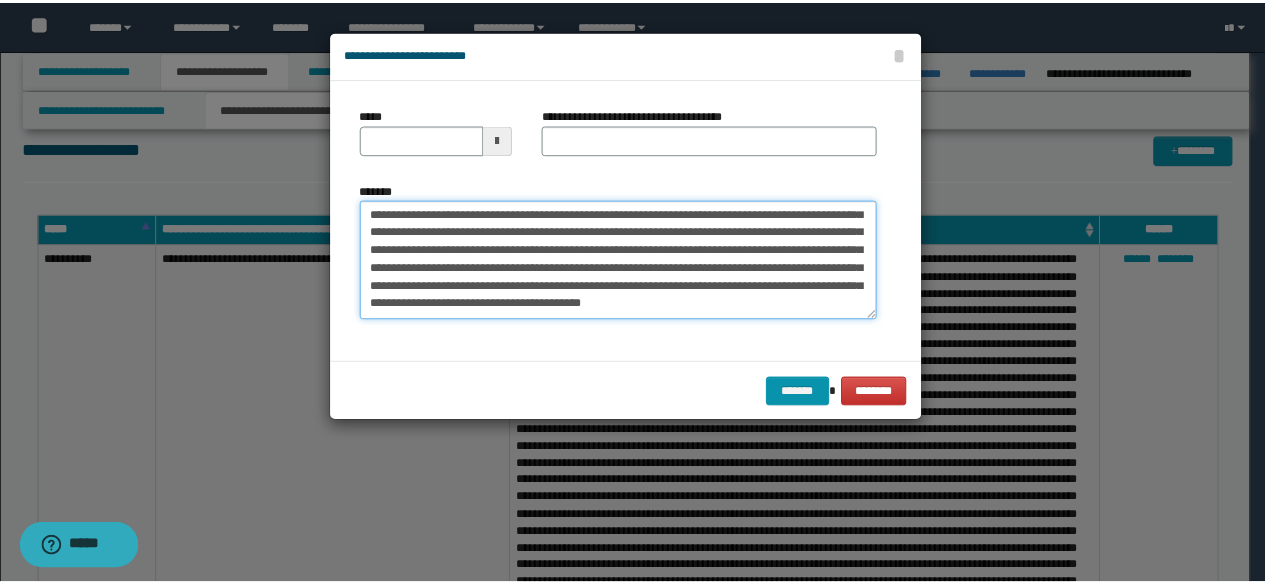 scroll, scrollTop: 316, scrollLeft: 0, axis: vertical 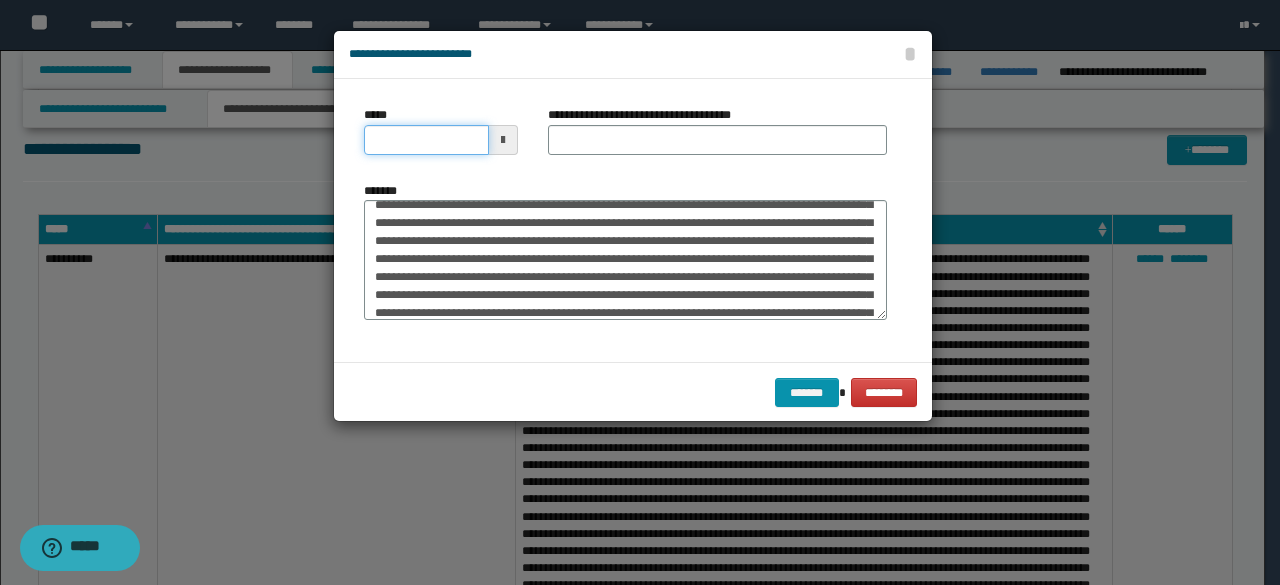 click on "*****" at bounding box center [426, 140] 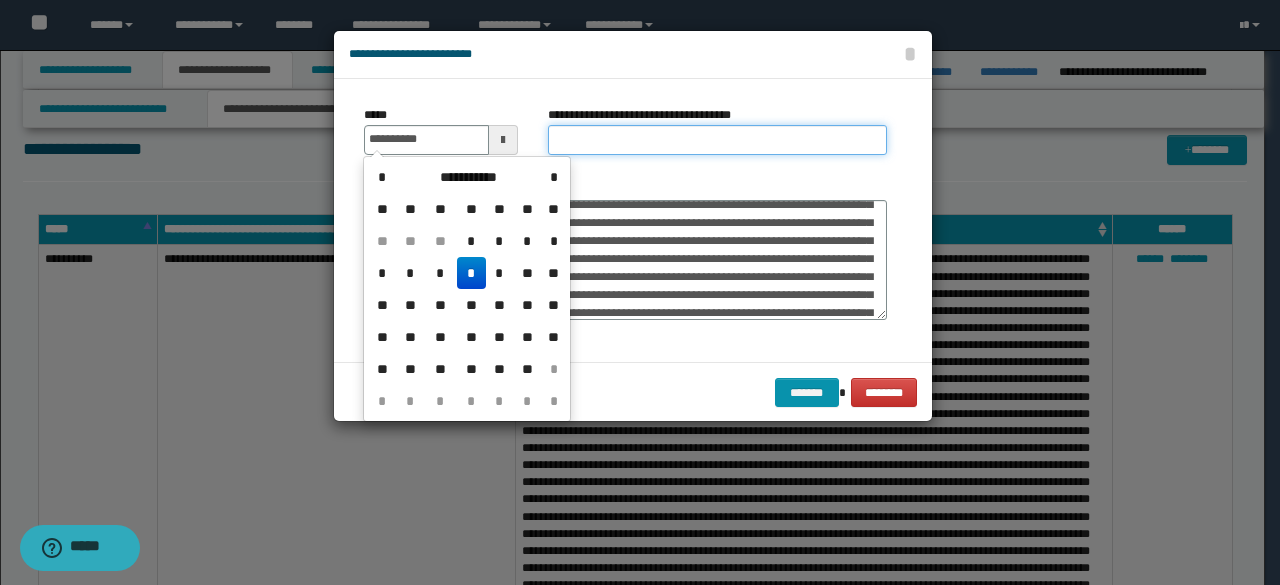 type on "**********" 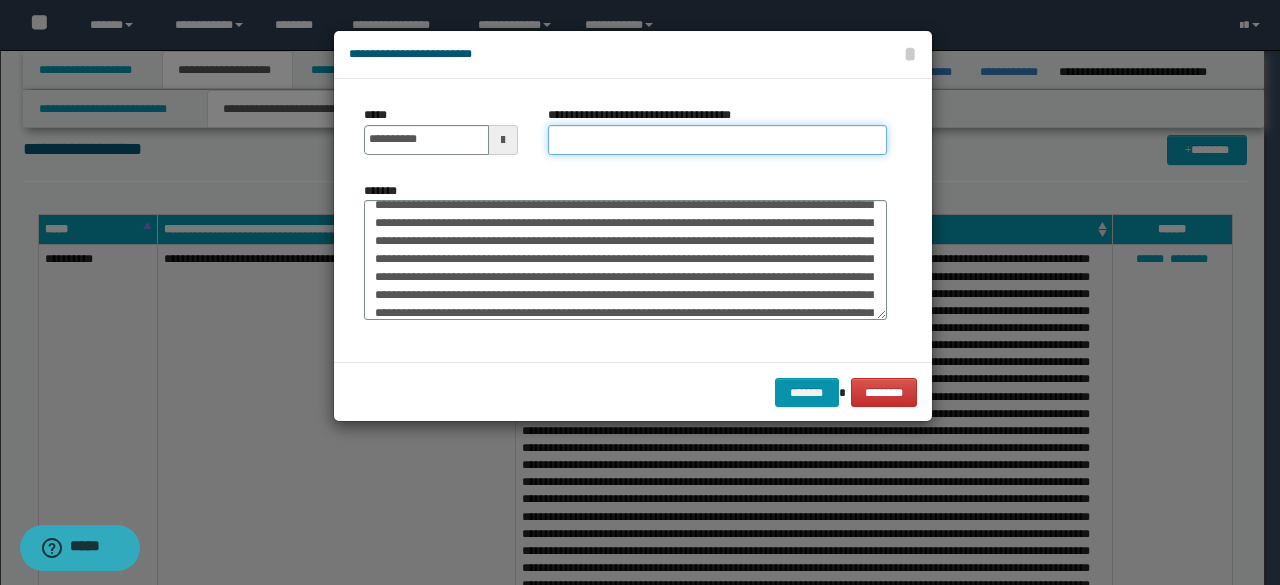 click on "**********" at bounding box center (717, 140) 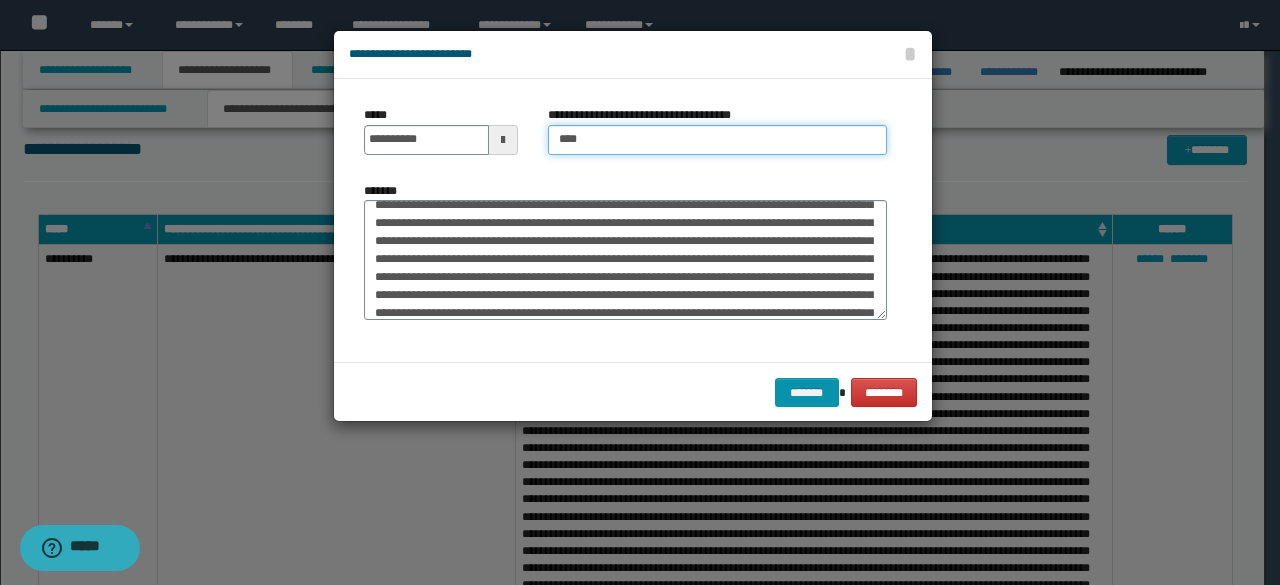 type on "**********" 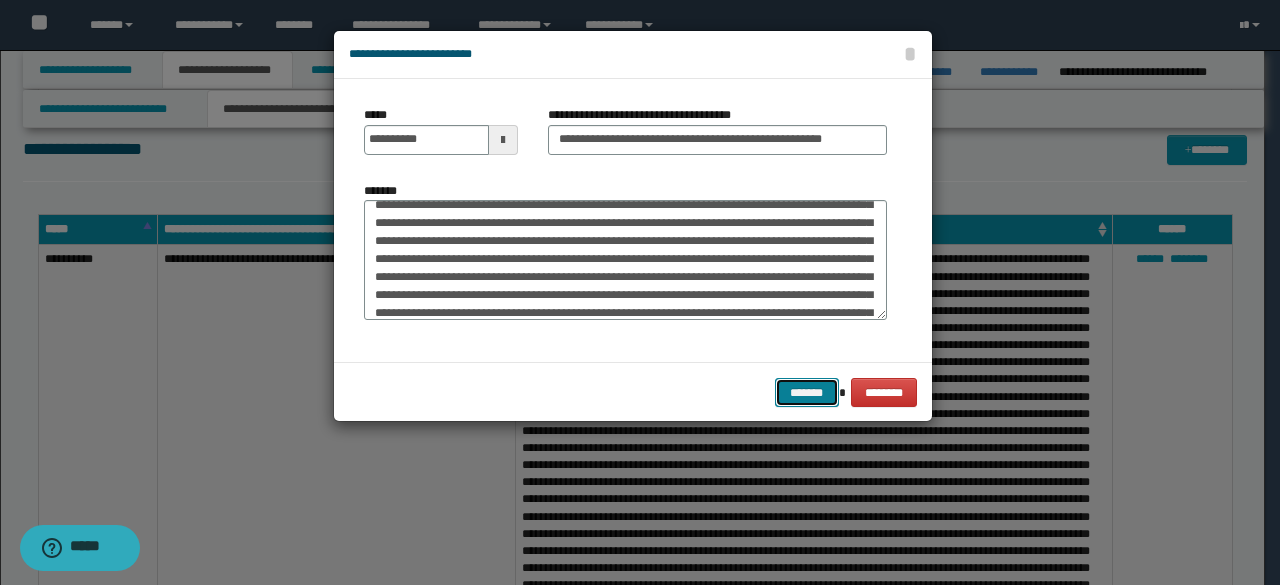 click on "*******" at bounding box center [807, 392] 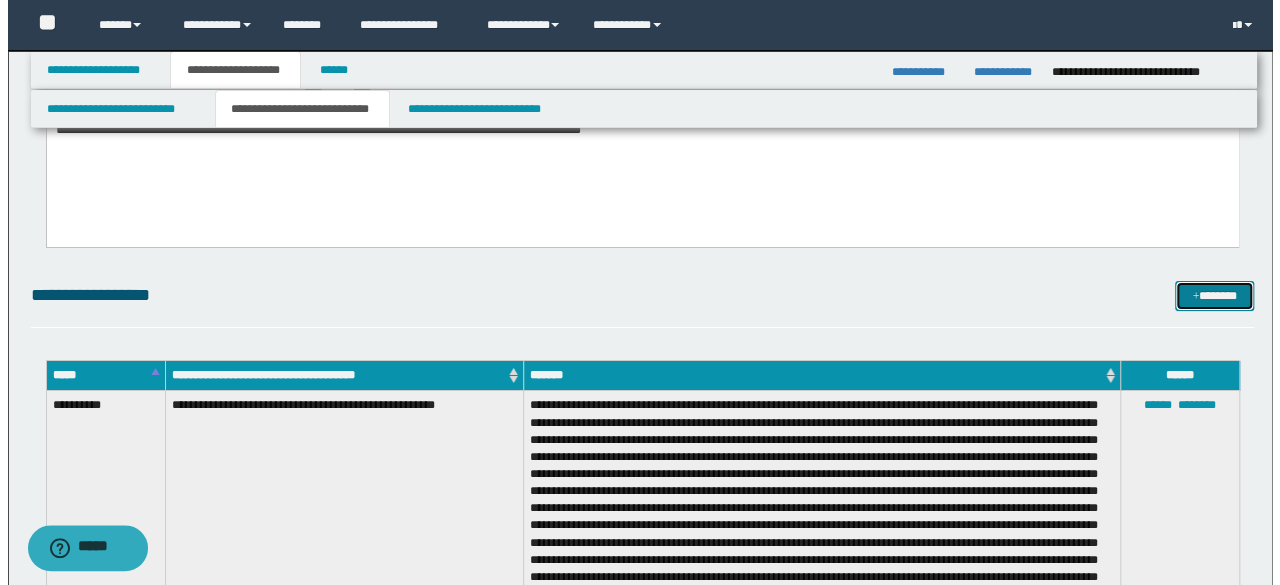 scroll, scrollTop: 3336, scrollLeft: 0, axis: vertical 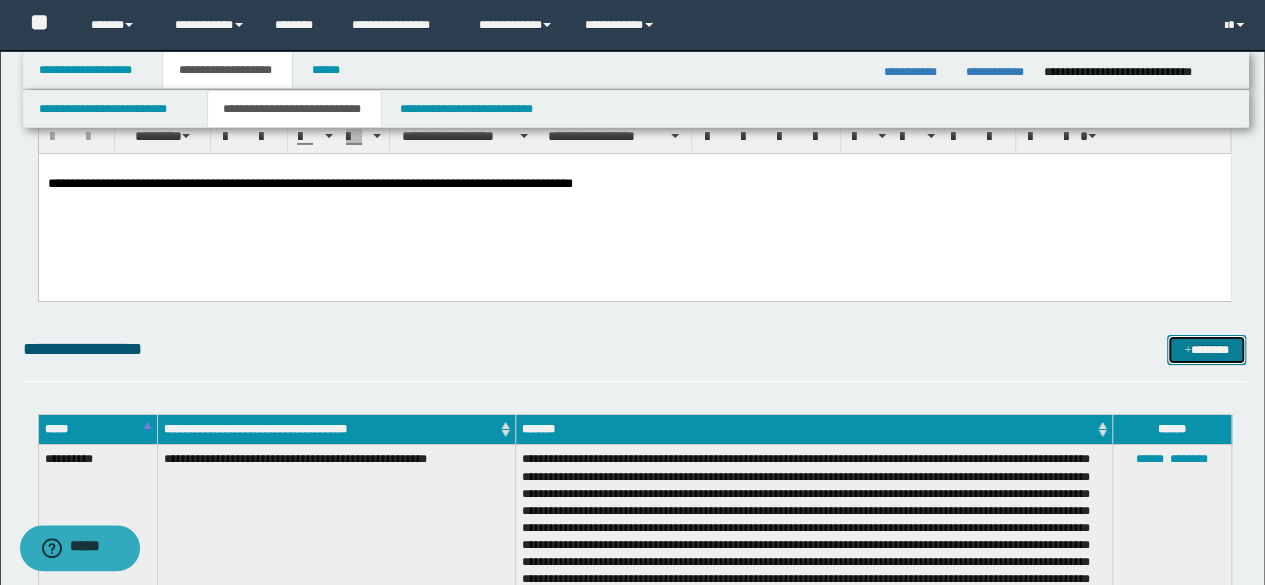 click on "*******" at bounding box center [1206, 349] 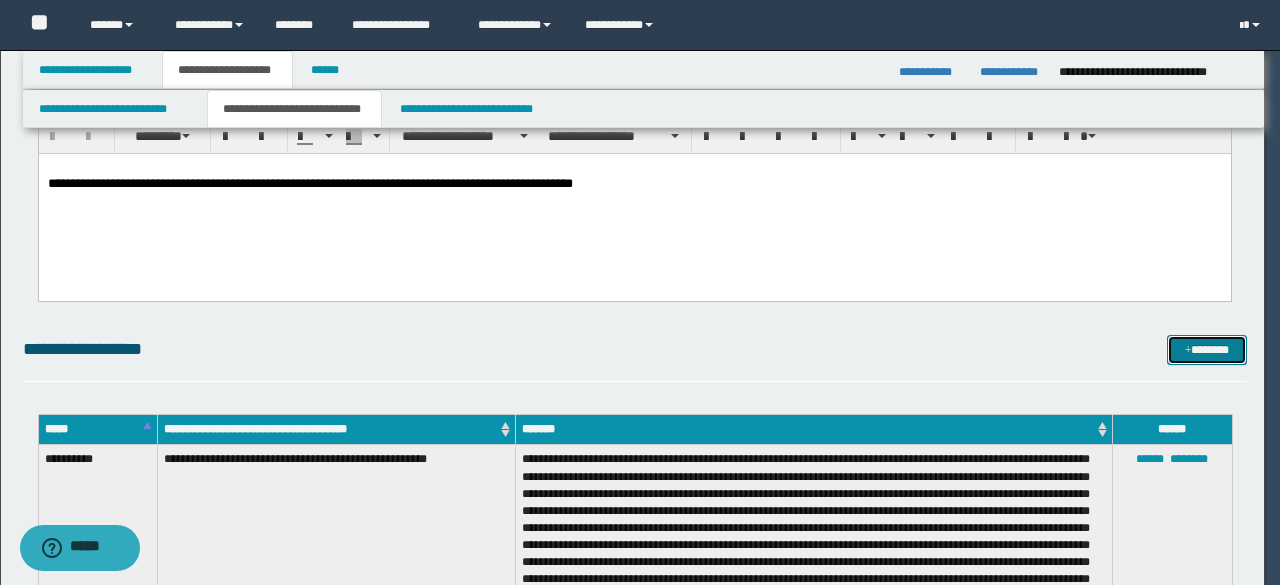 scroll, scrollTop: 0, scrollLeft: 0, axis: both 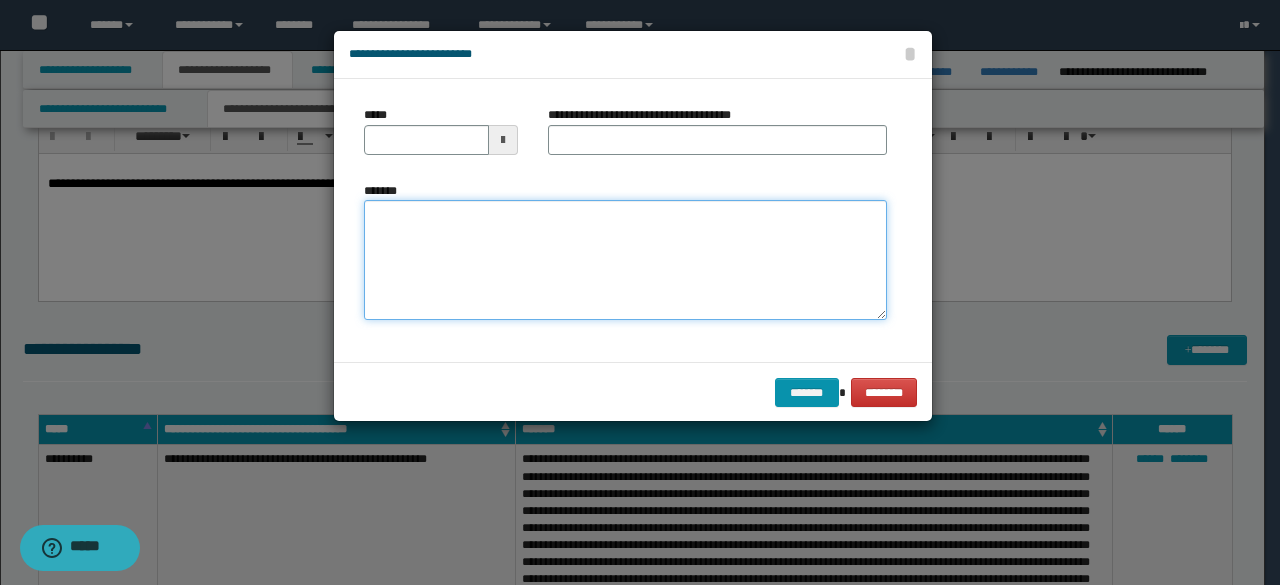 click on "*******" at bounding box center [625, 259] 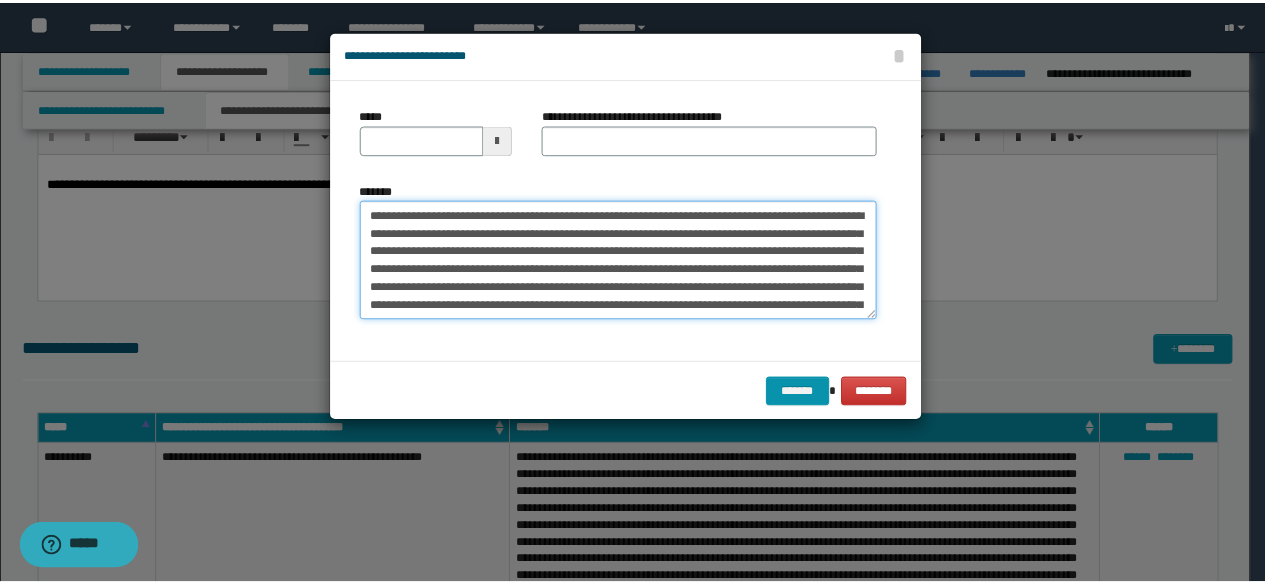 scroll, scrollTop: 678, scrollLeft: 0, axis: vertical 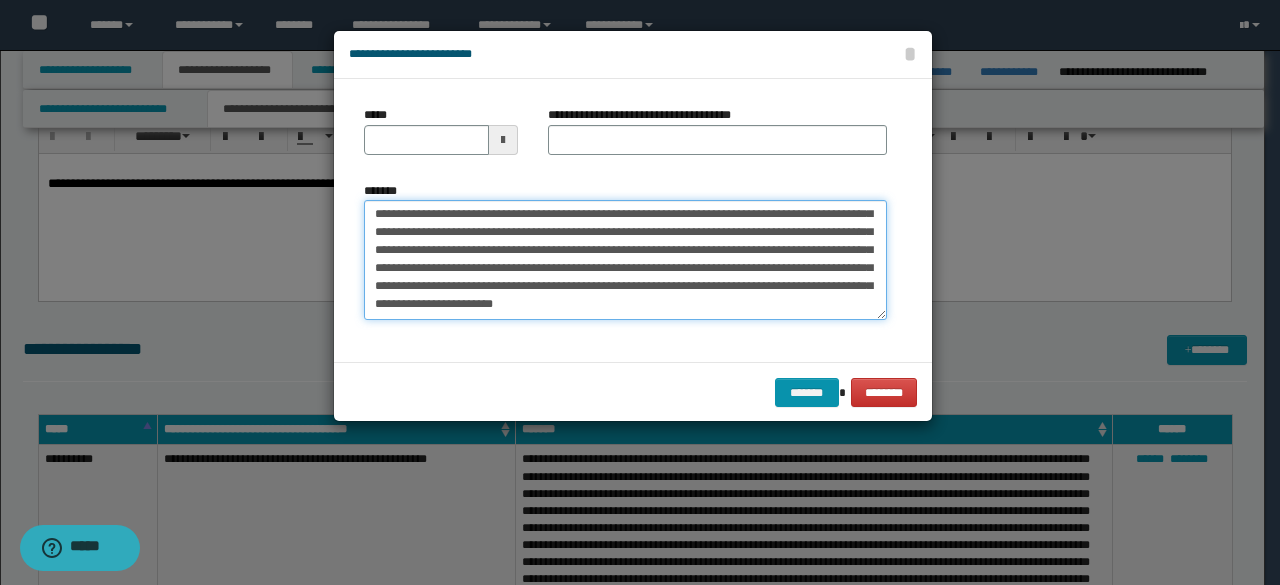 type on "**********" 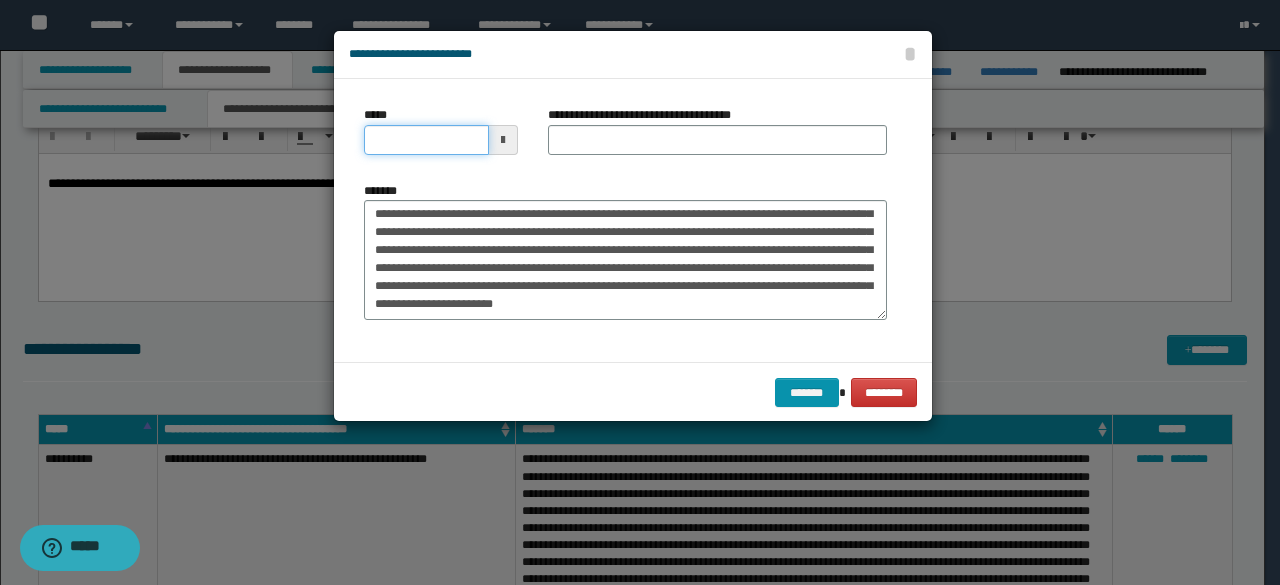 click on "*****" at bounding box center [426, 140] 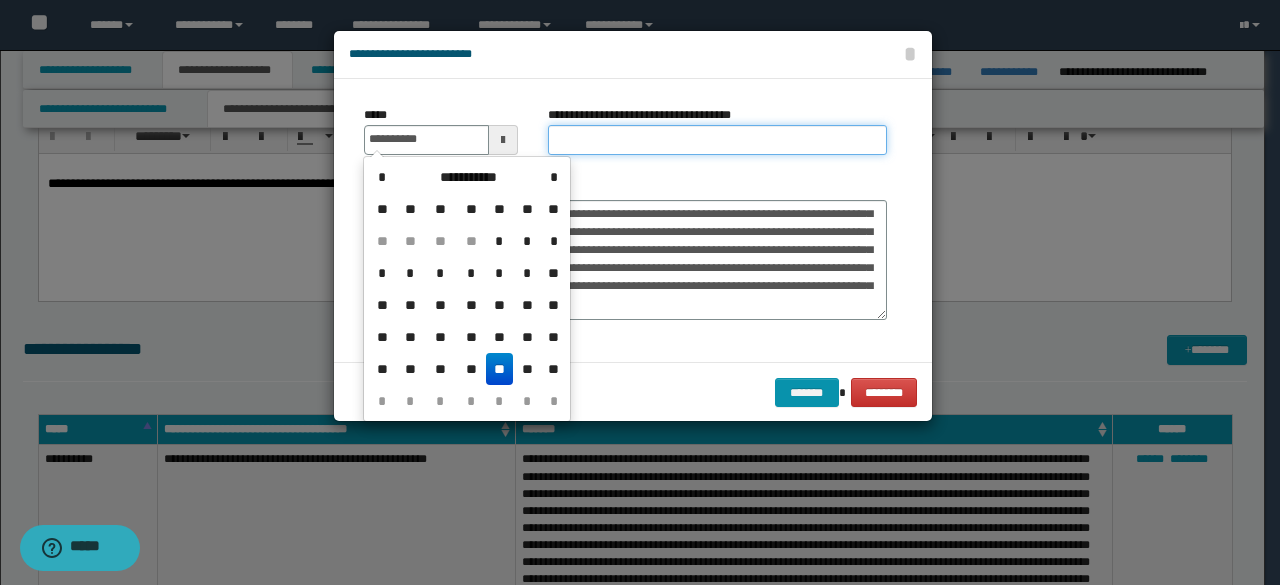 type on "**********" 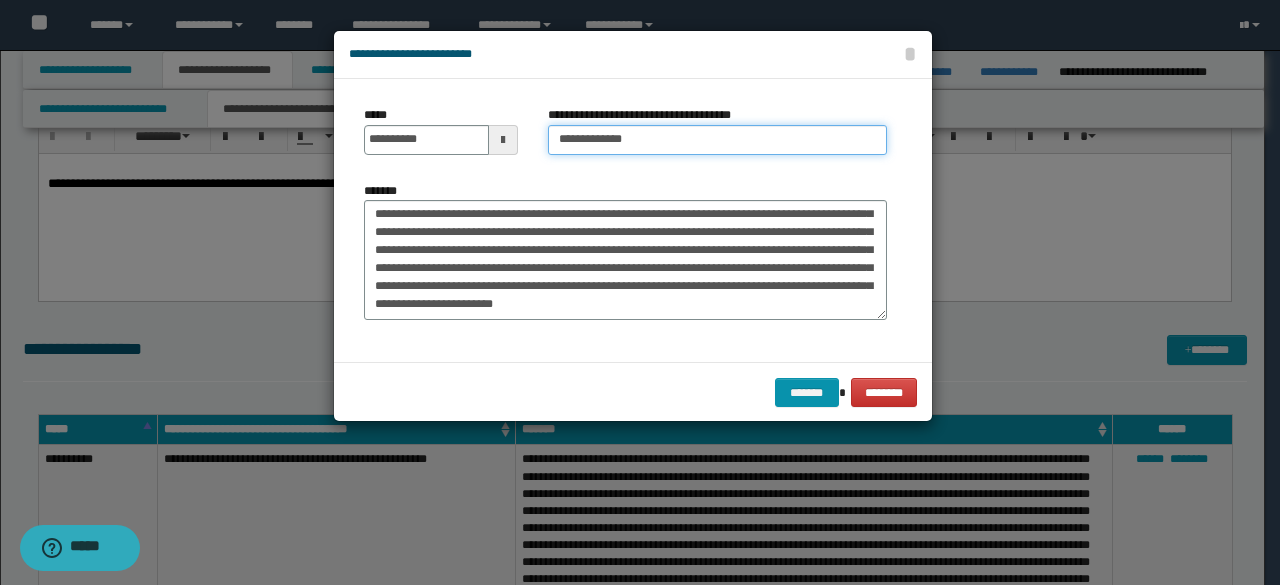type on "**********" 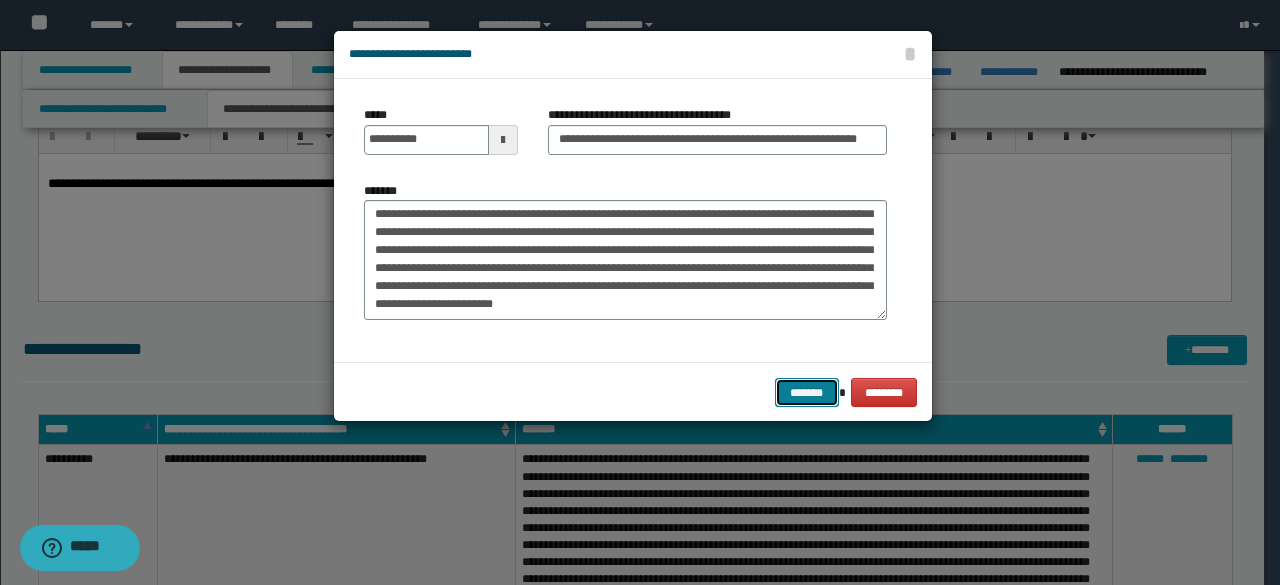 click on "*******" at bounding box center [807, 392] 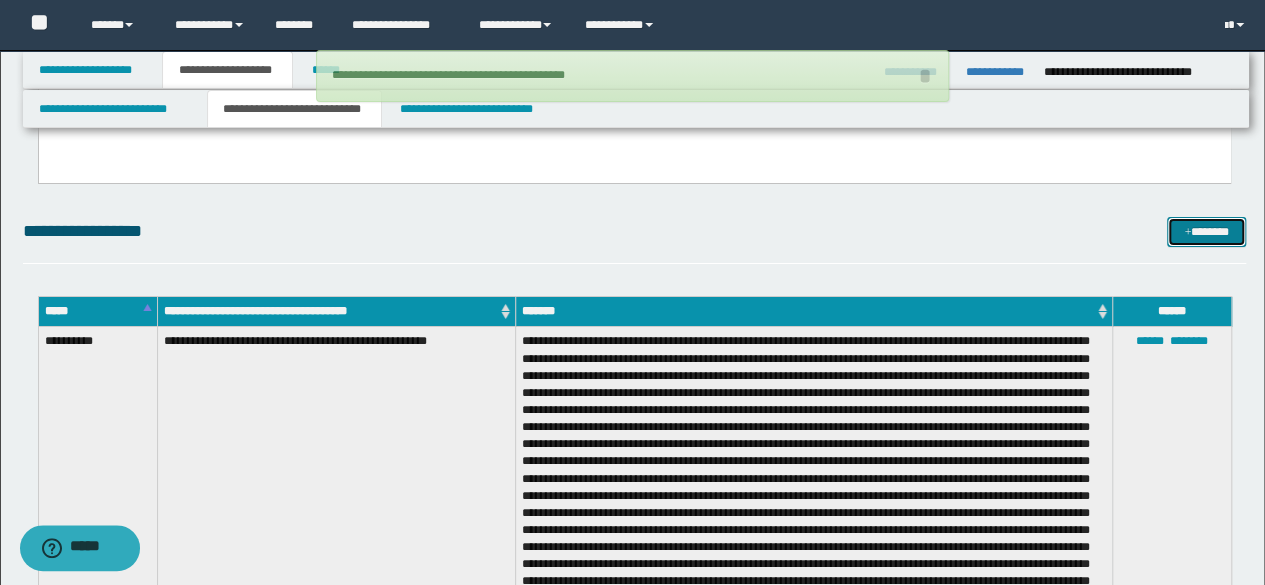 scroll, scrollTop: 3436, scrollLeft: 0, axis: vertical 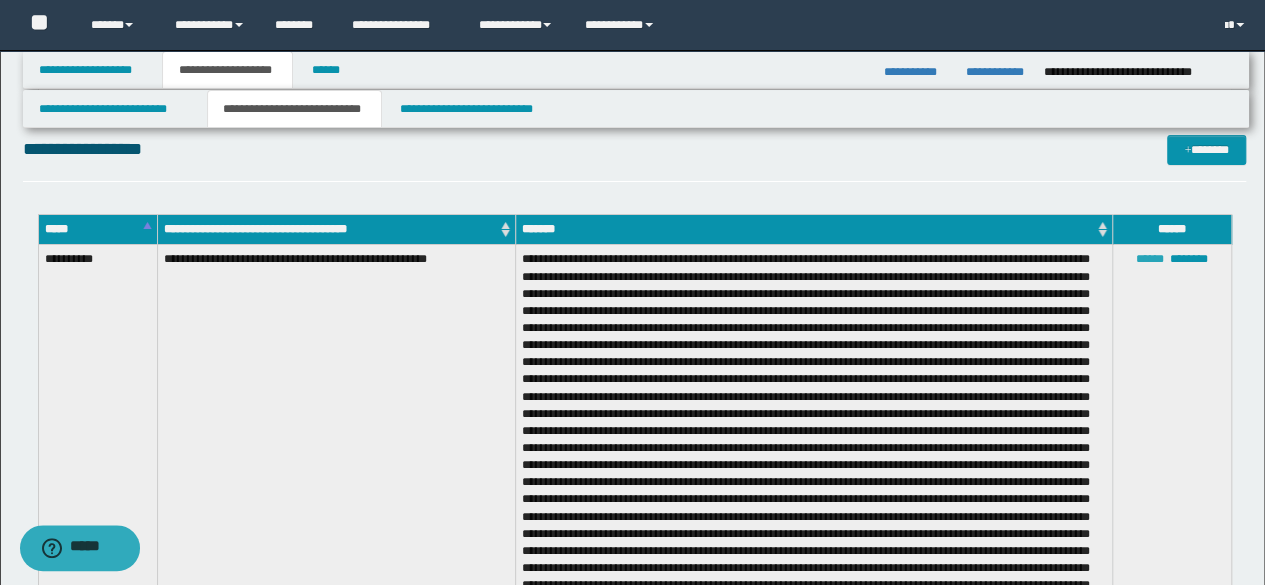 click on "******" at bounding box center [1150, 259] 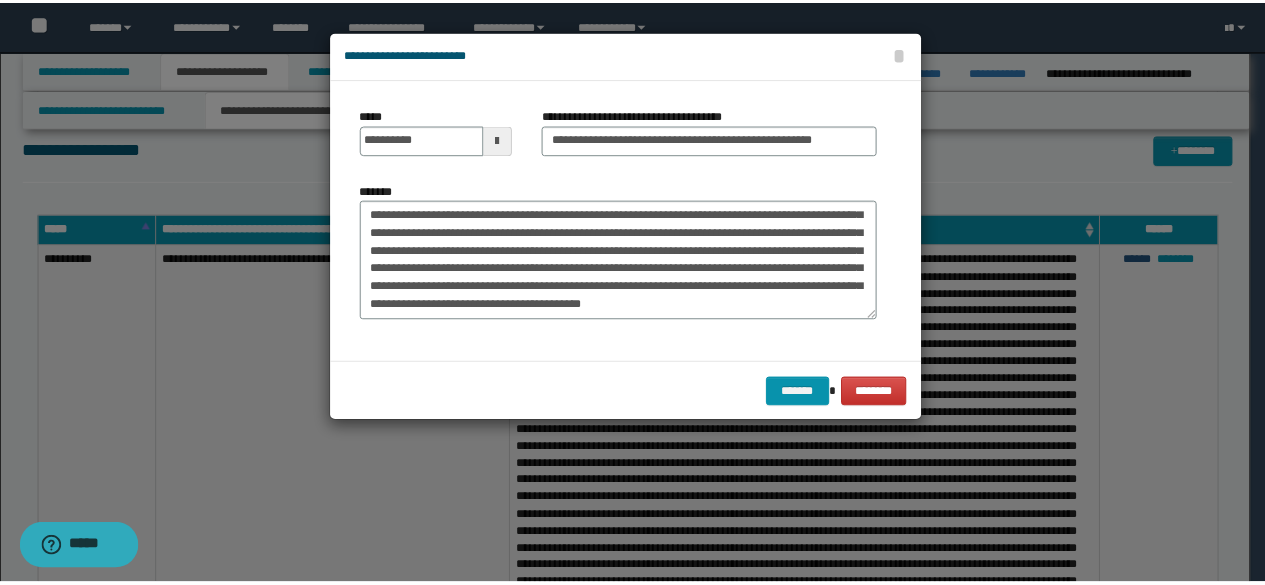 scroll, scrollTop: 486, scrollLeft: 0, axis: vertical 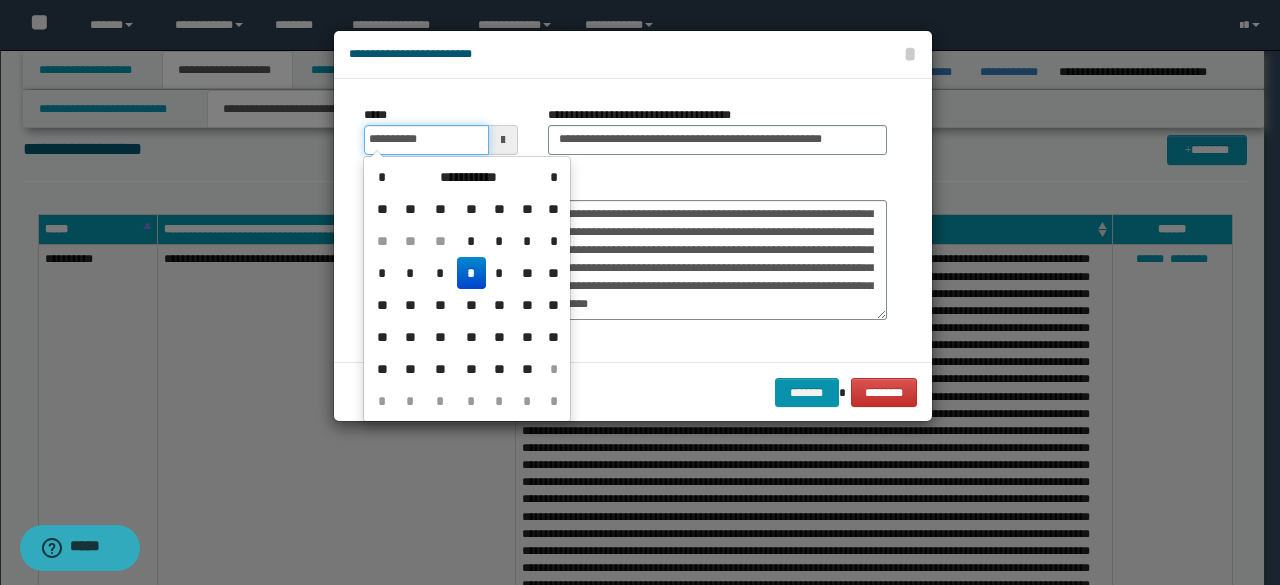 drag, startPoint x: 414, startPoint y: 141, endPoint x: 448, endPoint y: 139, distance: 34.058773 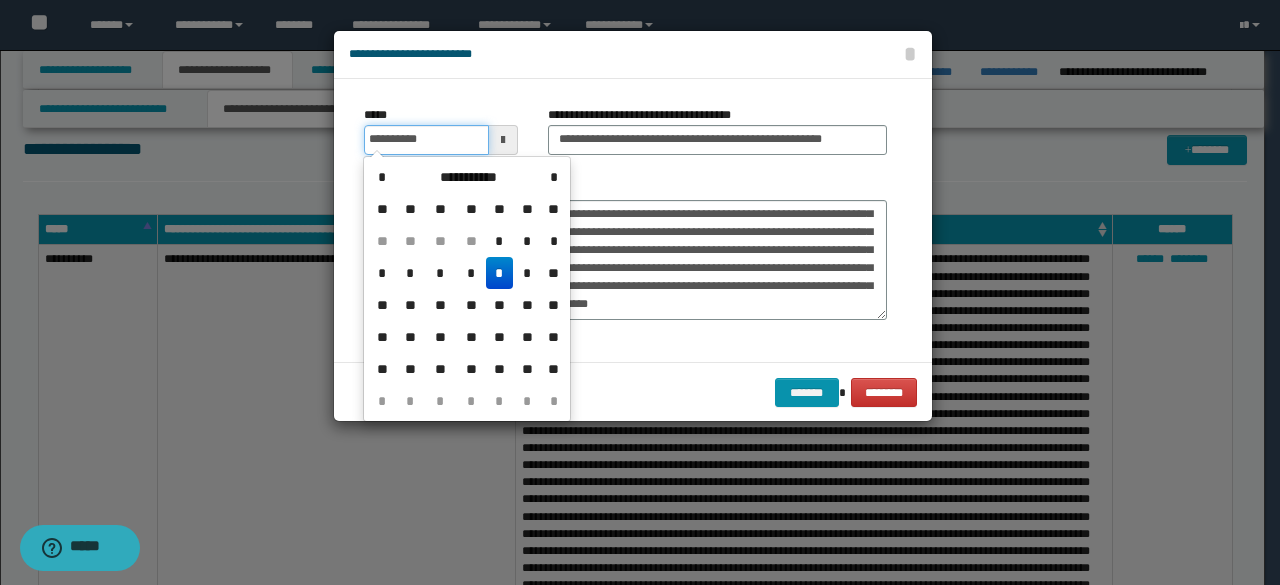type on "**********" 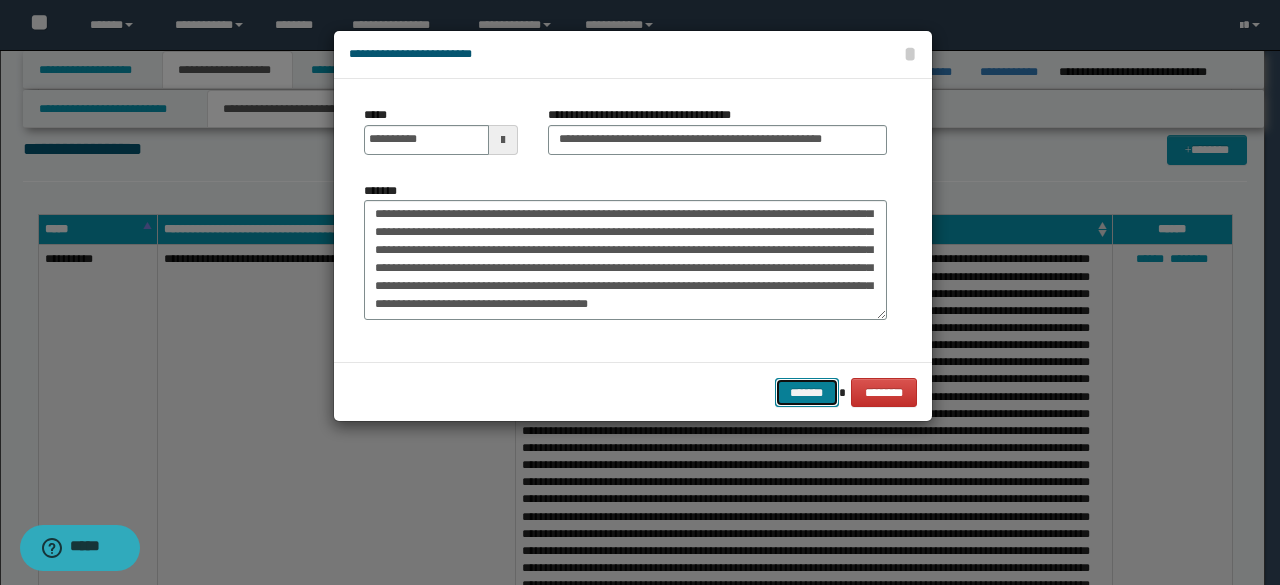 click on "*******" at bounding box center (807, 392) 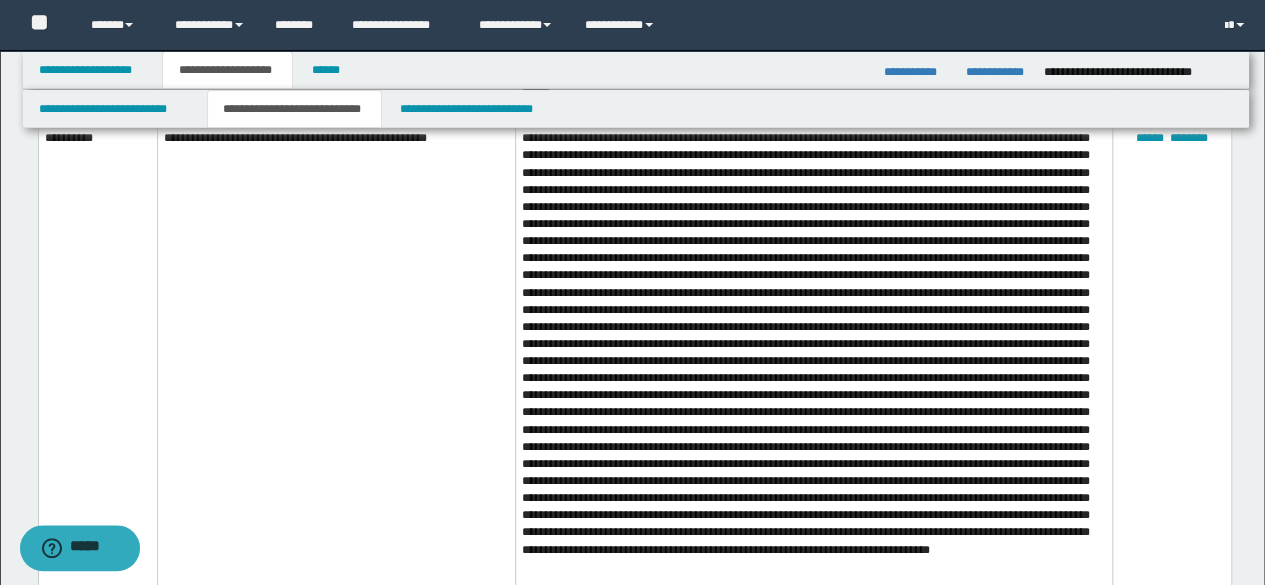 scroll, scrollTop: 3836, scrollLeft: 0, axis: vertical 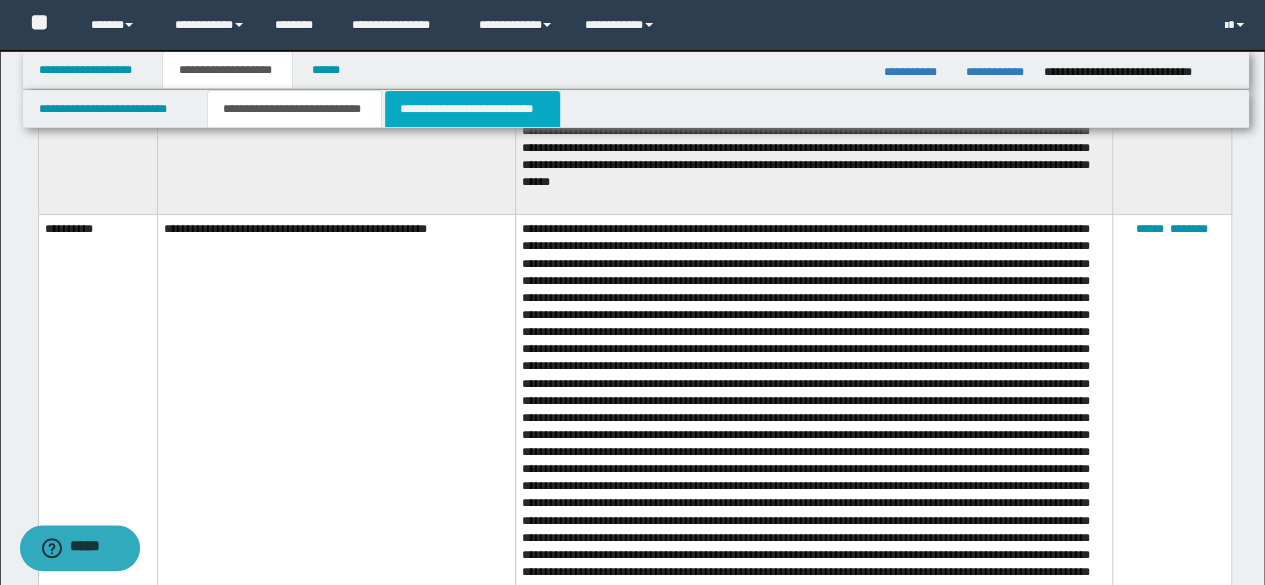 click on "**********" at bounding box center [472, 109] 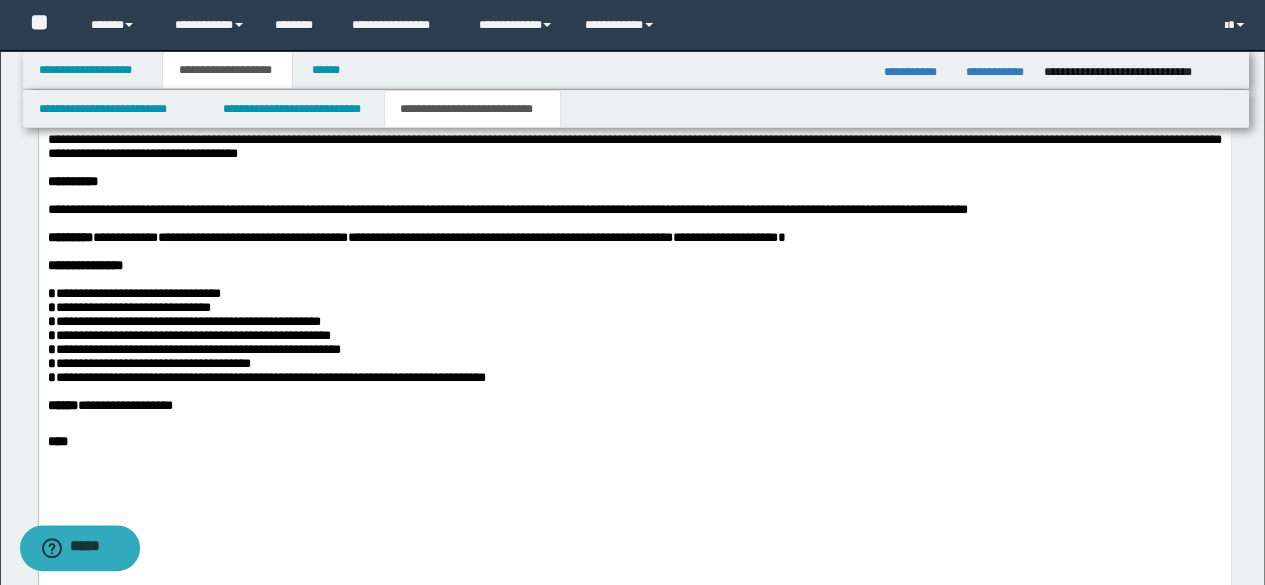 scroll, scrollTop: 2200, scrollLeft: 0, axis: vertical 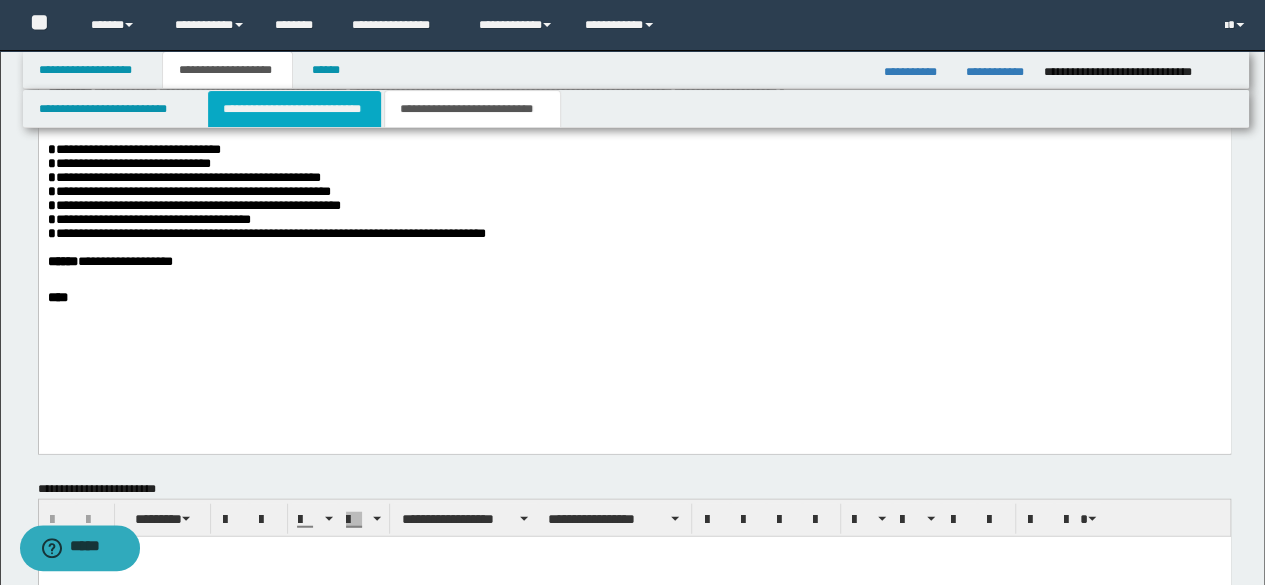 click on "**********" at bounding box center [294, 109] 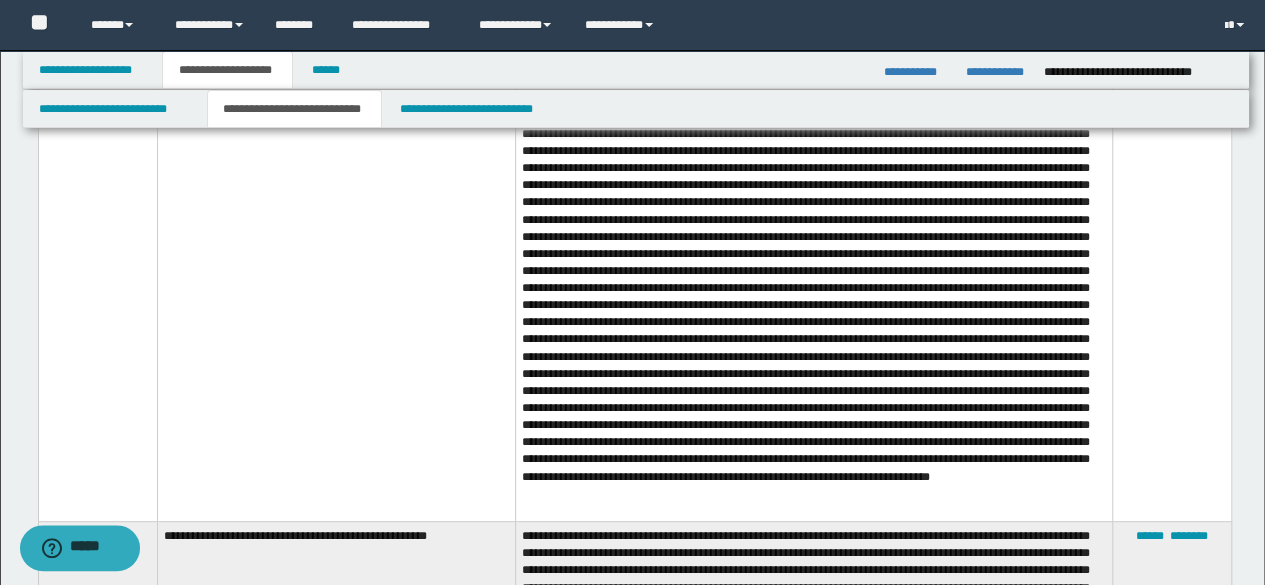 scroll, scrollTop: 3700, scrollLeft: 0, axis: vertical 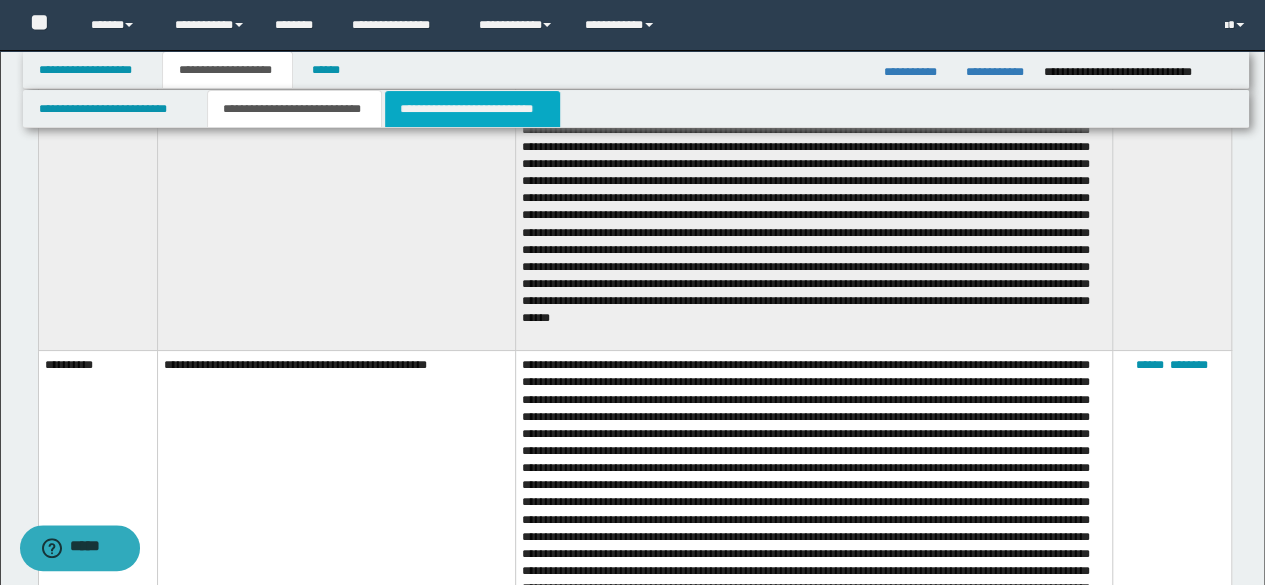 click on "**********" at bounding box center (472, 109) 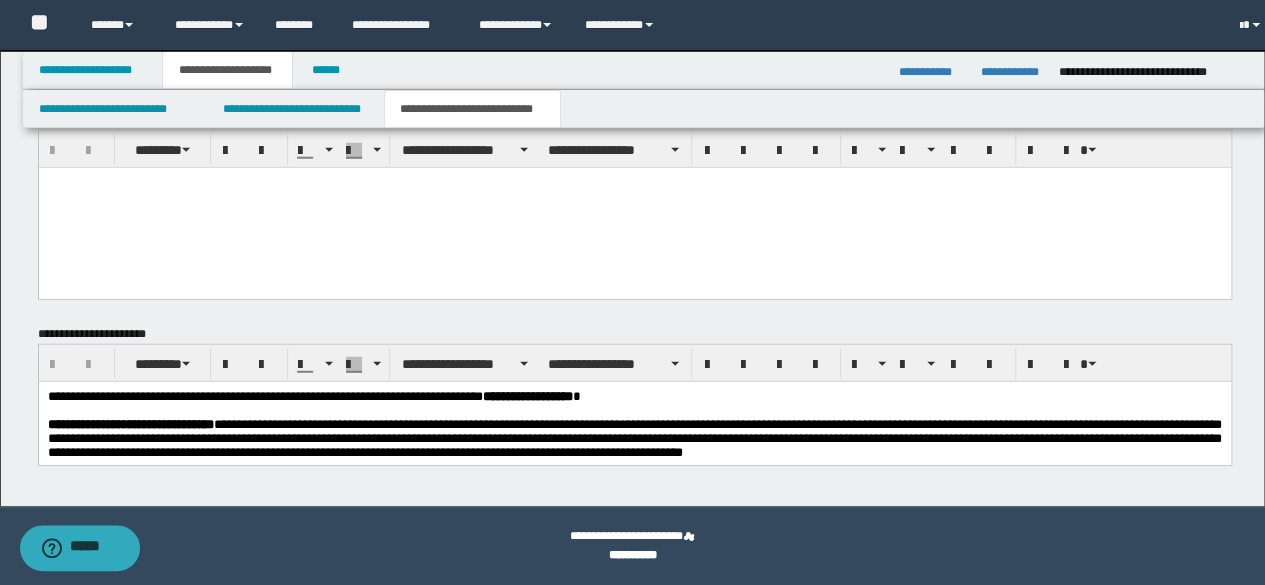 scroll, scrollTop: 2568, scrollLeft: 0, axis: vertical 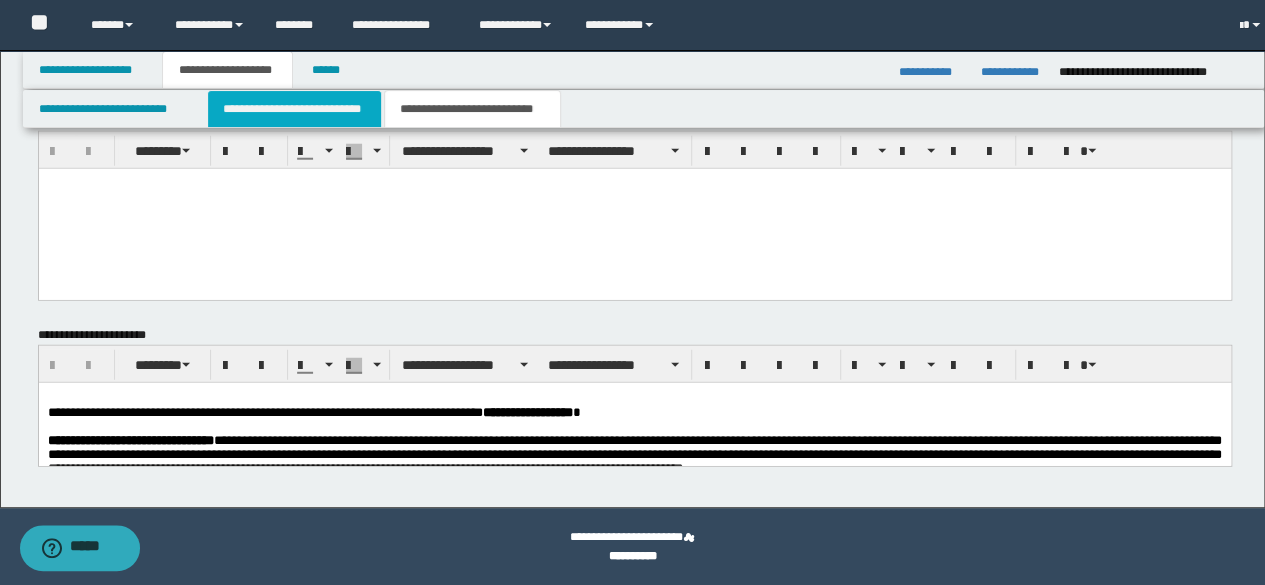 click on "**********" at bounding box center (294, 109) 